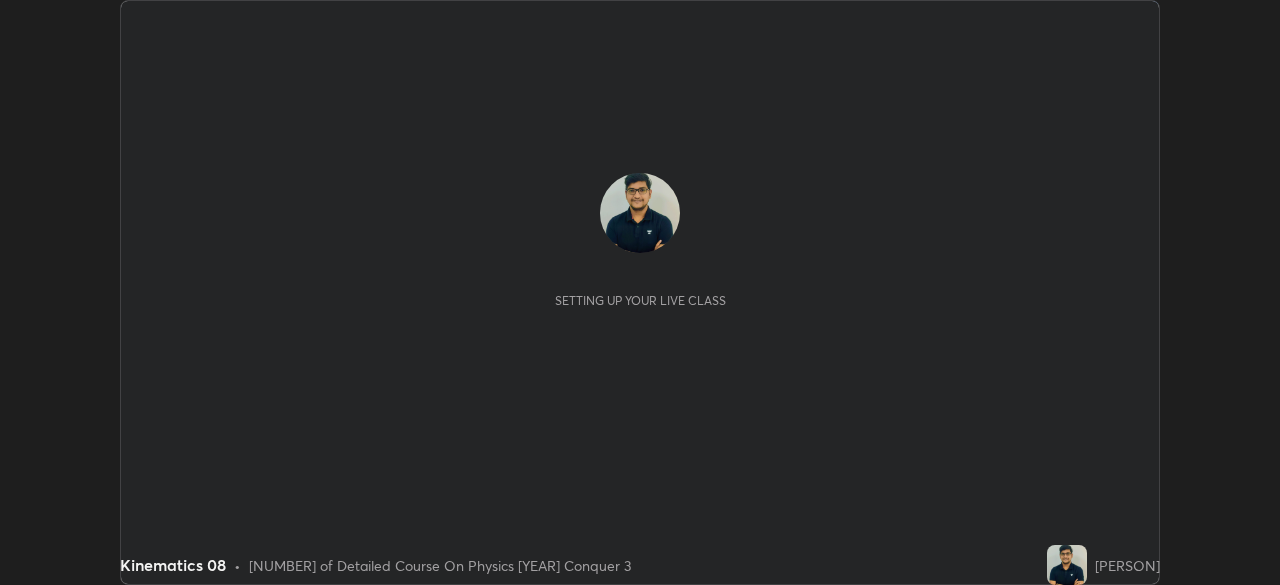 scroll, scrollTop: 0, scrollLeft: 0, axis: both 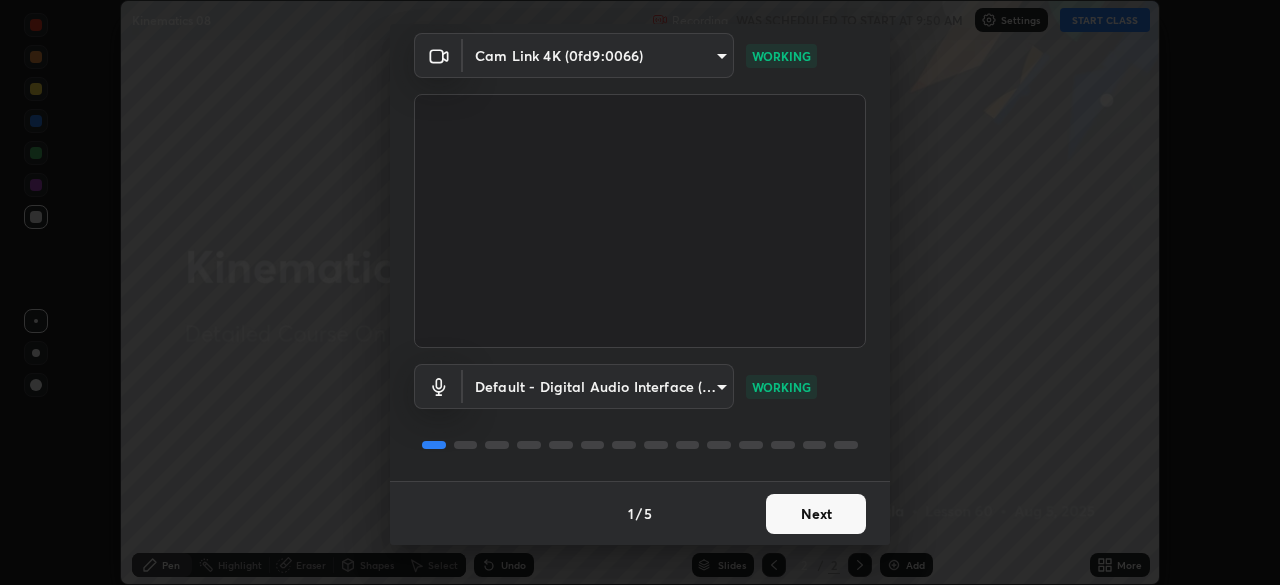 click on "Next" at bounding box center [816, 514] 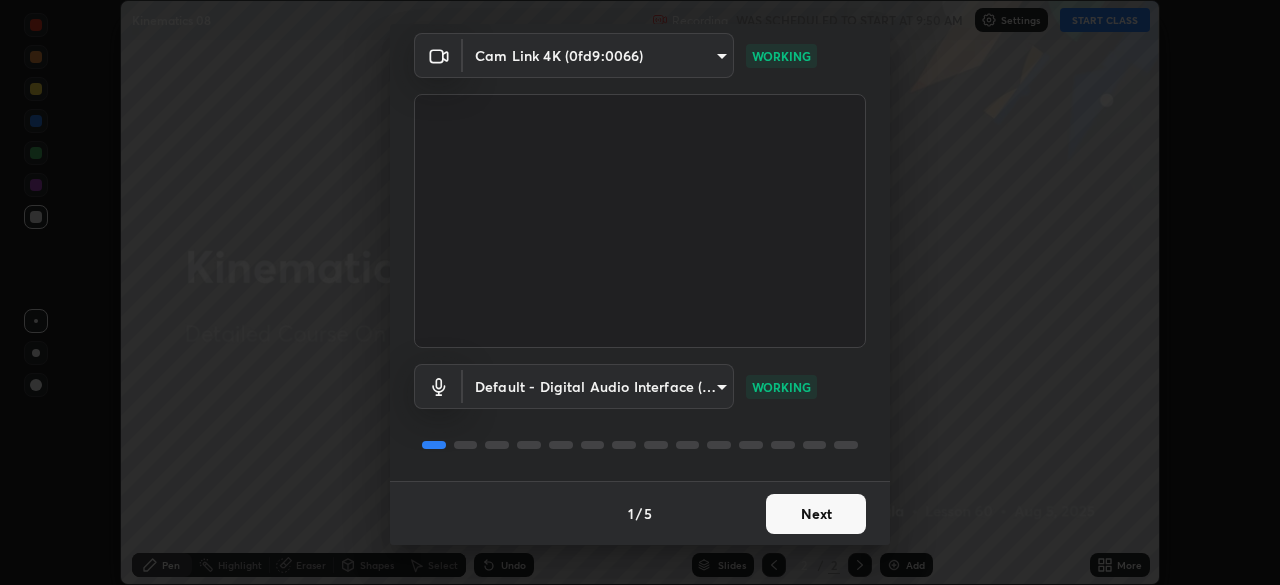 scroll, scrollTop: 0, scrollLeft: 0, axis: both 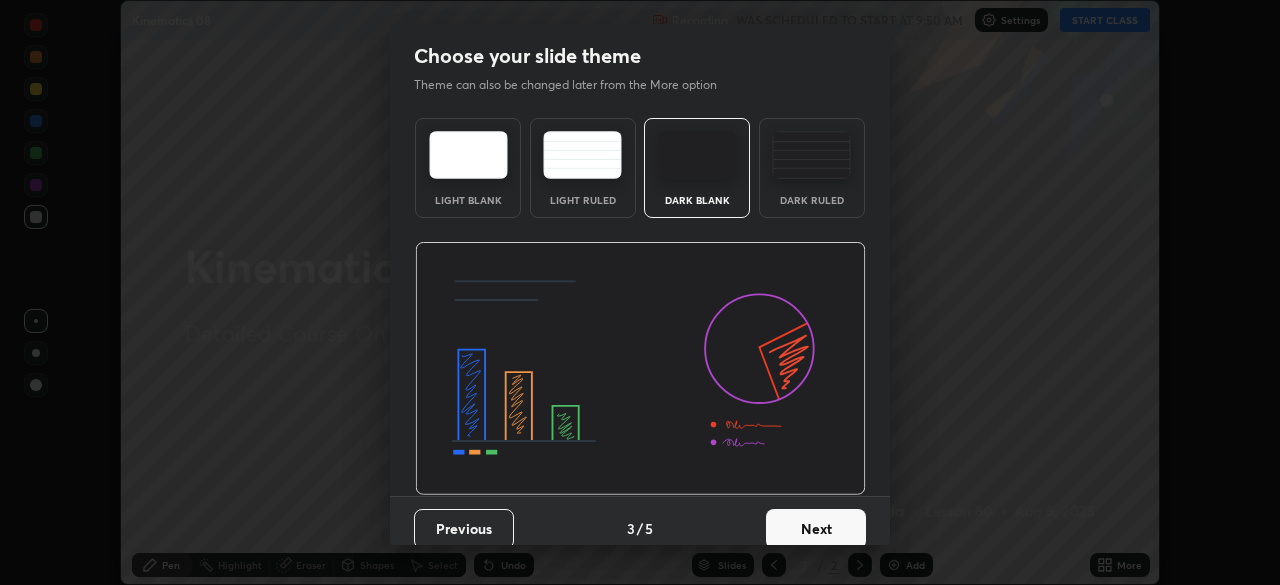 click on "Dark Ruled" at bounding box center [812, 200] 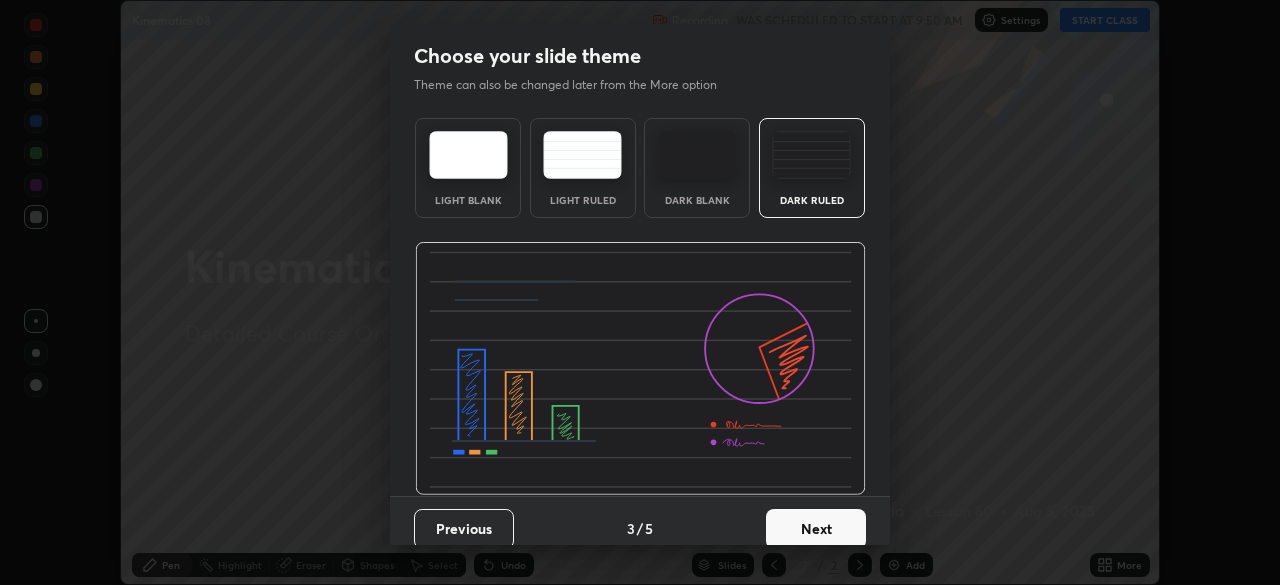 click on "Next" at bounding box center (816, 529) 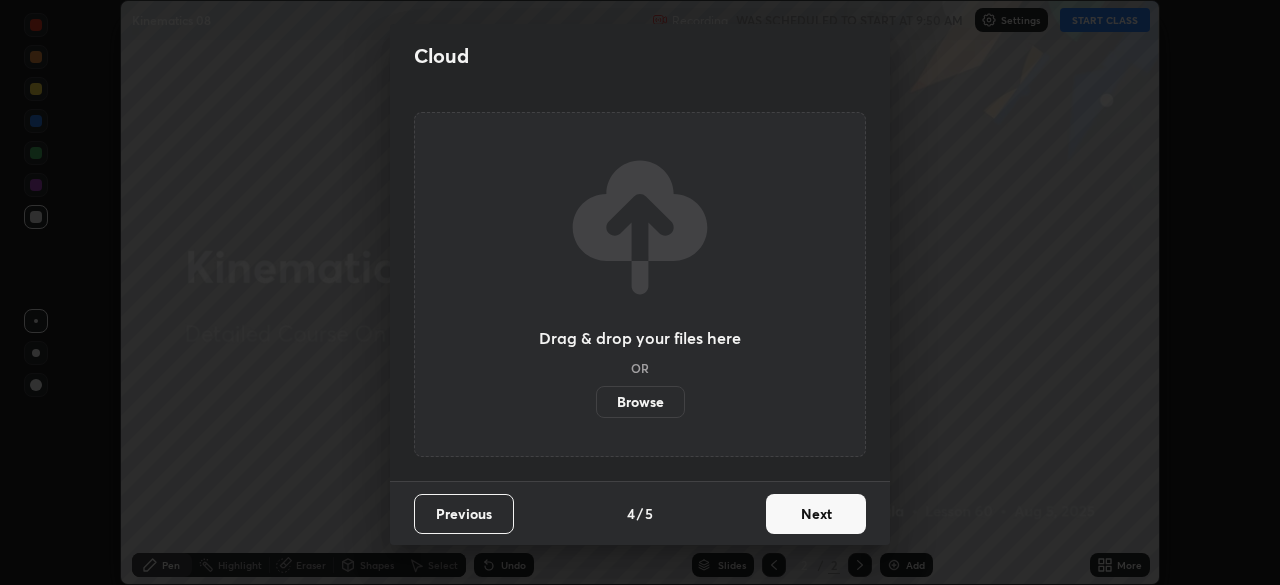 click on "Next" at bounding box center [816, 514] 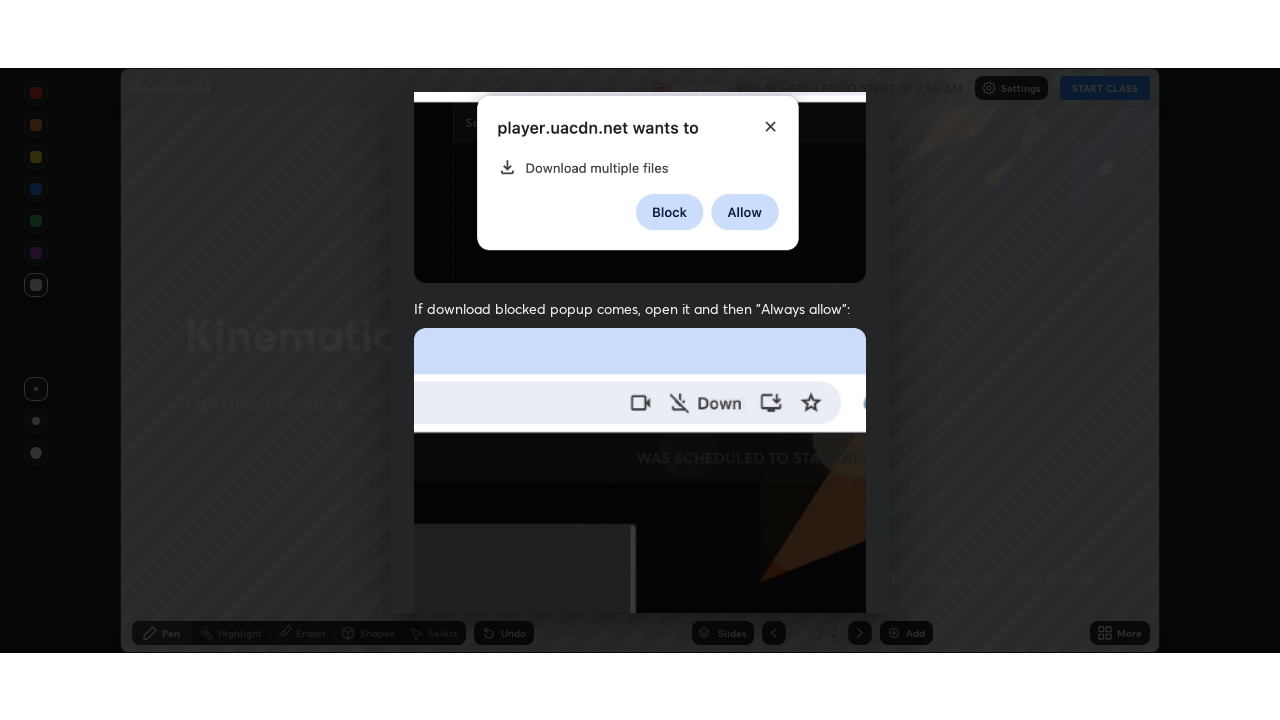 scroll, scrollTop: 479, scrollLeft: 0, axis: vertical 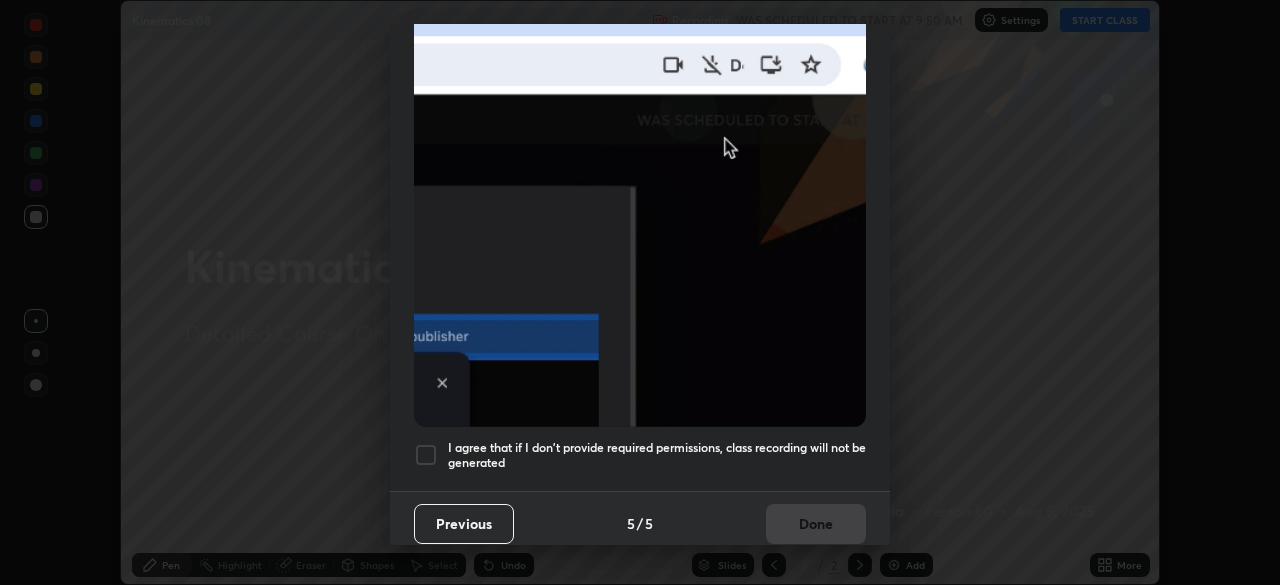 click on "I agree that if I don't provide required permissions, class recording will not be generated" at bounding box center (657, 455) 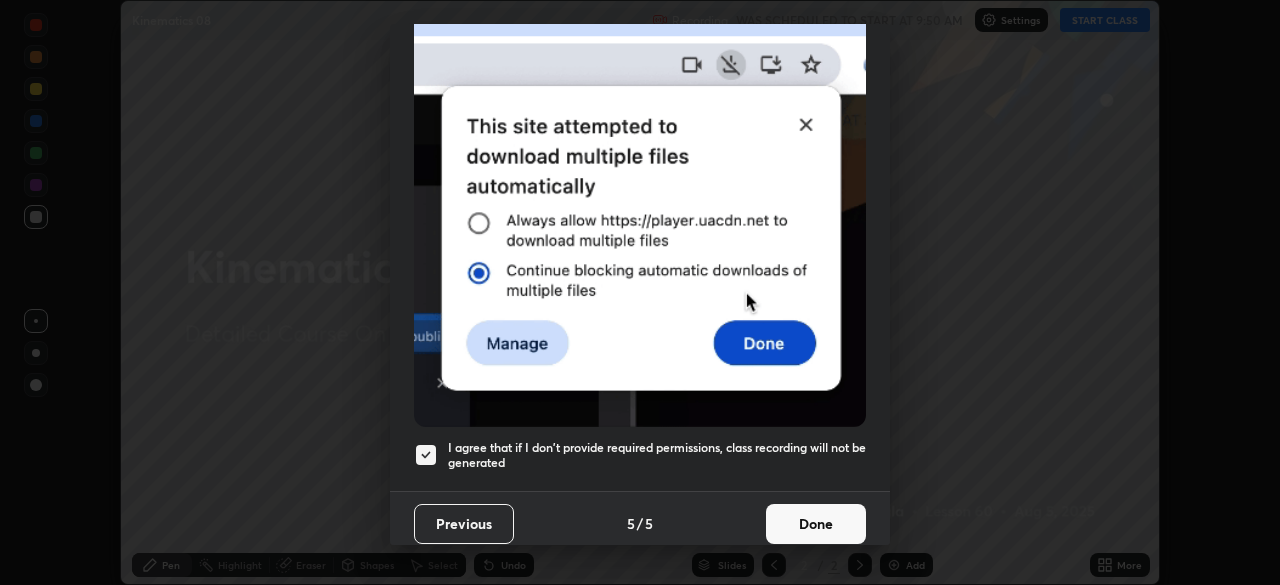 click on "Done" at bounding box center (816, 524) 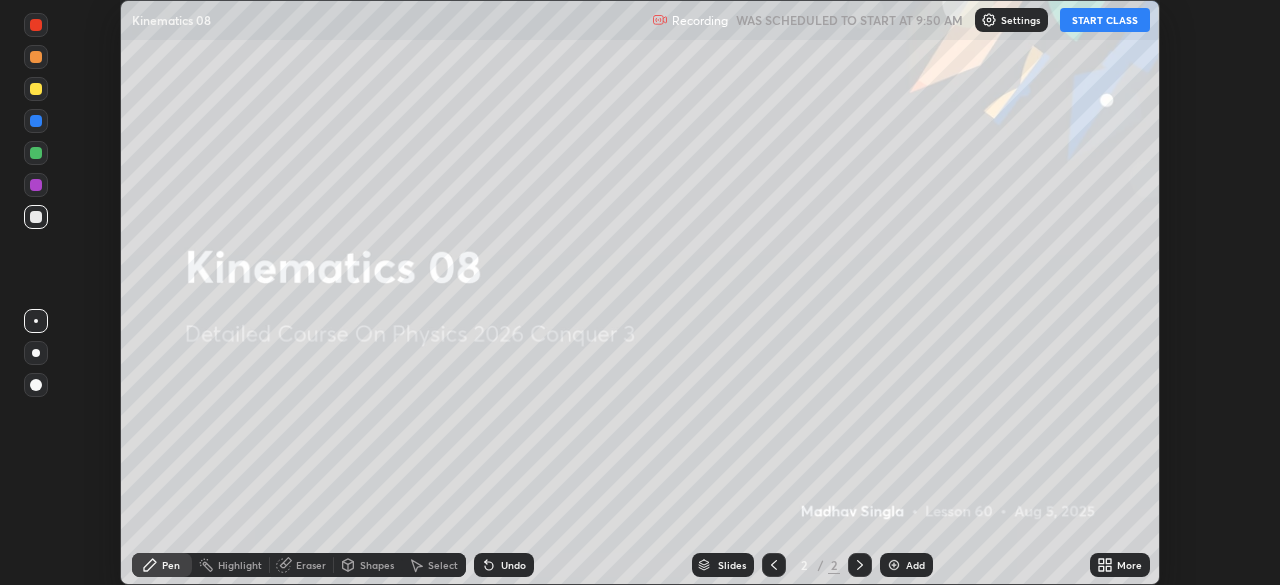 click on "More" at bounding box center (1129, 565) 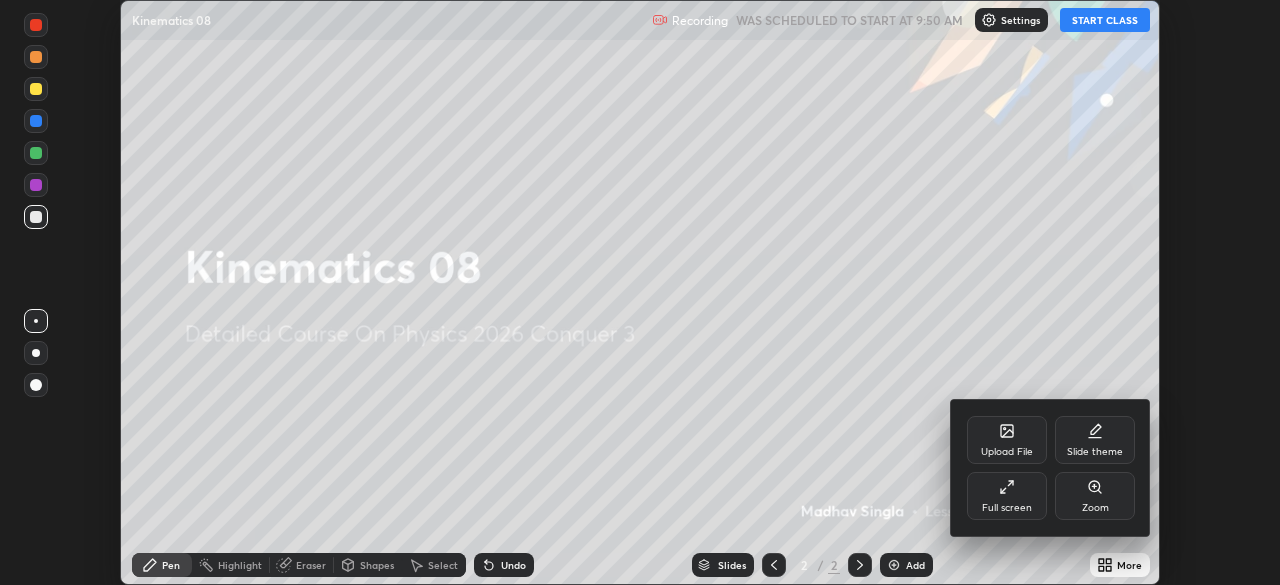 click on "Full screen" at bounding box center [1007, 508] 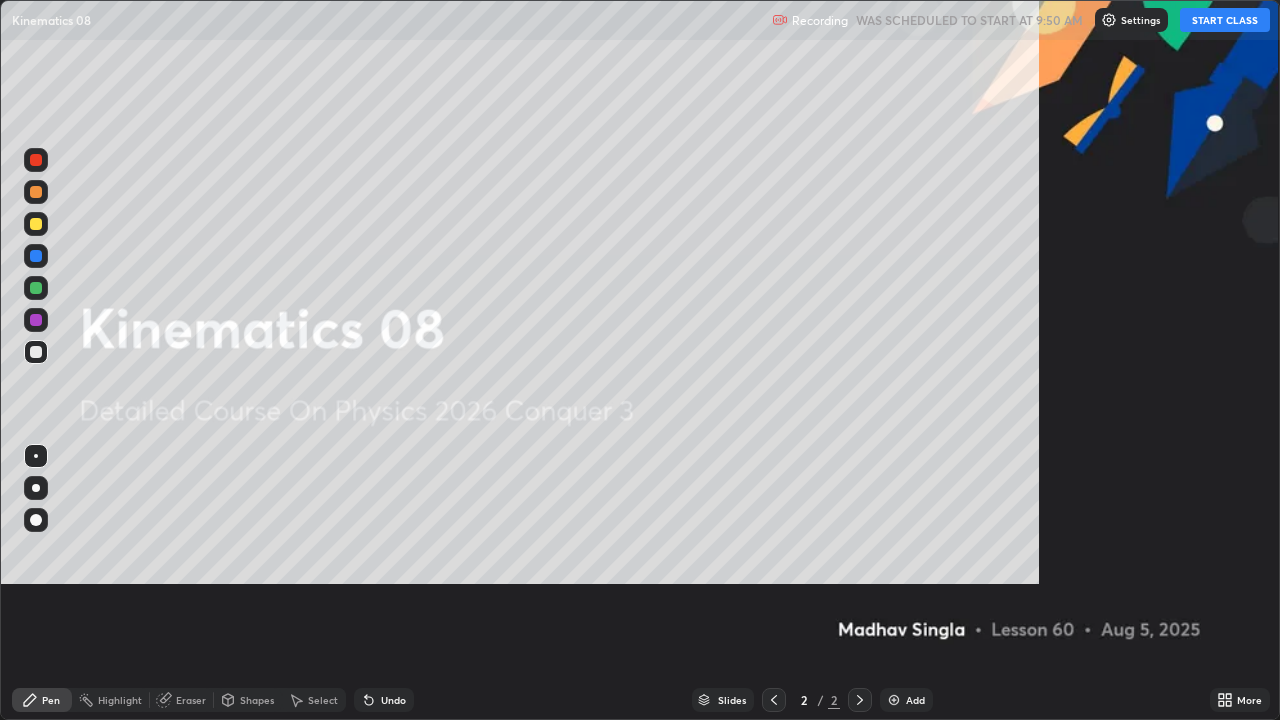 scroll, scrollTop: 99280, scrollLeft: 98720, axis: both 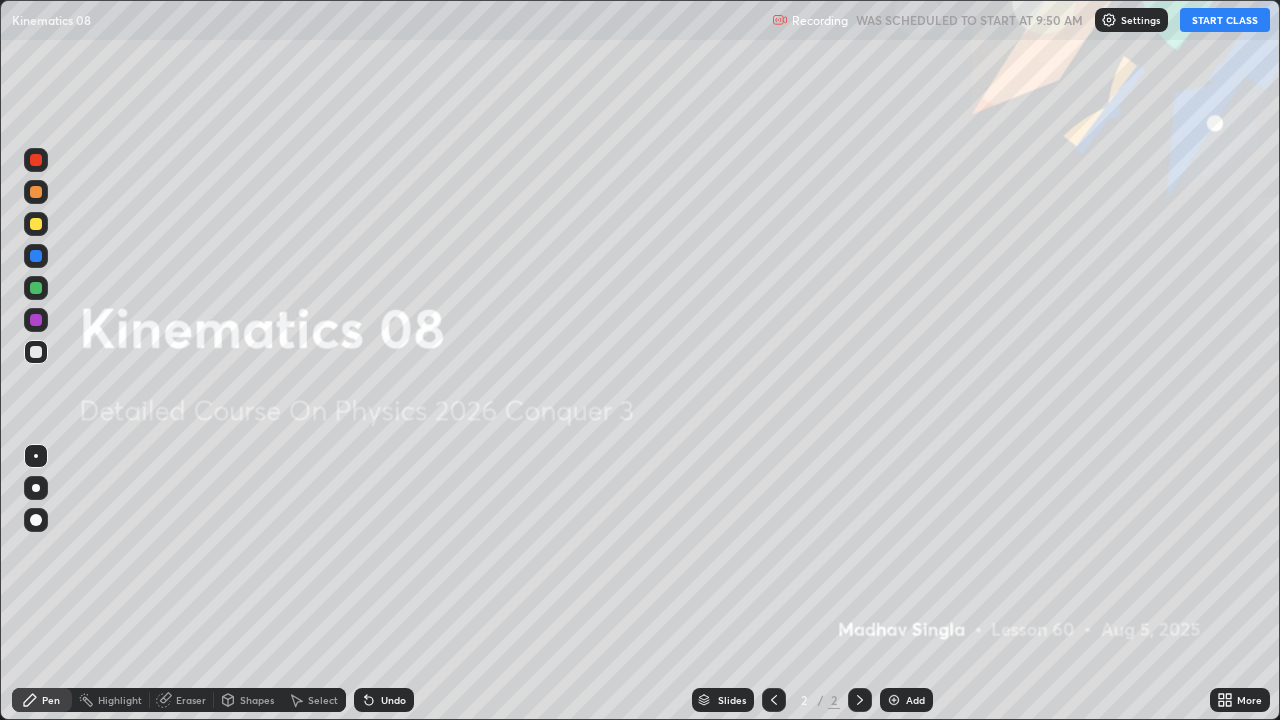 click on "START CLASS" at bounding box center (1225, 20) 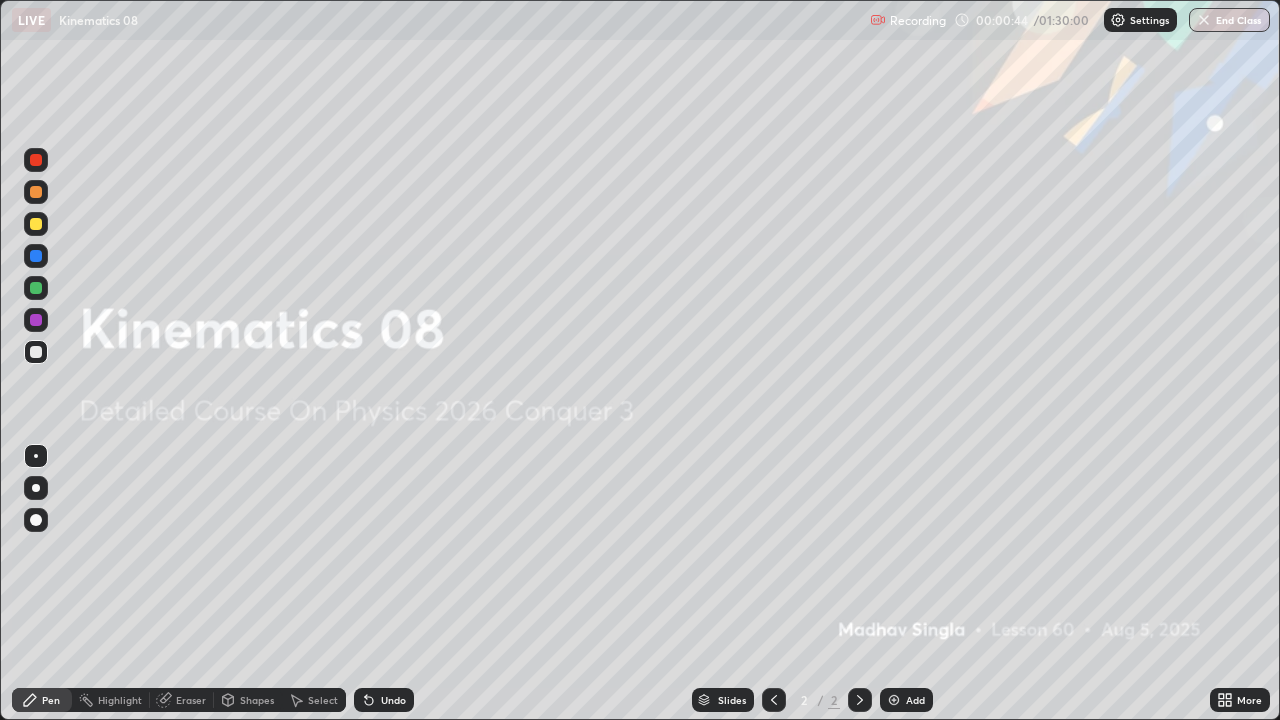 click at bounding box center [894, 700] 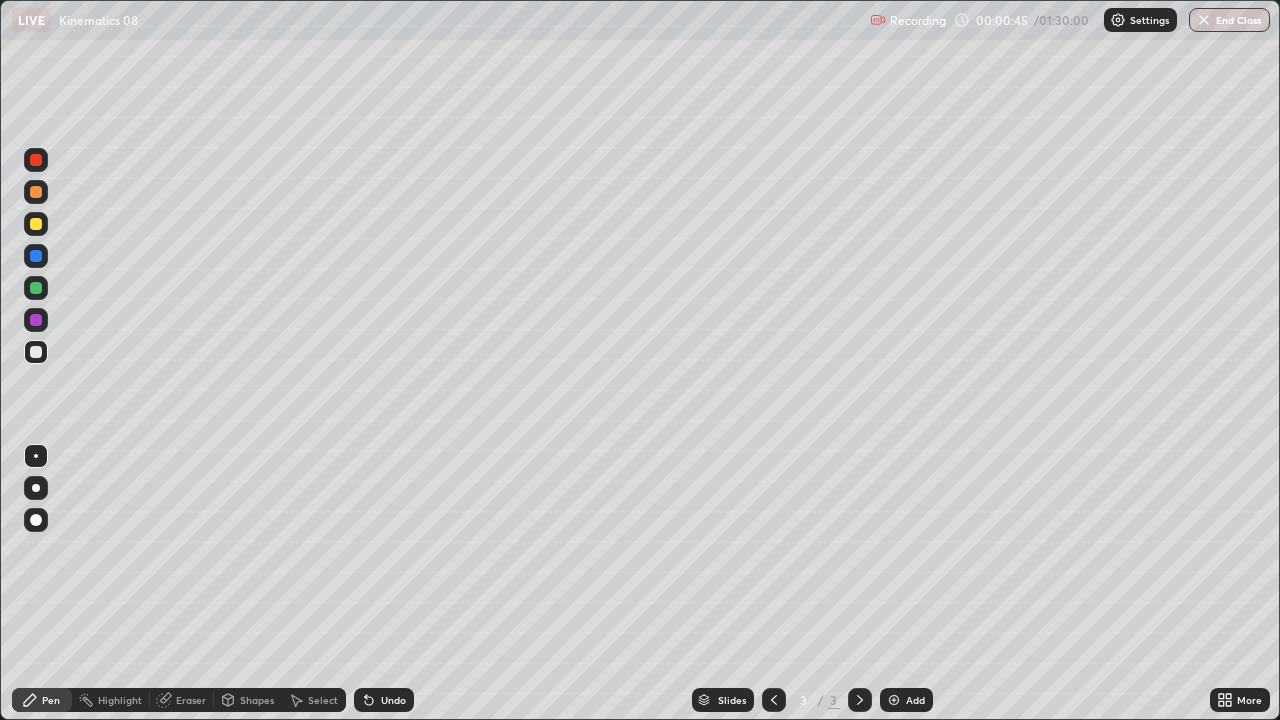 click at bounding box center [36, 288] 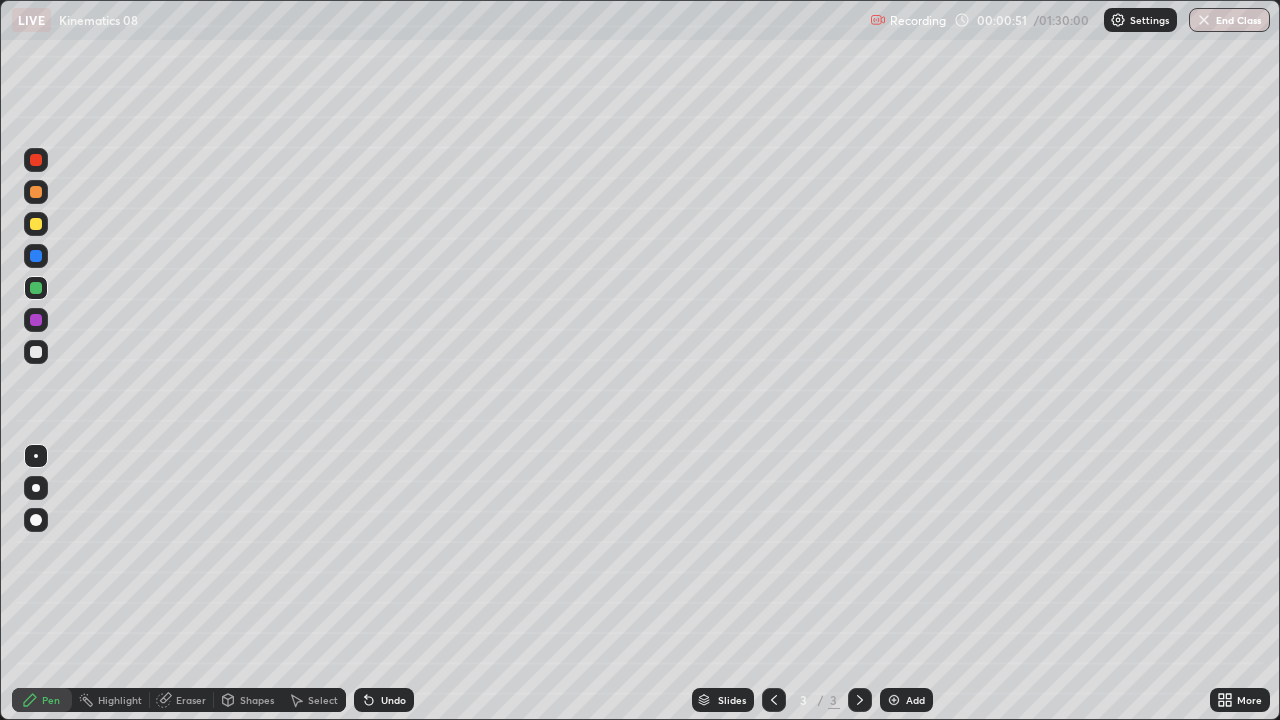 click at bounding box center [36, 352] 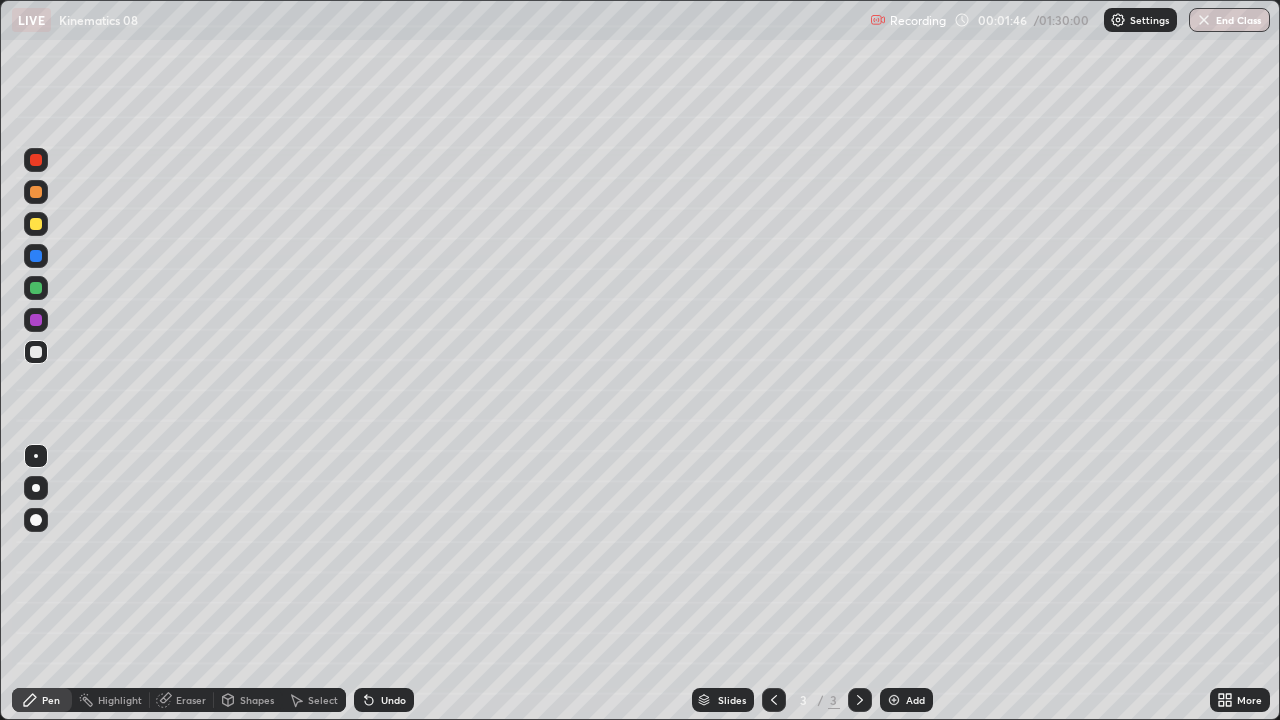 click on "Add" at bounding box center (906, 700) 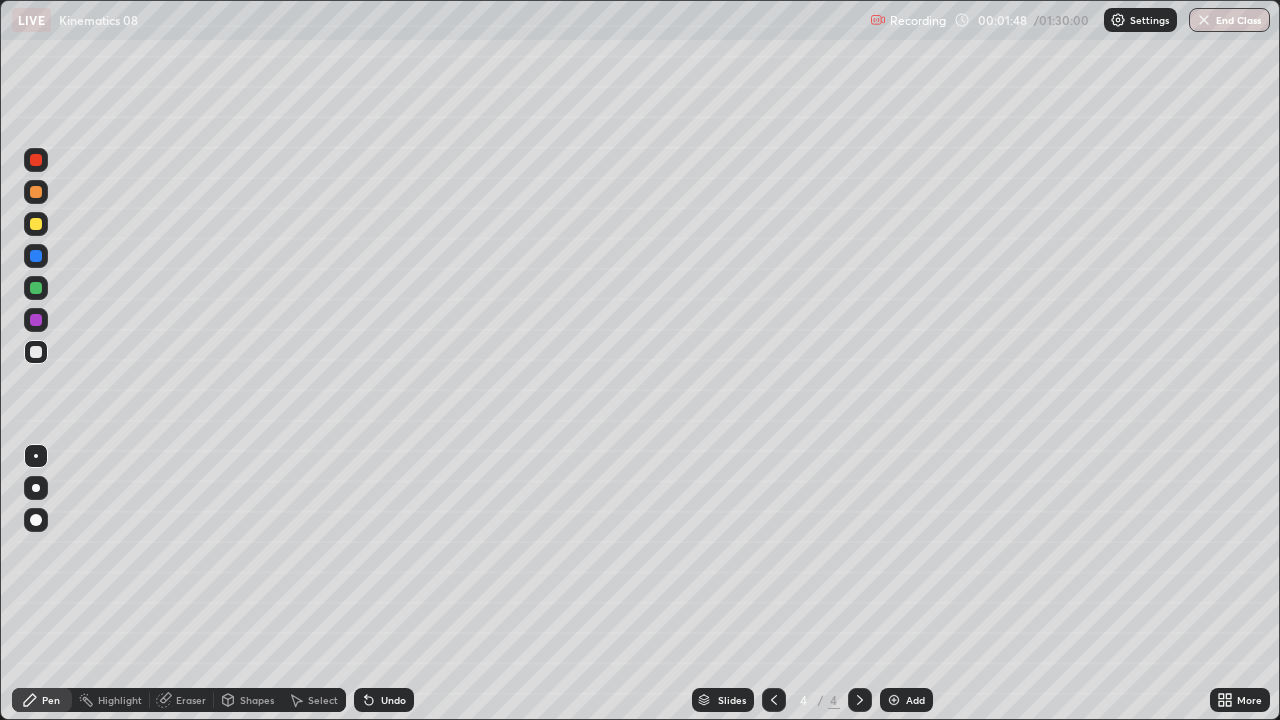 click at bounding box center [36, 288] 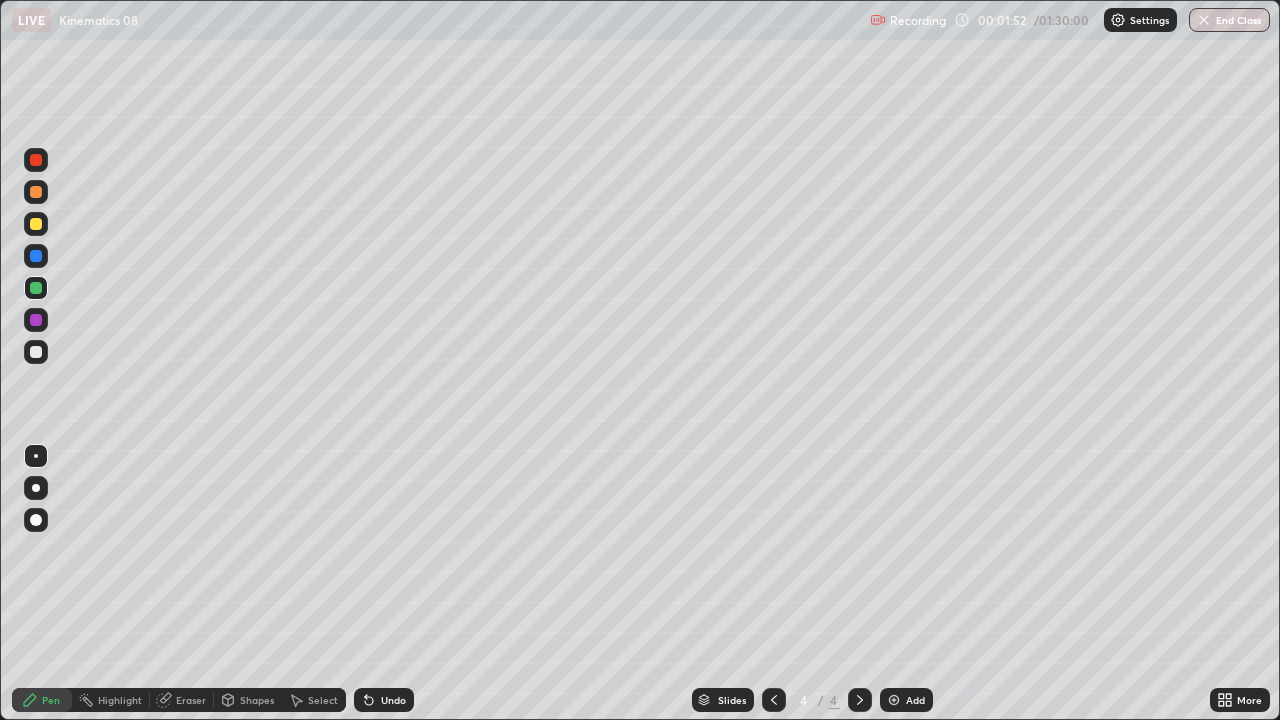 click at bounding box center (36, 352) 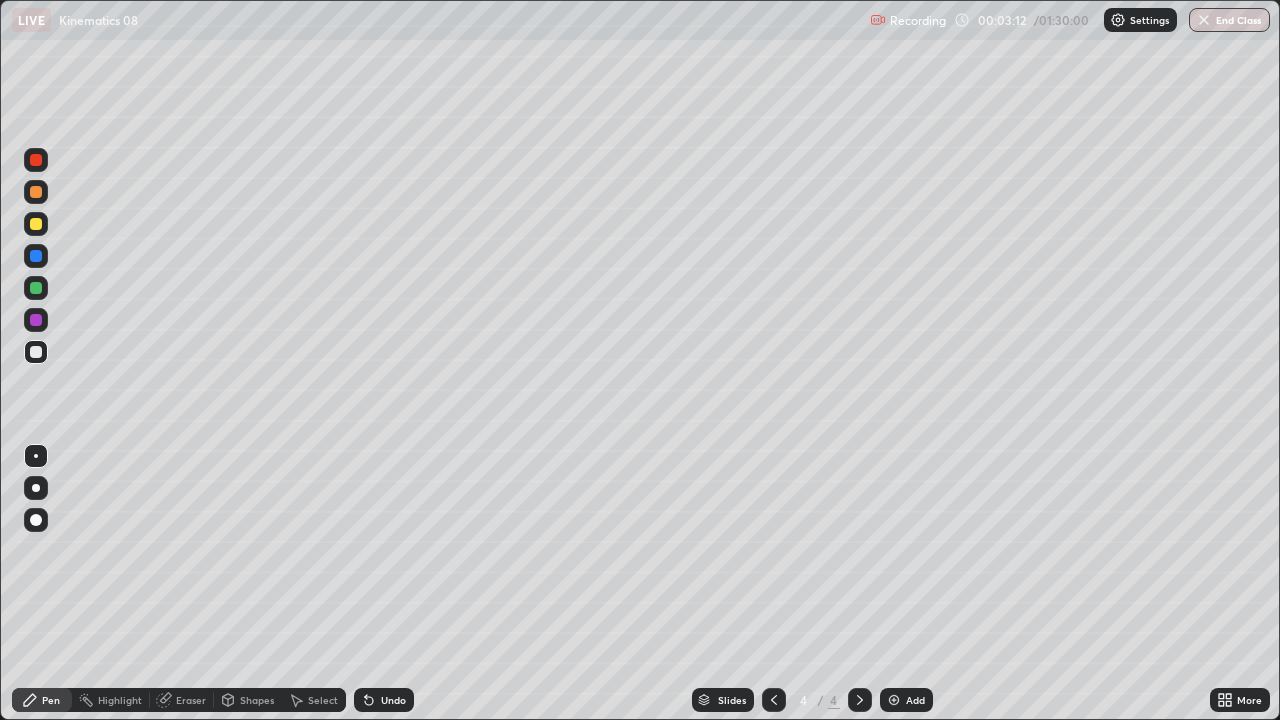 click on "Add" at bounding box center [906, 700] 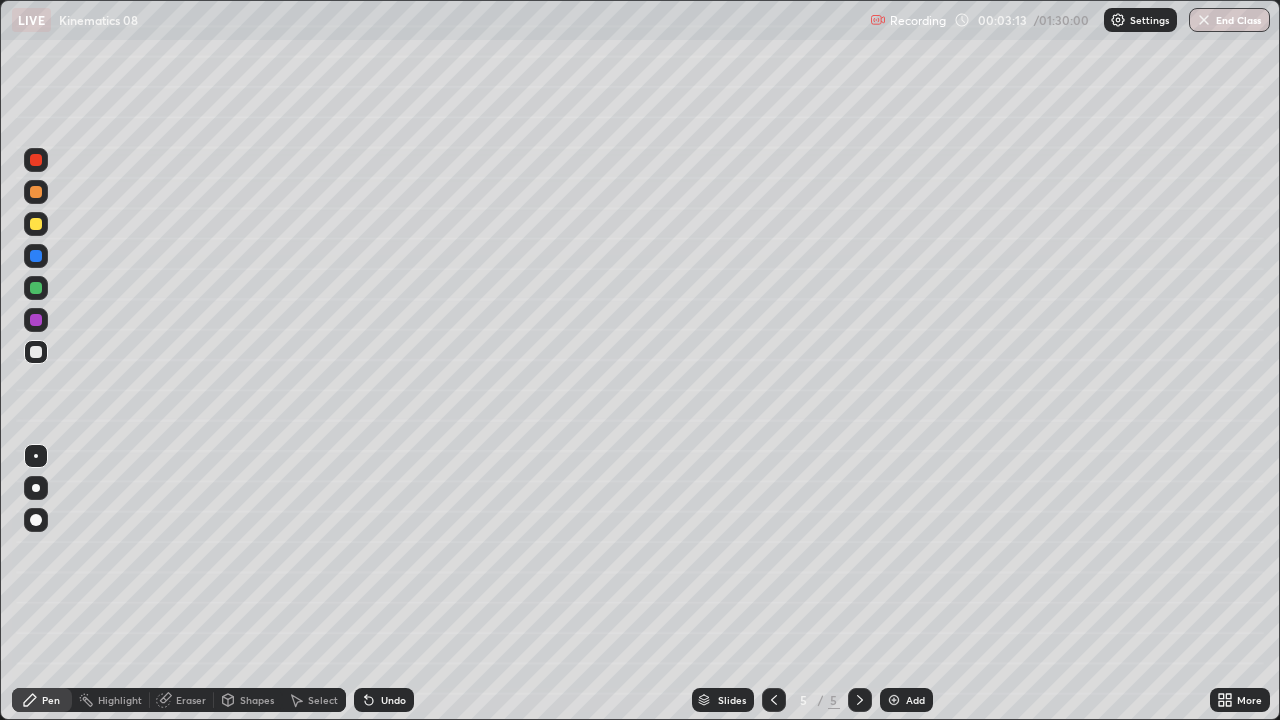 click at bounding box center (36, 224) 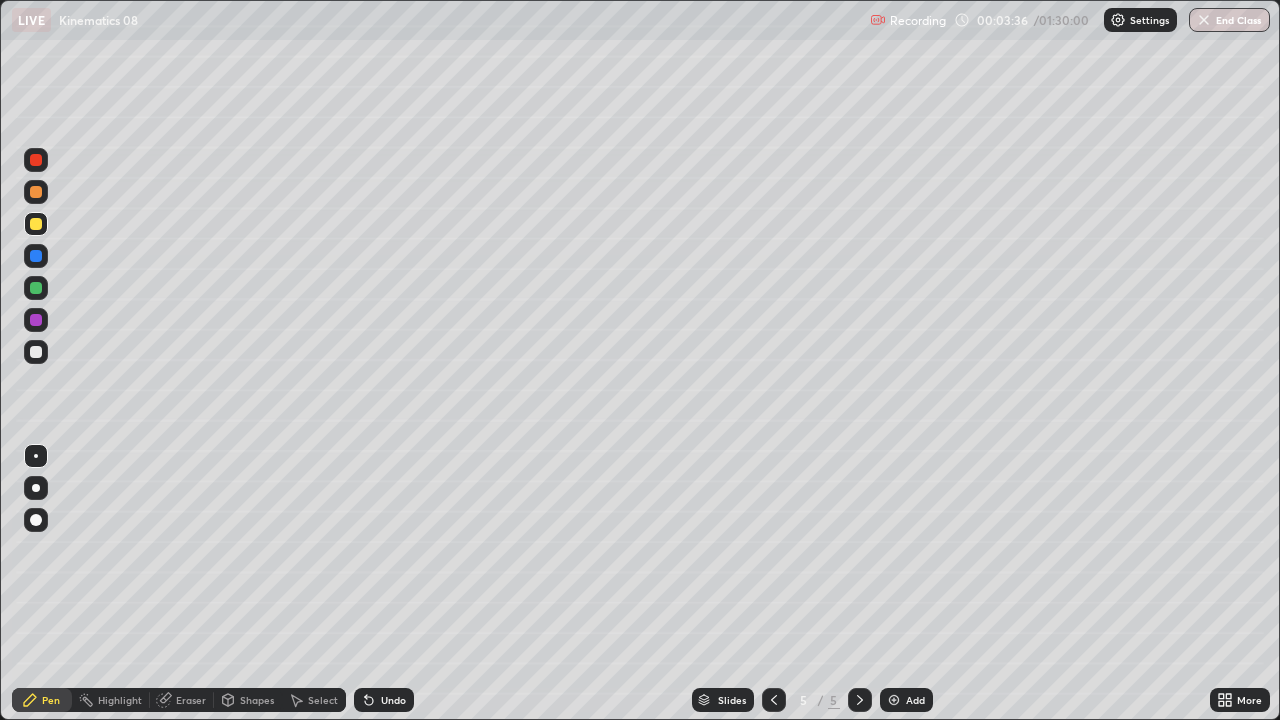 click at bounding box center [36, 352] 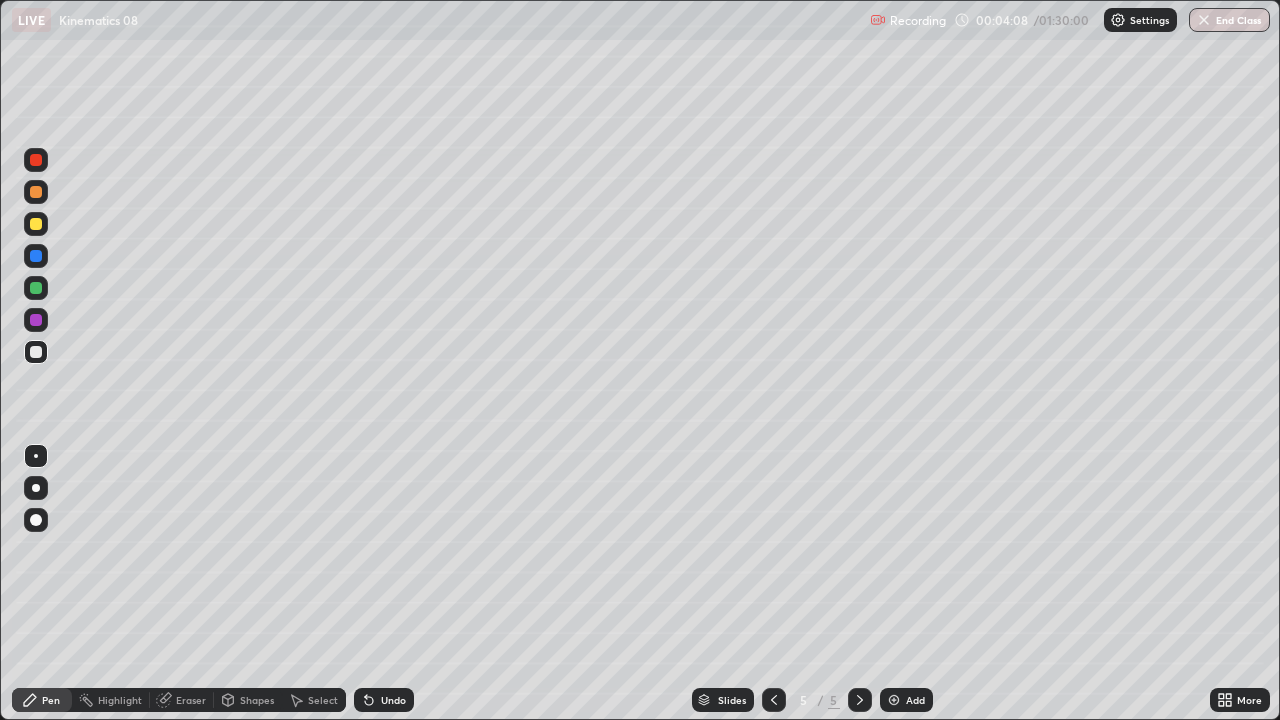 click on "Eraser" at bounding box center (191, 700) 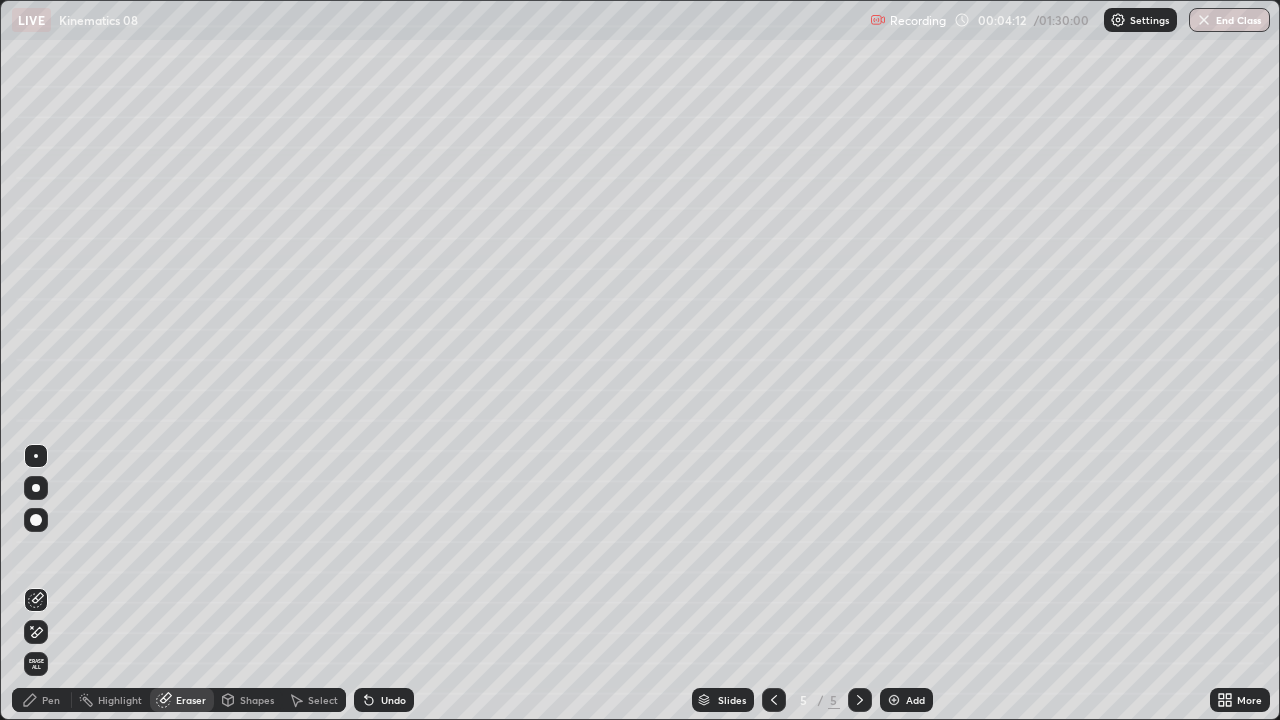 click on "Pen" at bounding box center [42, 700] 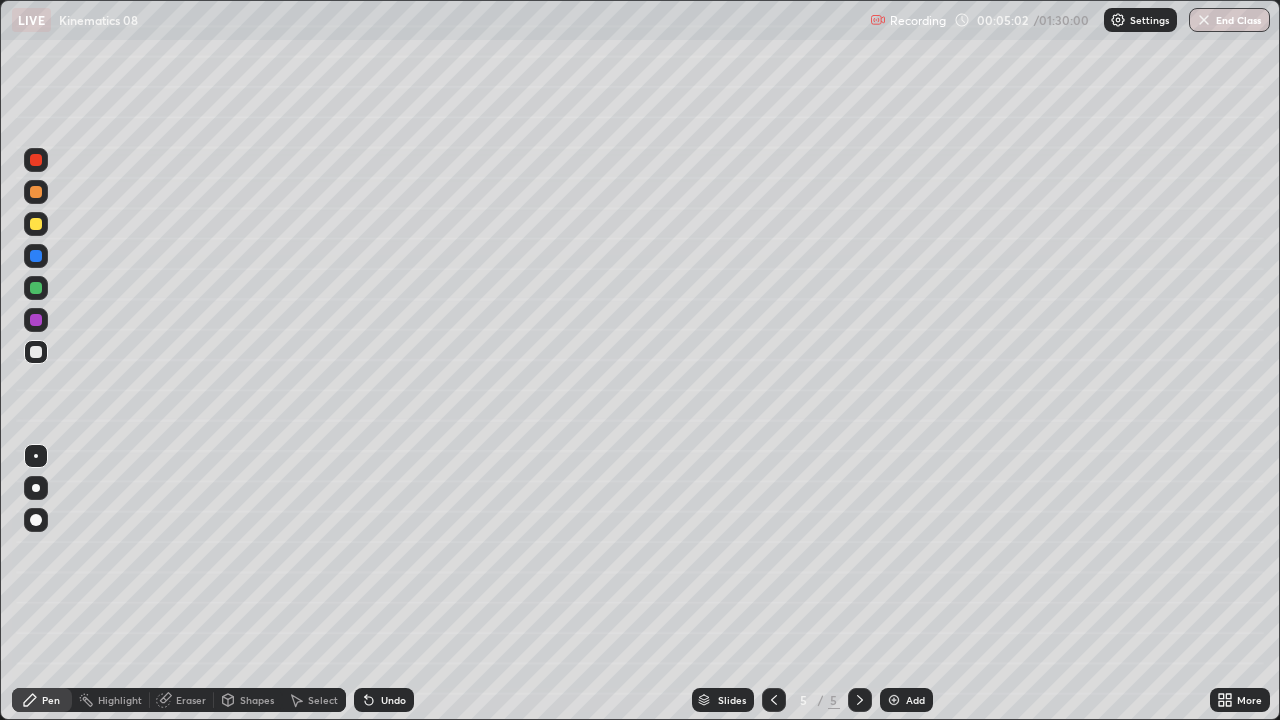 click on "Undo" at bounding box center [393, 700] 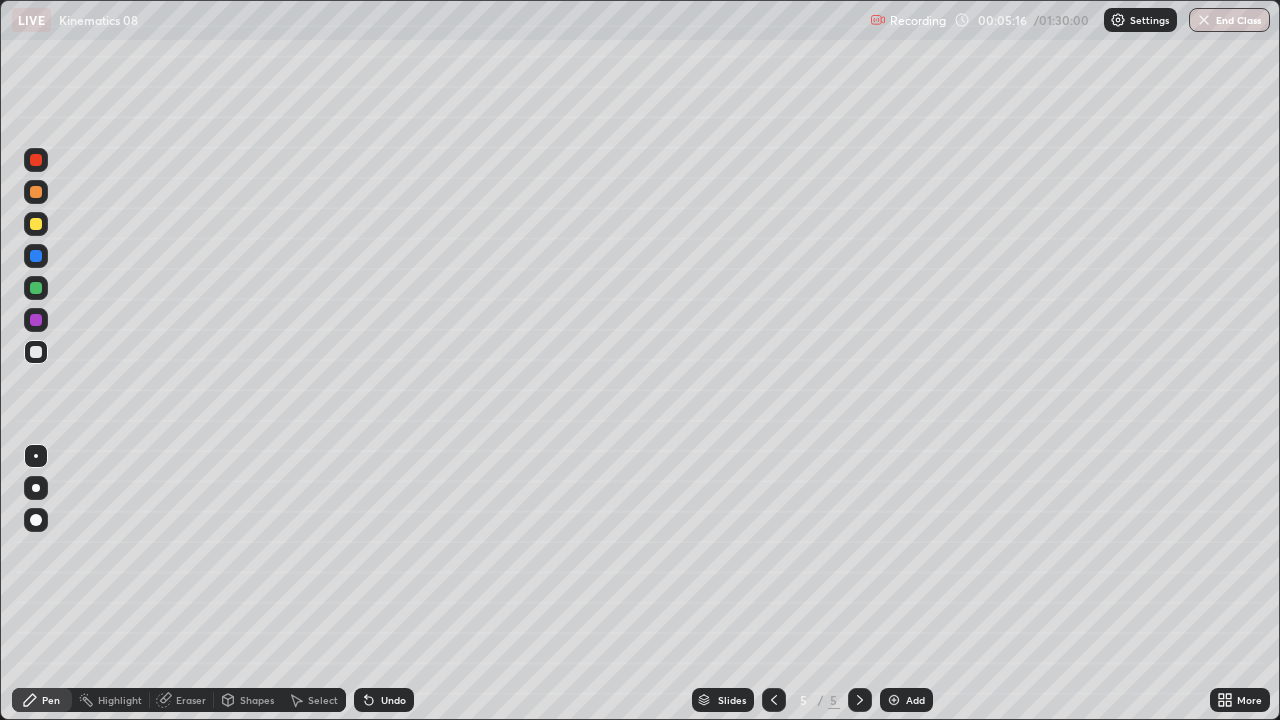 click on "Select" at bounding box center [323, 700] 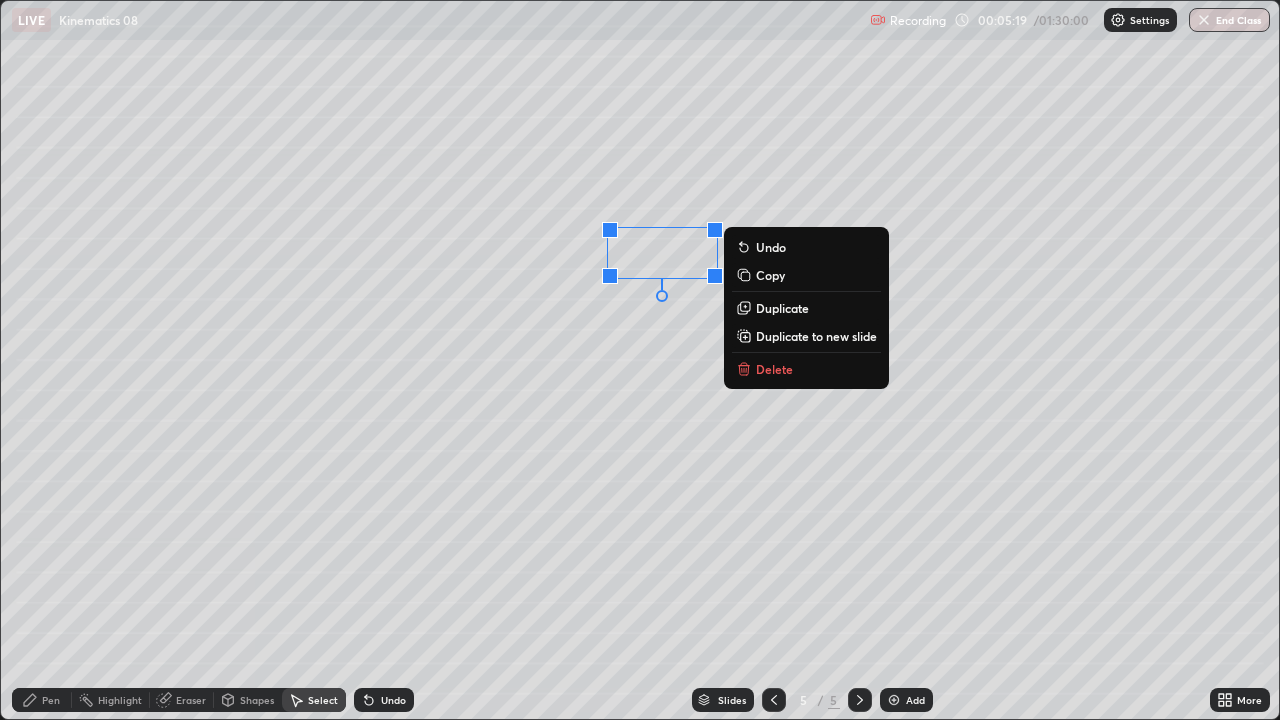 click on "Undo" at bounding box center [384, 700] 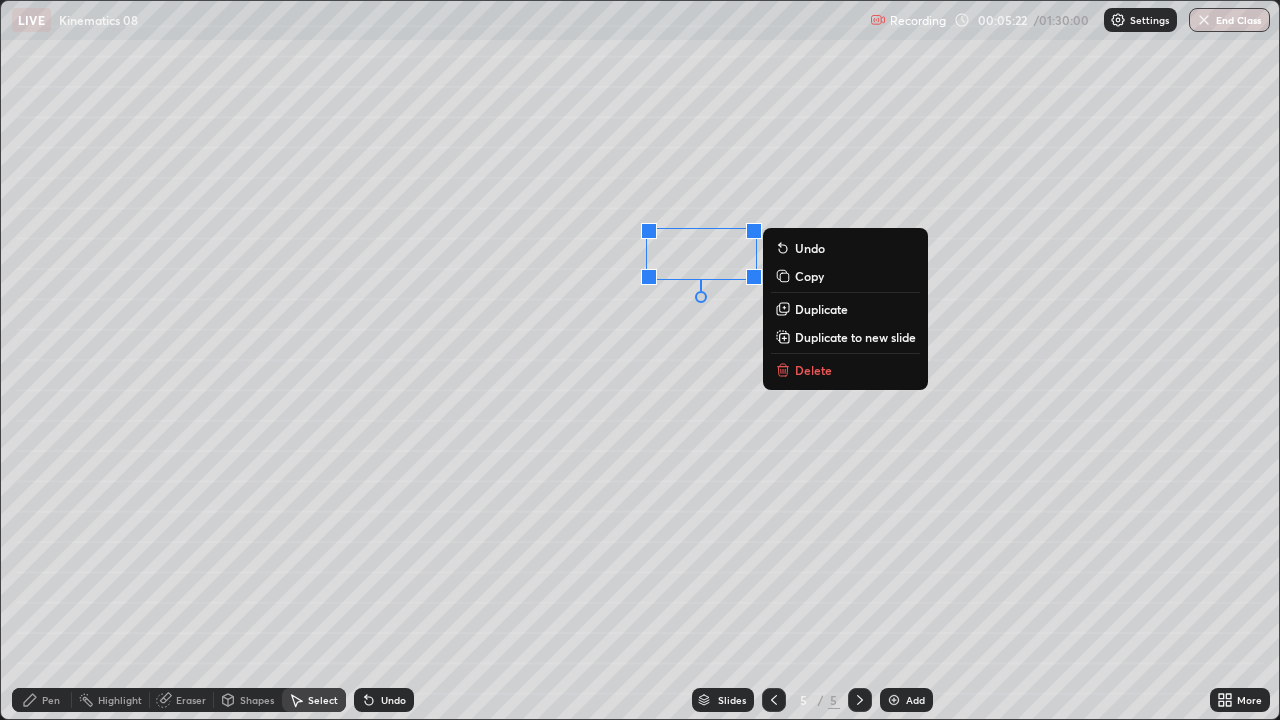 click 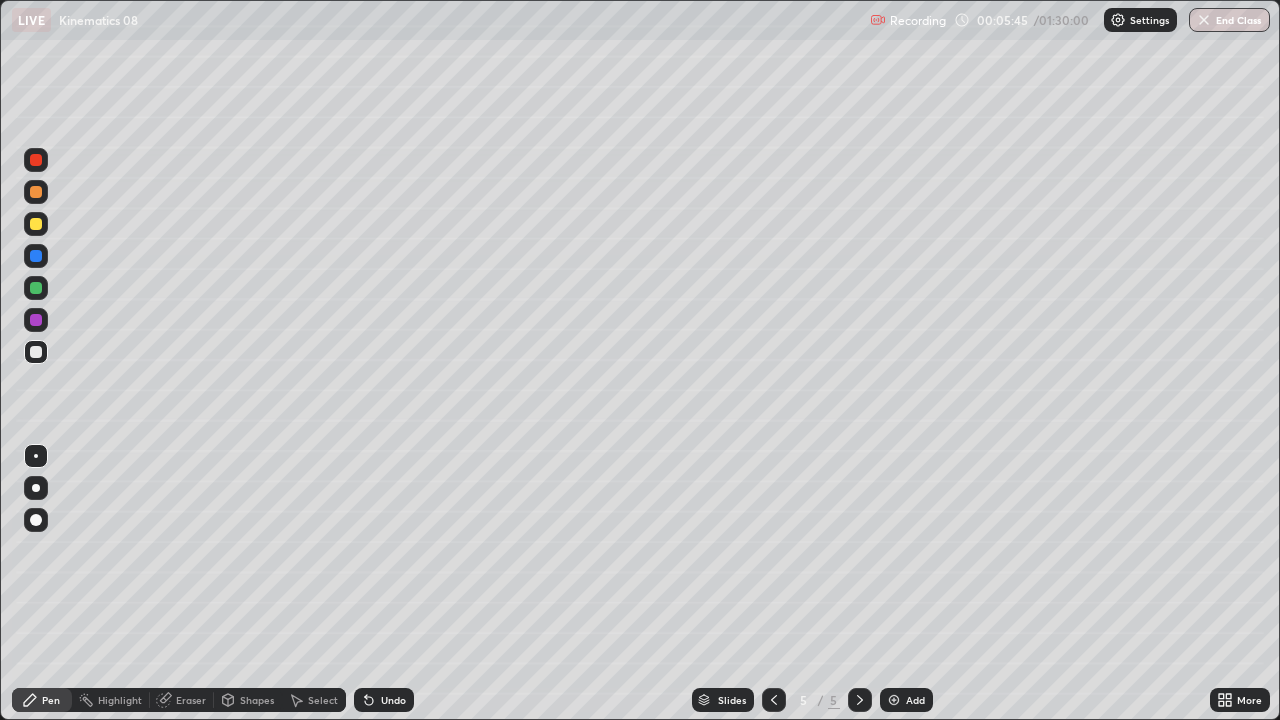 click on "Select" at bounding box center (314, 700) 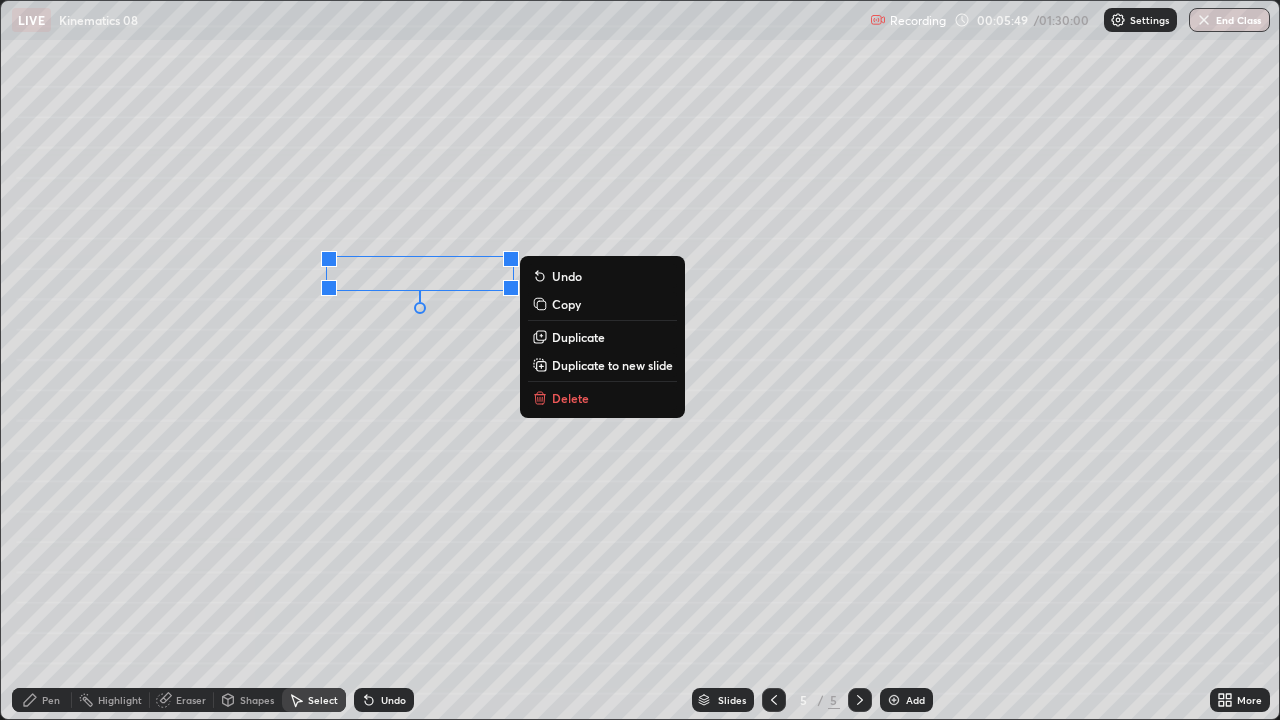 click on "Pen" at bounding box center (51, 700) 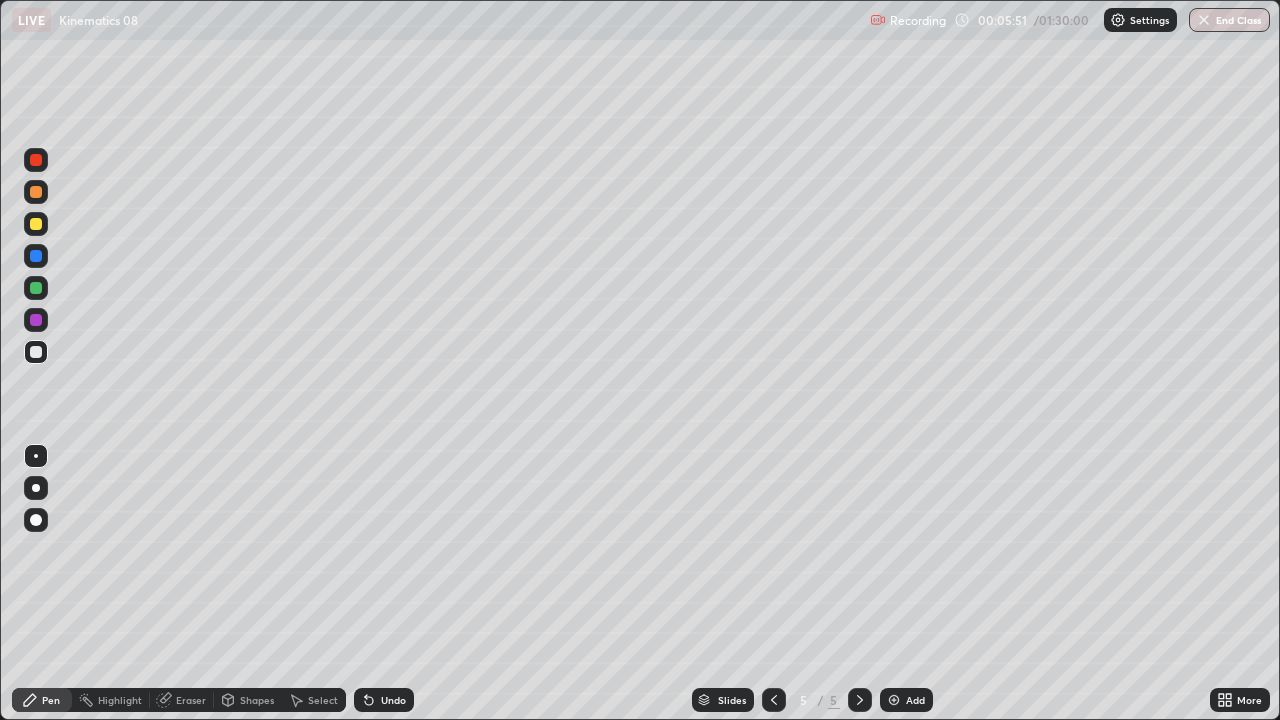 click on "Select" at bounding box center [323, 700] 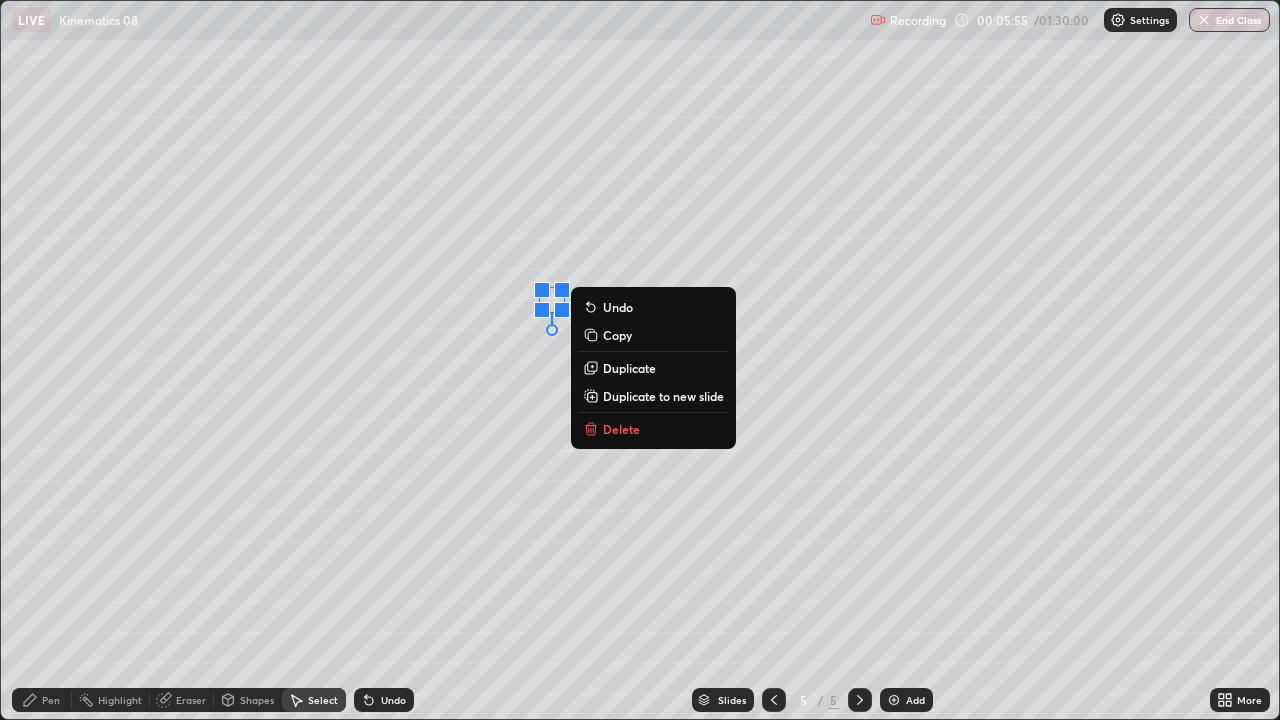 click on "Eraser" at bounding box center [191, 700] 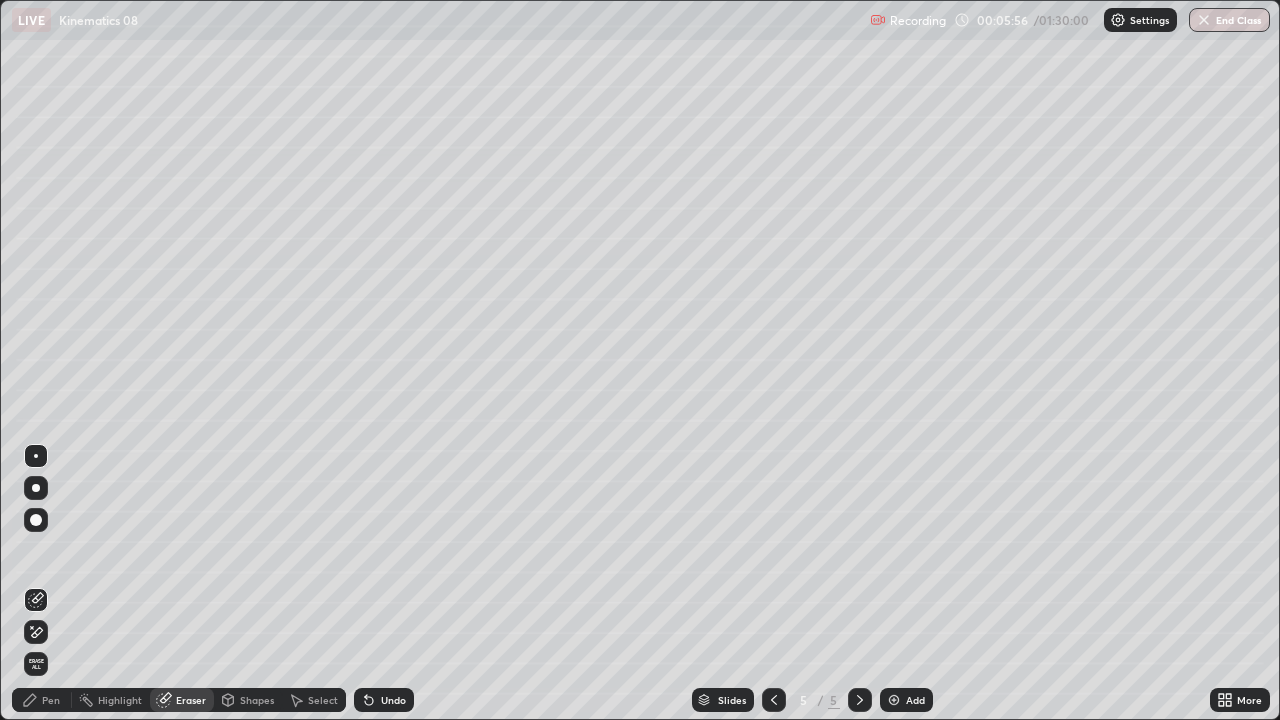 click on "Pen" at bounding box center [51, 700] 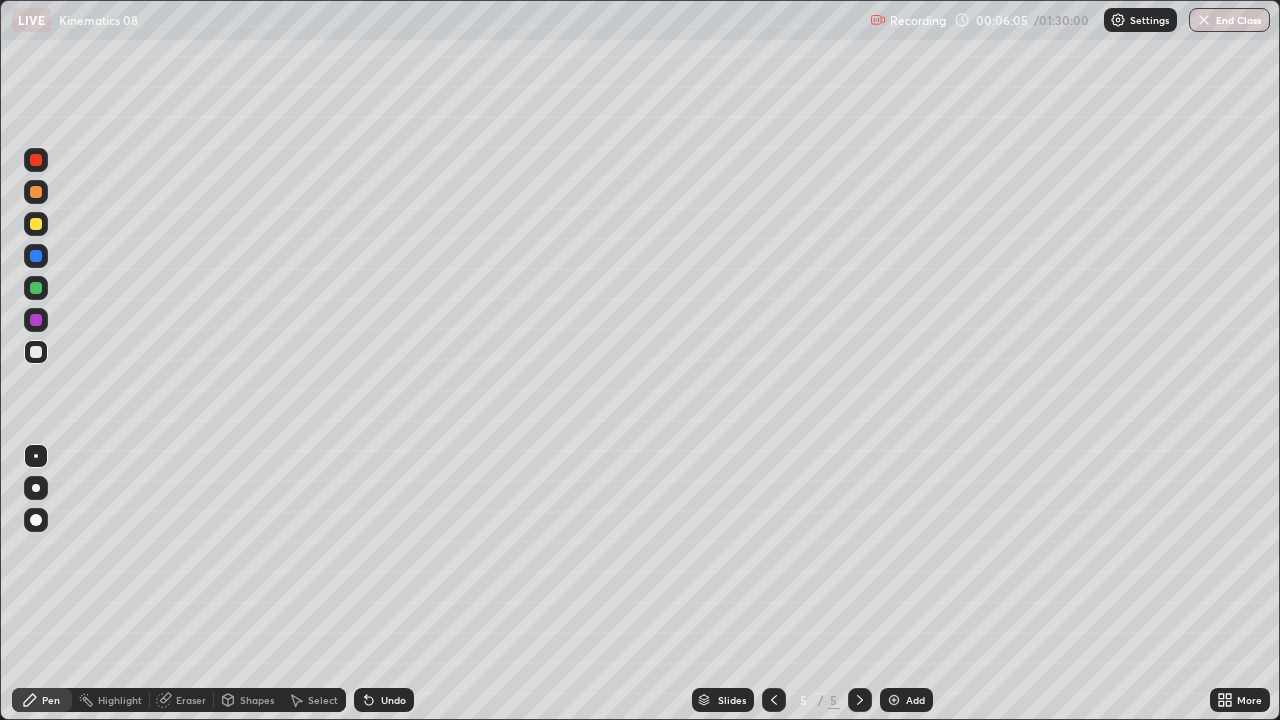 click on "Undo" at bounding box center (393, 700) 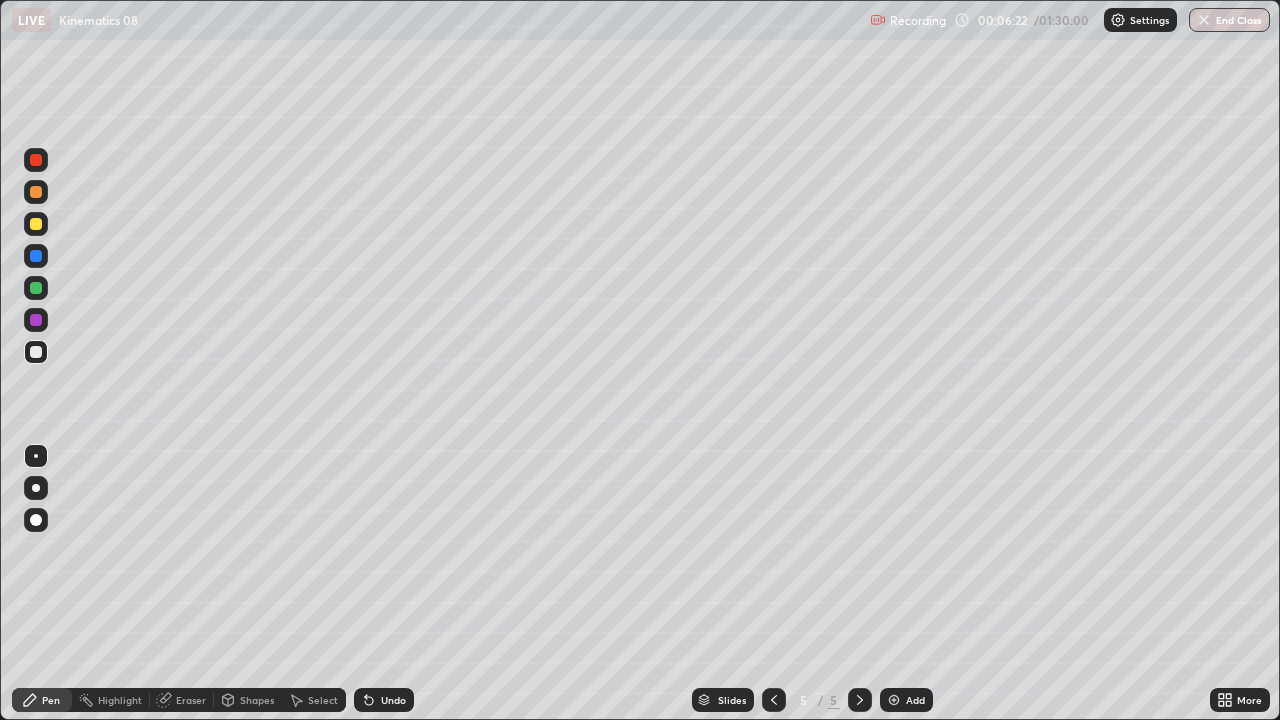 click 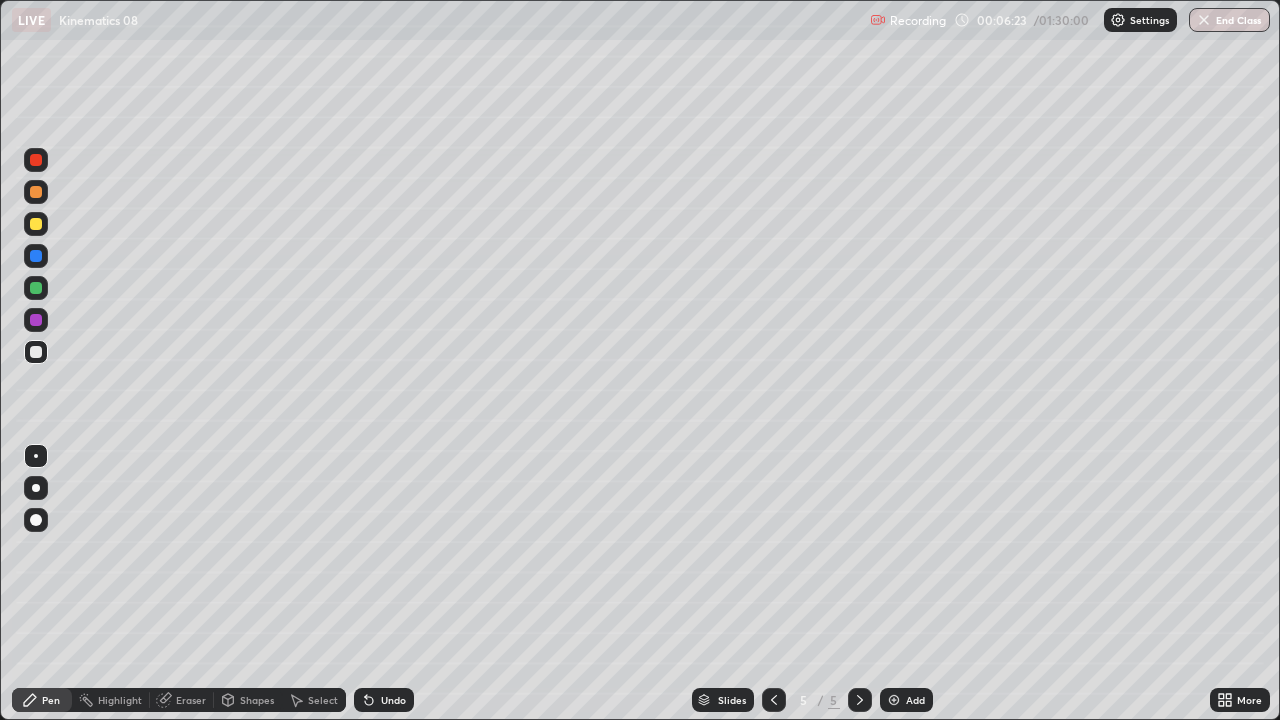 click 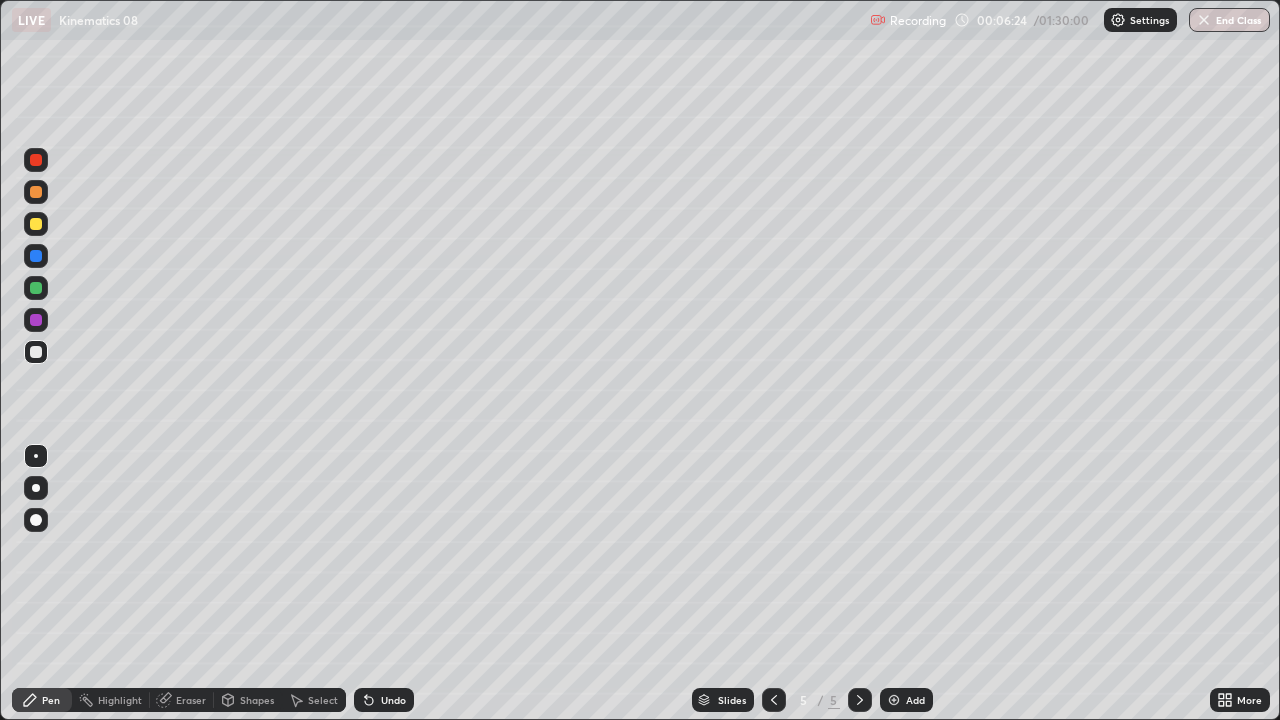 click on "Undo" at bounding box center (384, 700) 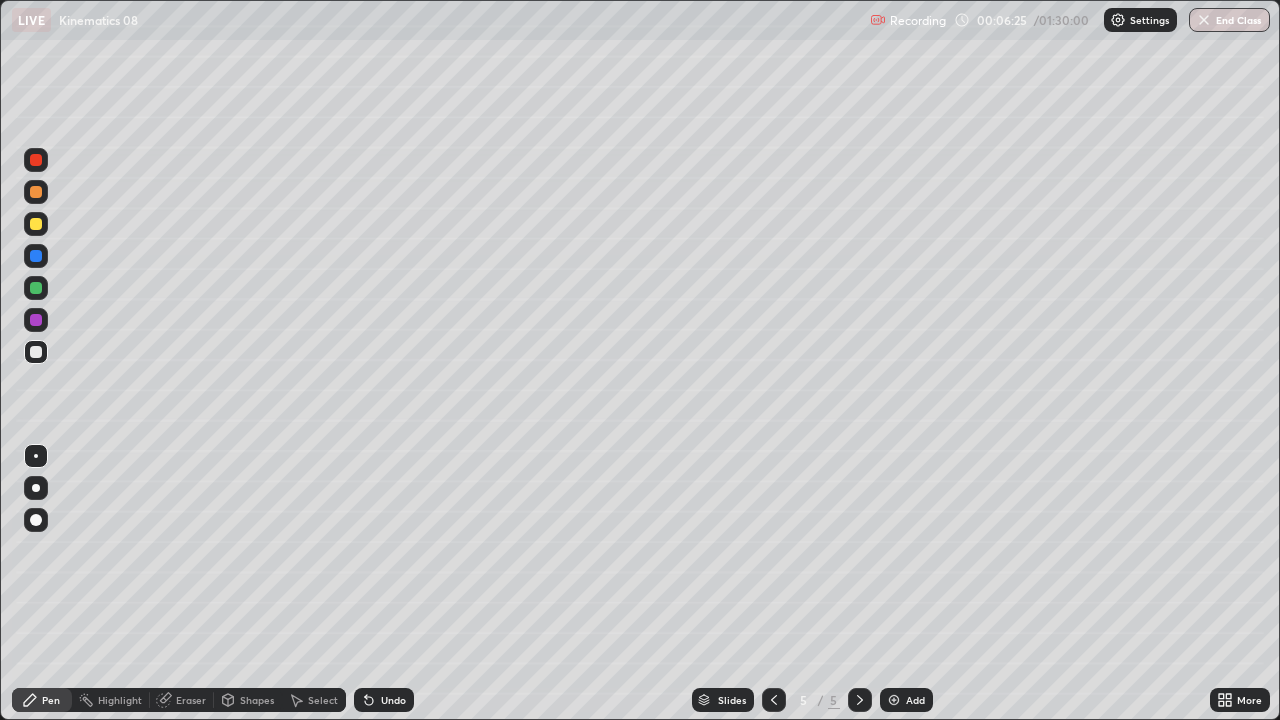 click on "Undo" at bounding box center [384, 700] 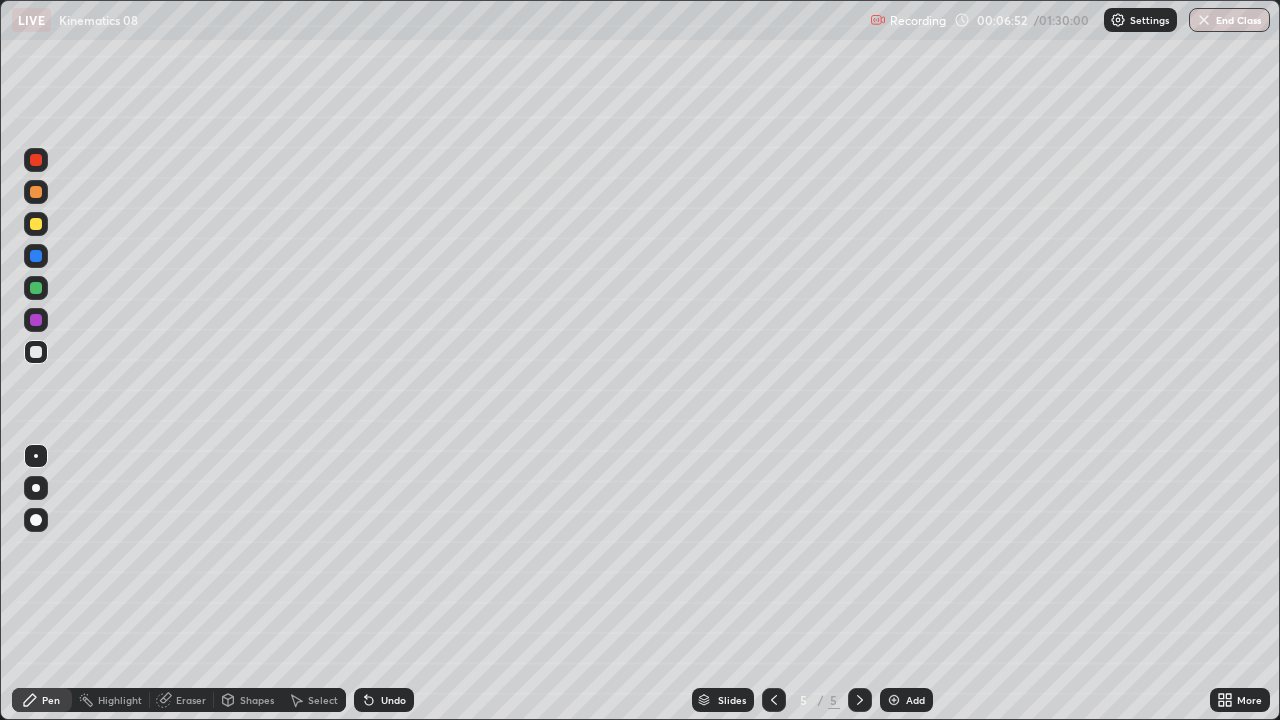 click at bounding box center [36, 288] 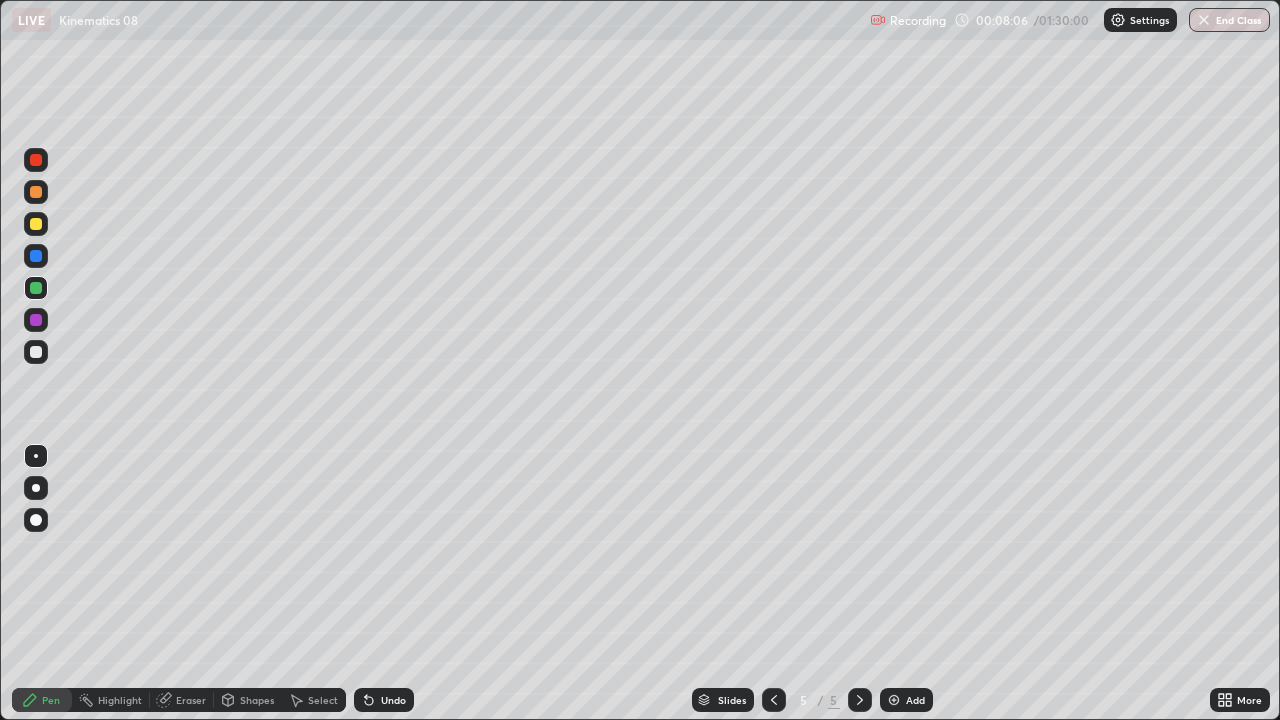 click on "Add" at bounding box center (915, 700) 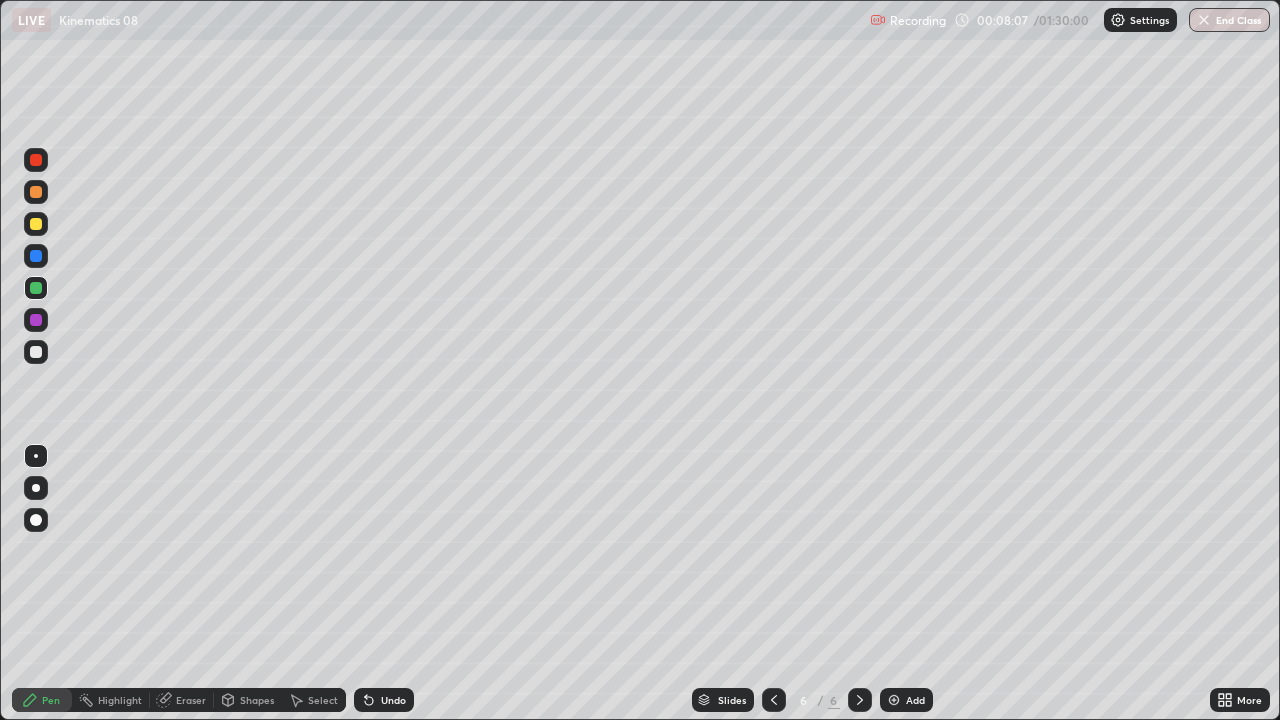 click at bounding box center [36, 192] 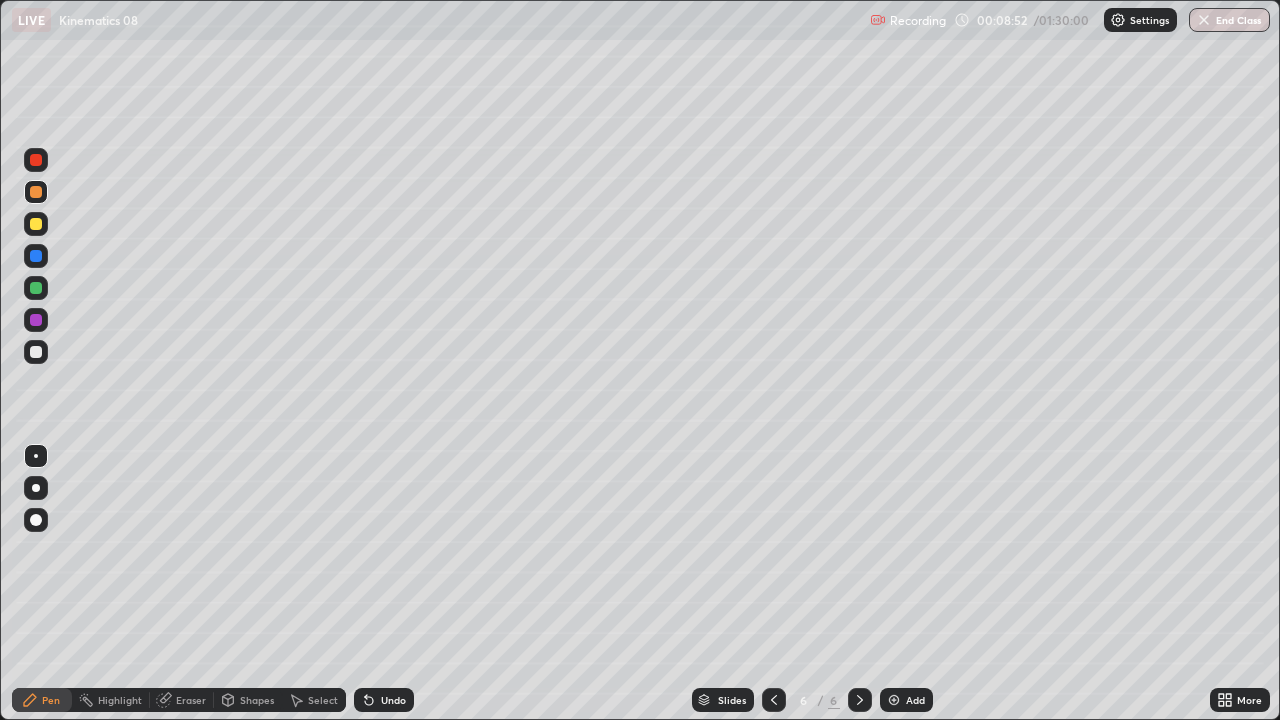 click at bounding box center (36, 352) 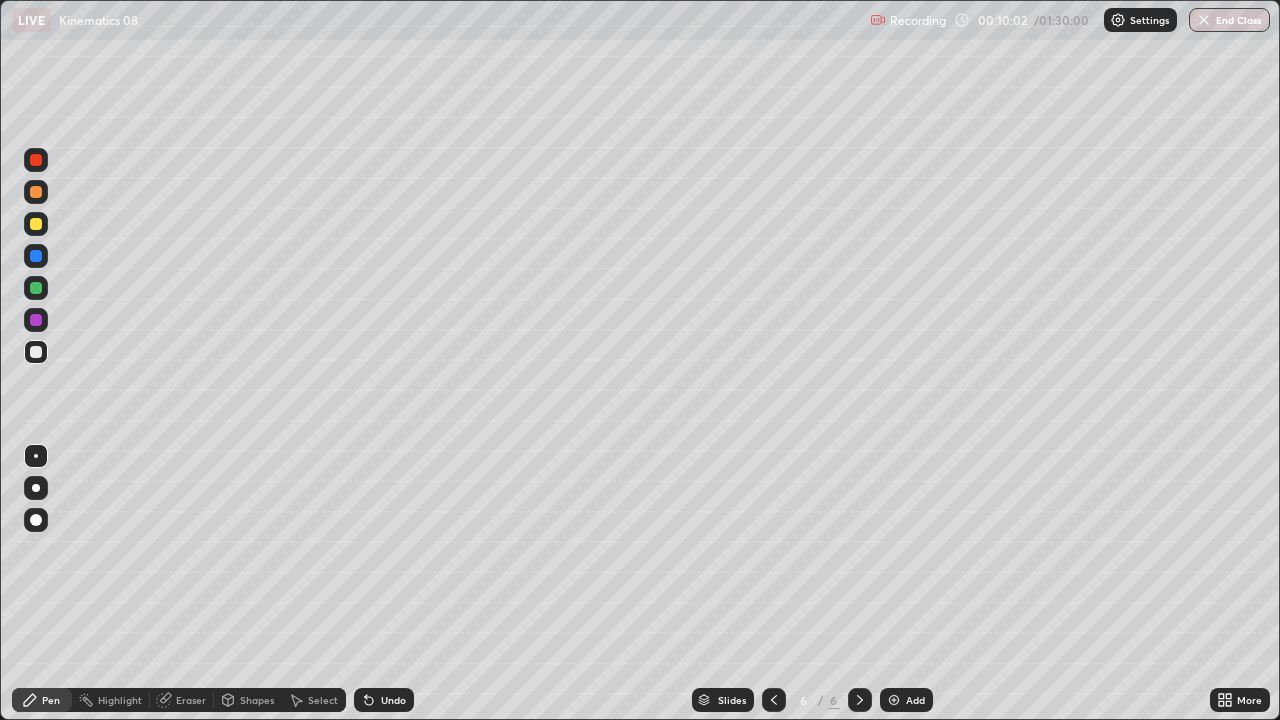 click on "Undo" at bounding box center [384, 700] 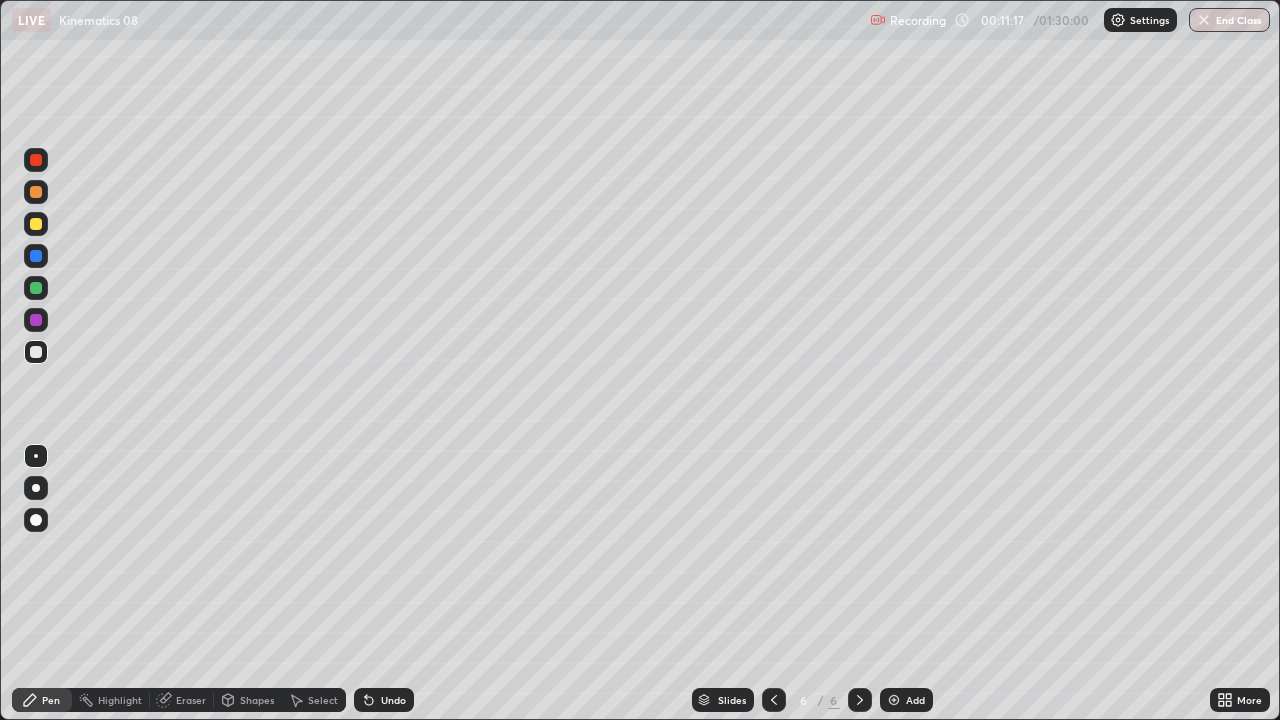 click on "Shapes" at bounding box center [257, 700] 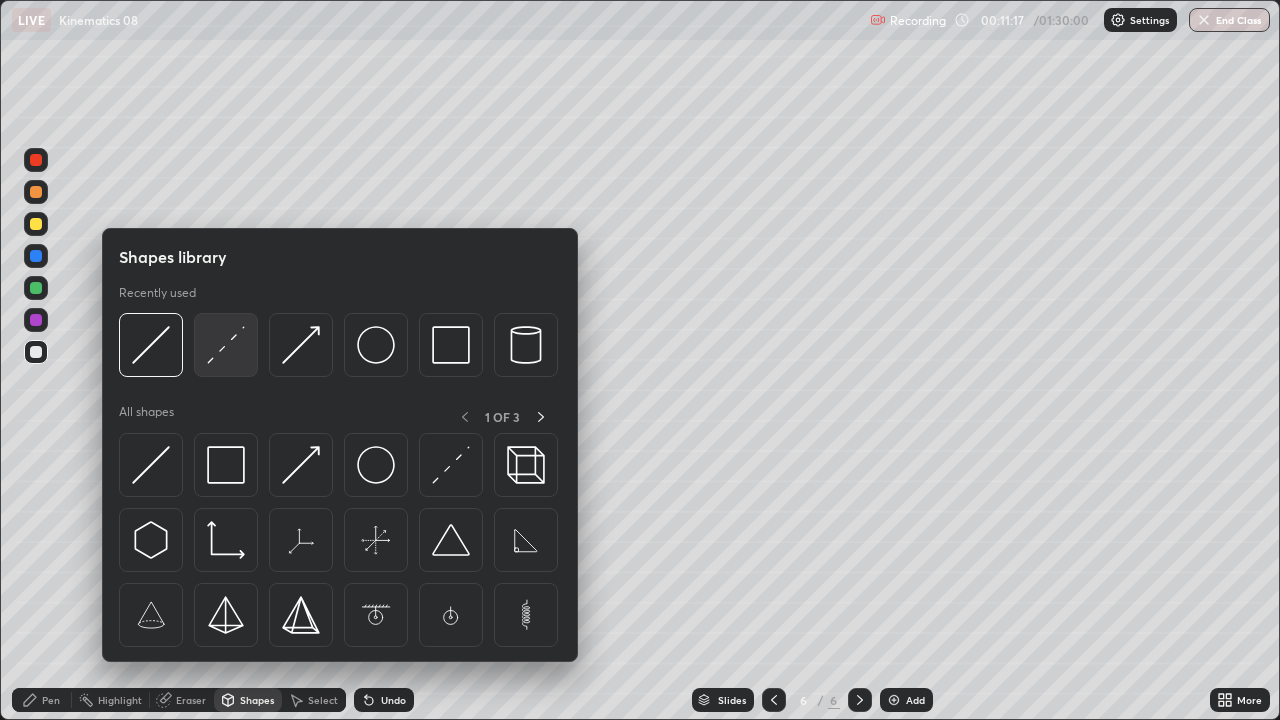 click at bounding box center [226, 345] 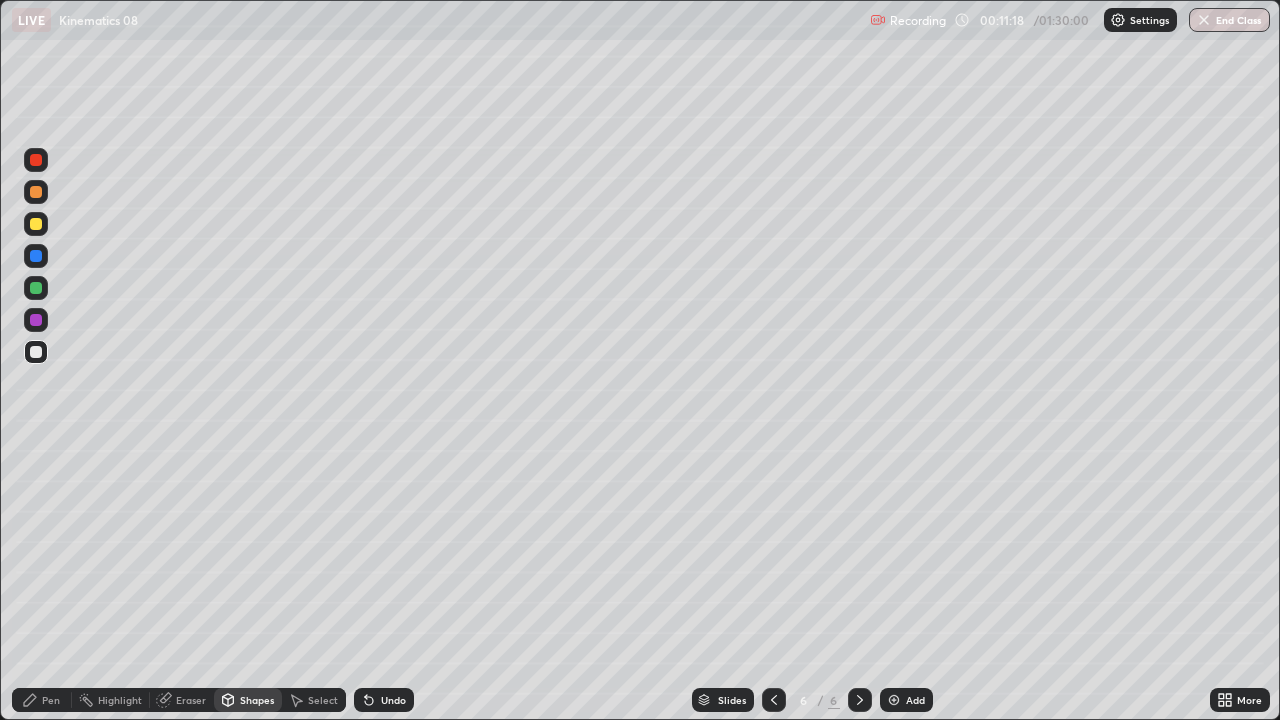 click at bounding box center [36, 288] 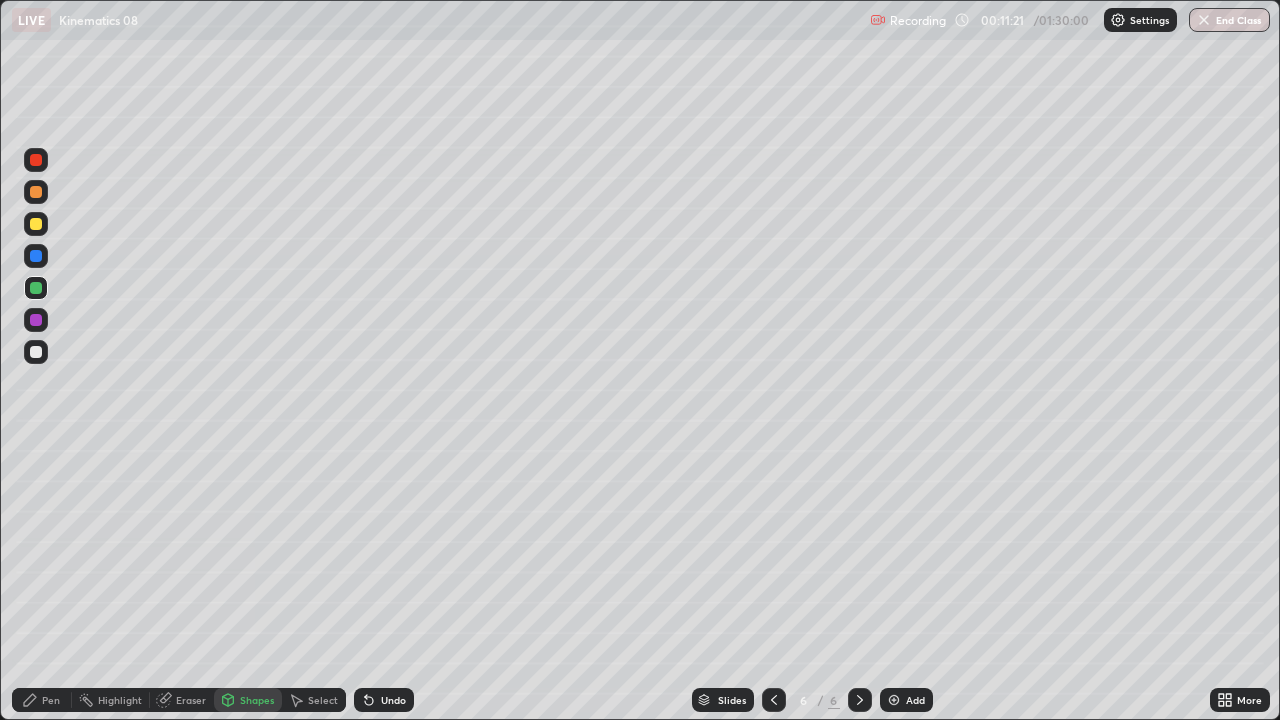 click on "Pen" at bounding box center (42, 700) 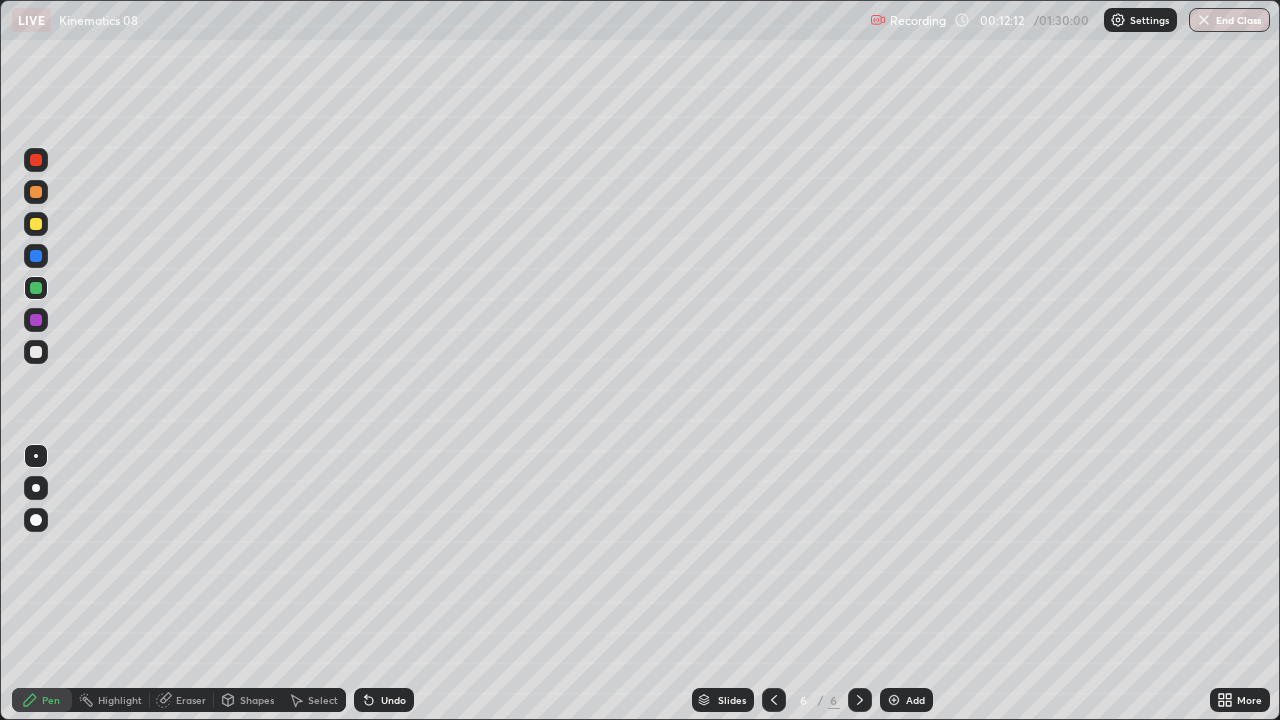 click 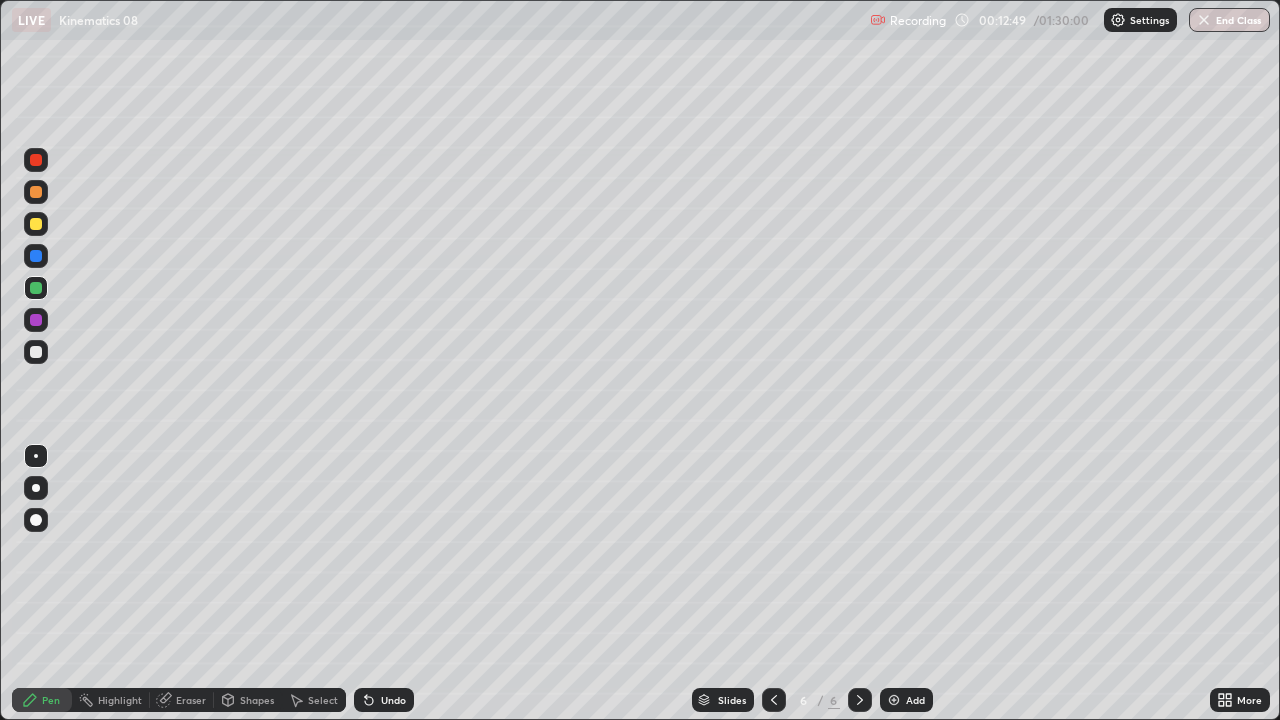 click on "Eraser" at bounding box center (191, 700) 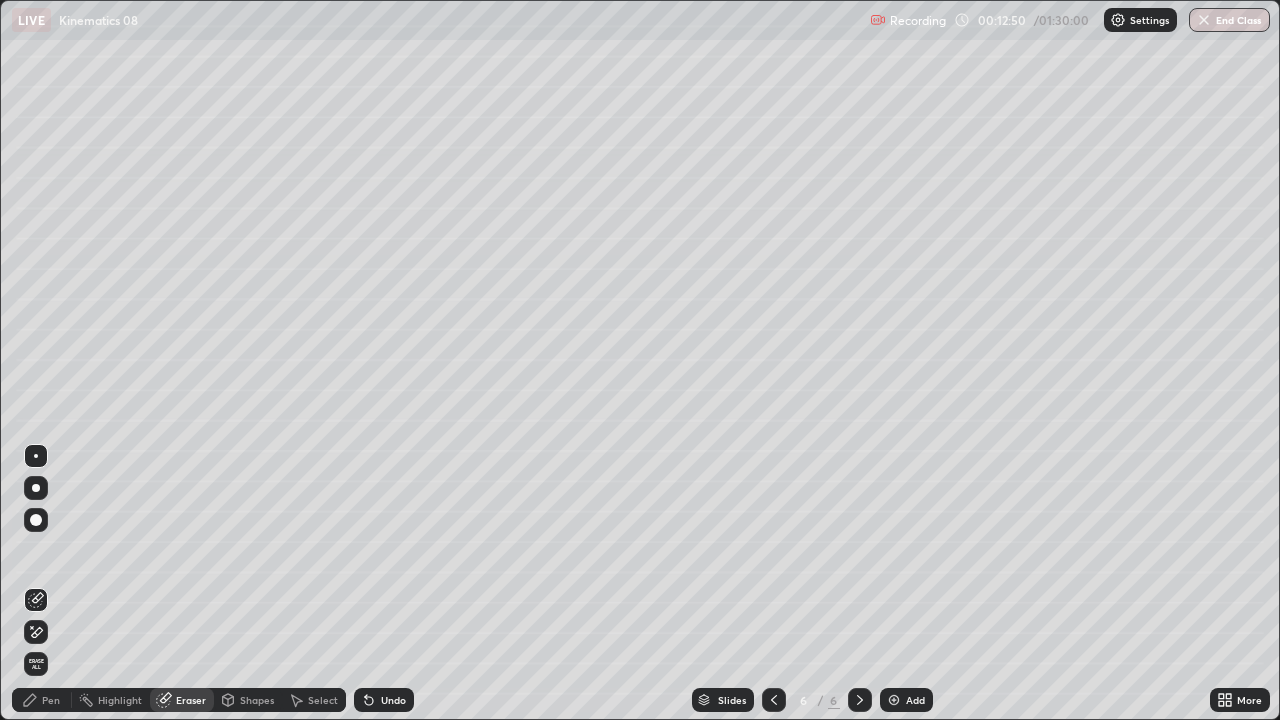 click on "Pen" at bounding box center (51, 700) 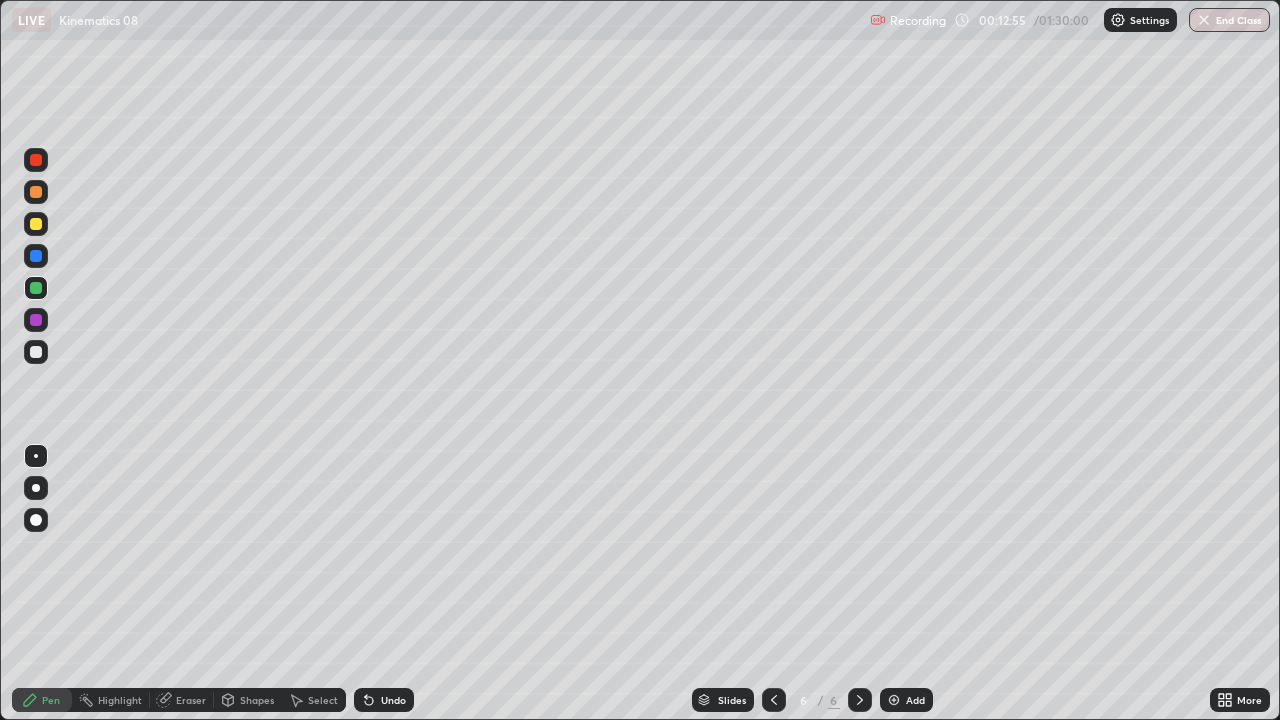 click 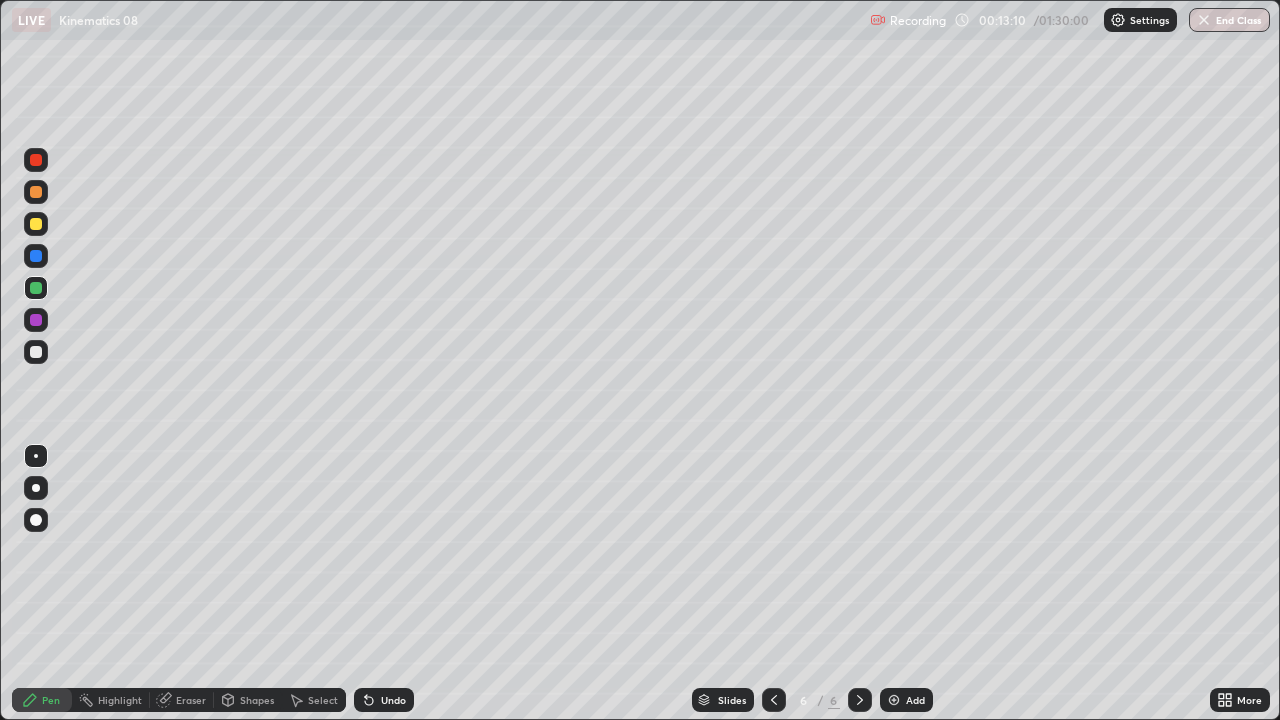 click at bounding box center (36, 352) 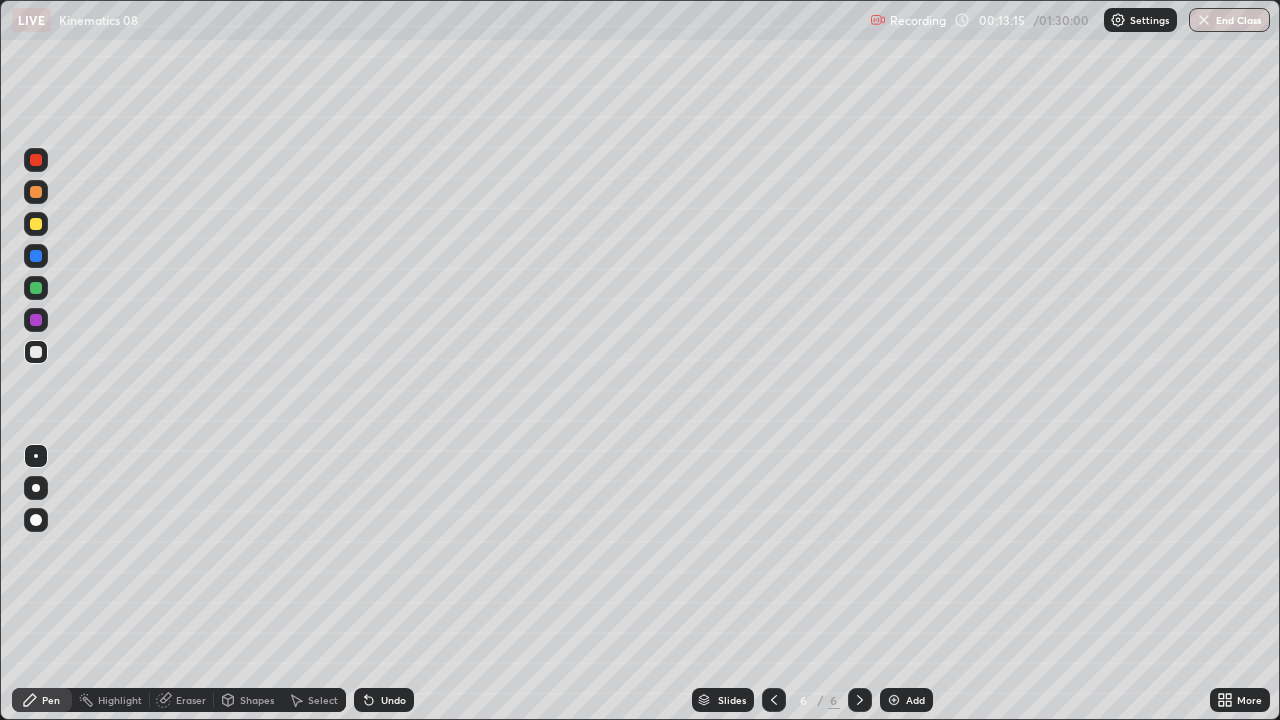 click 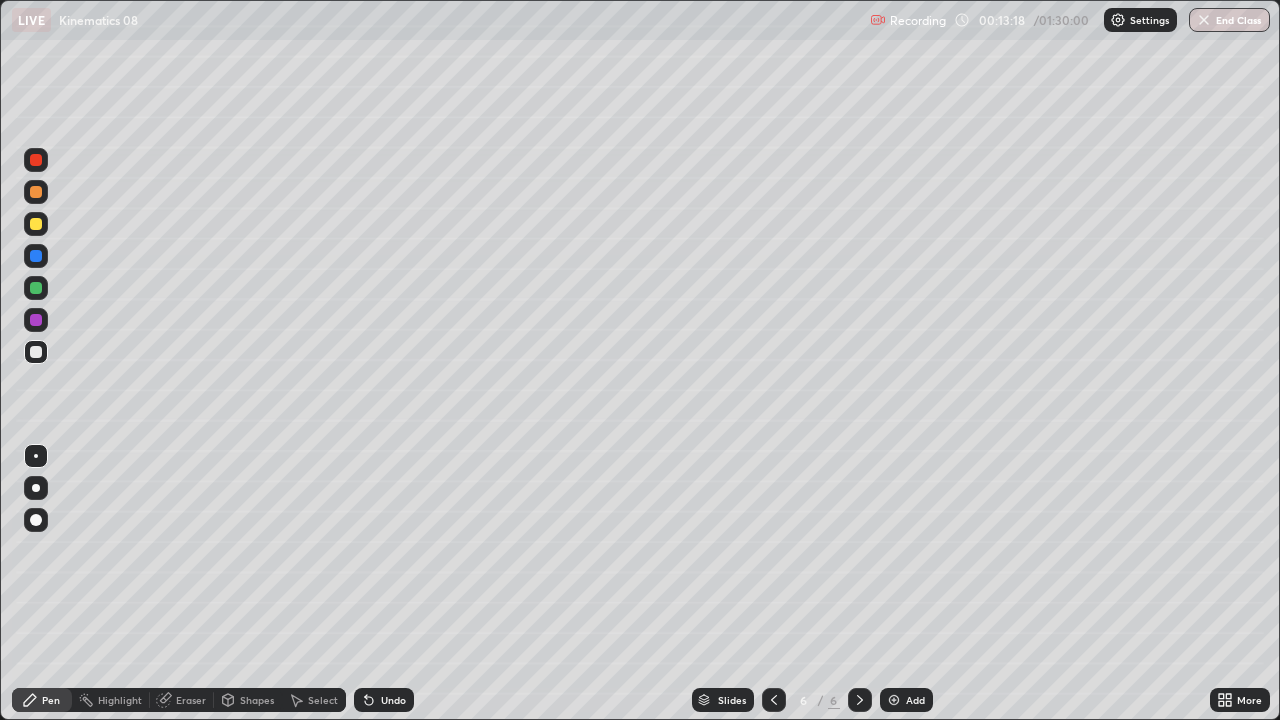 click on "Undo" at bounding box center (384, 700) 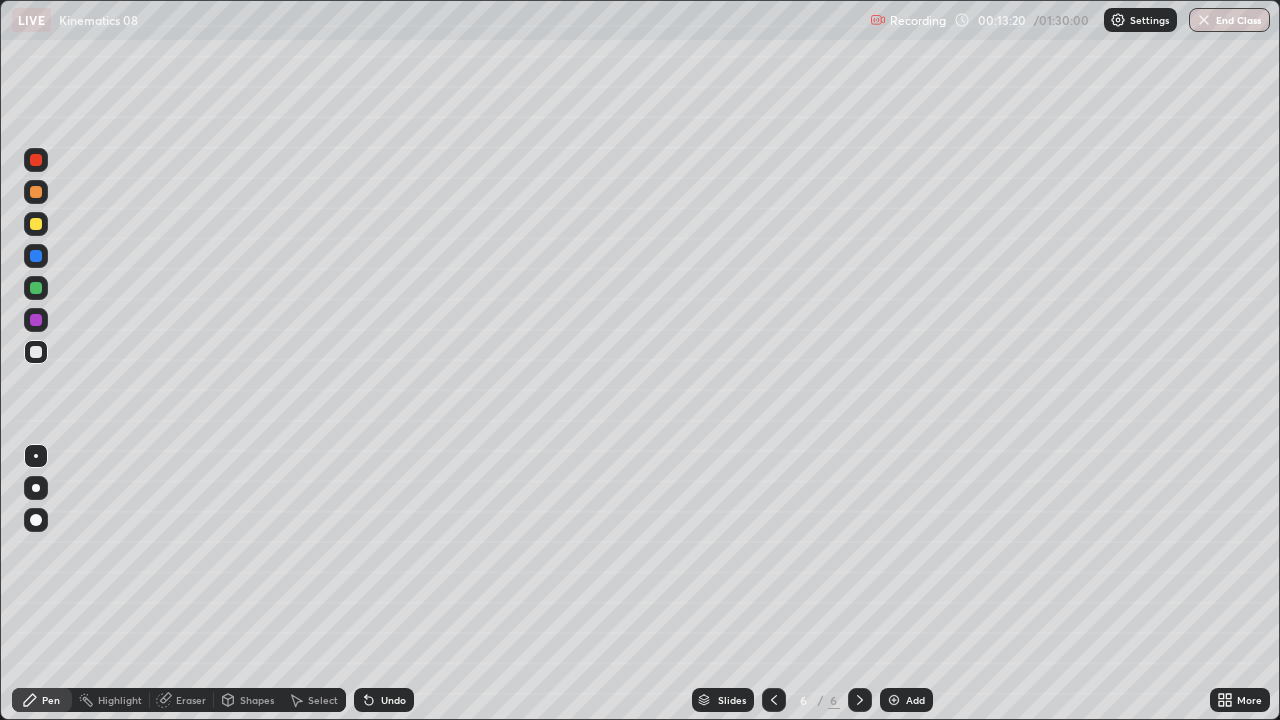 click 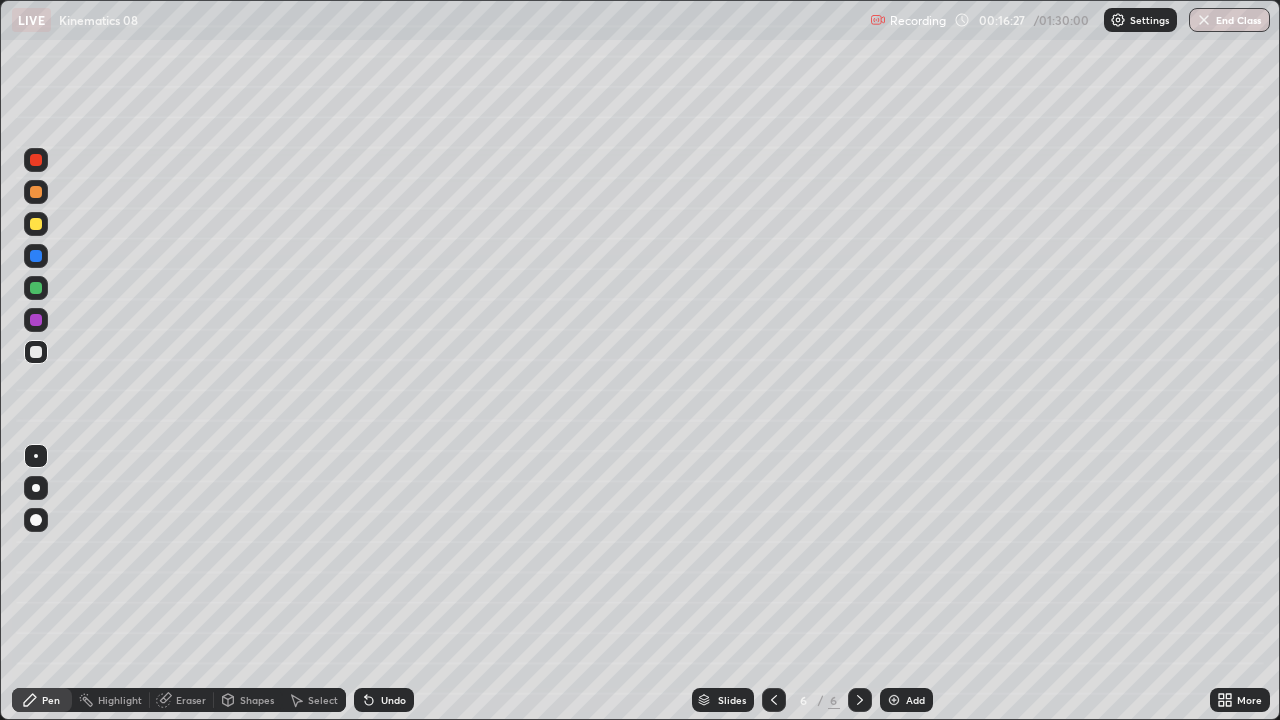 click on "Add" at bounding box center (906, 700) 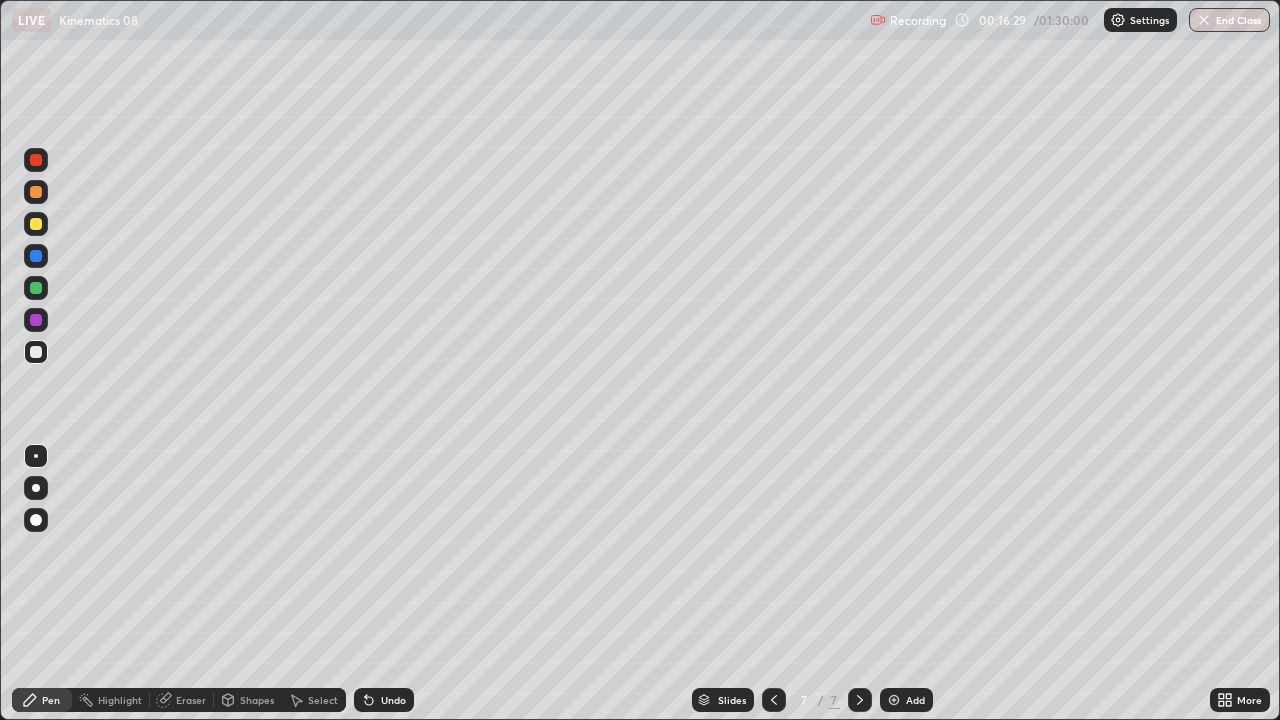 click at bounding box center [36, 288] 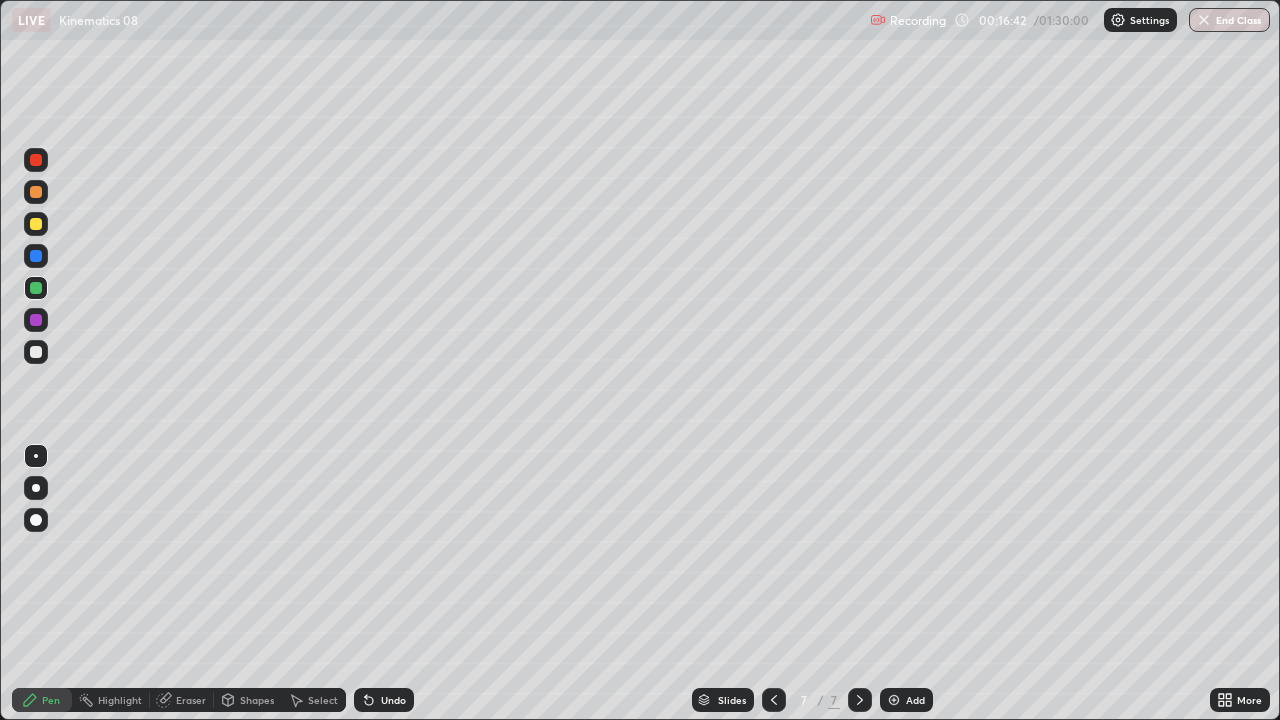 click at bounding box center (36, 352) 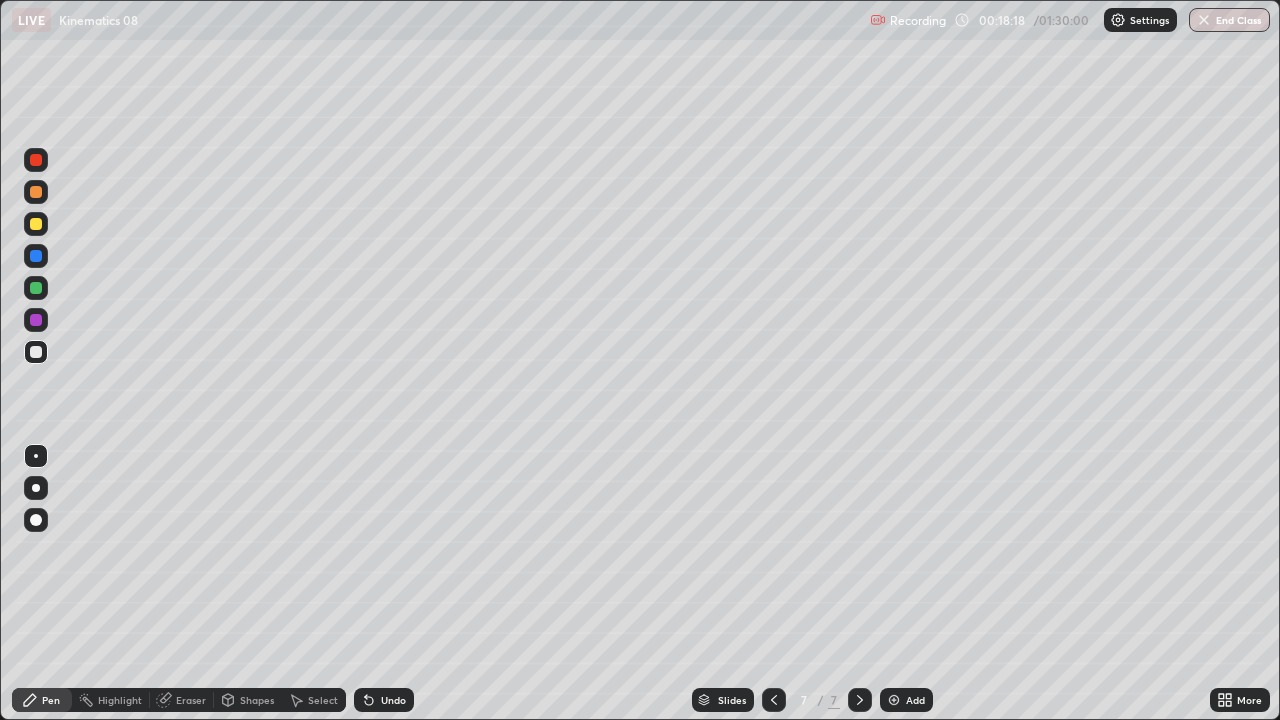 click at bounding box center [36, 288] 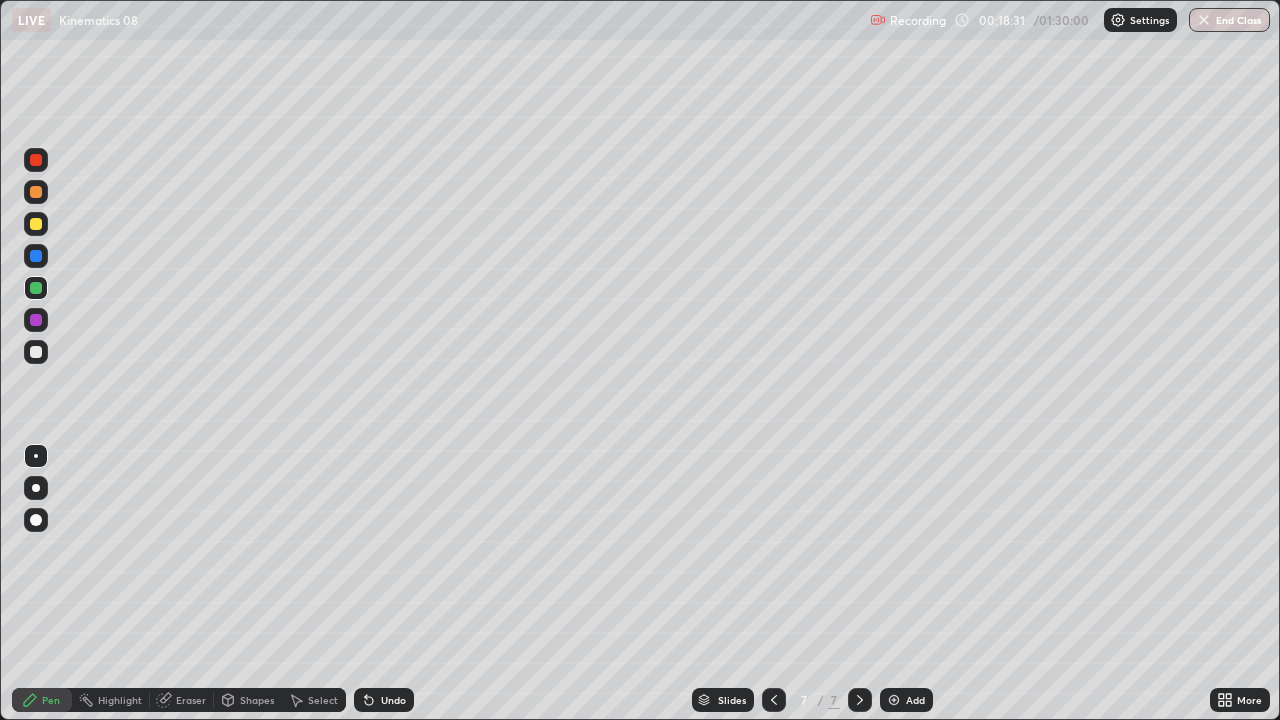 click at bounding box center [36, 224] 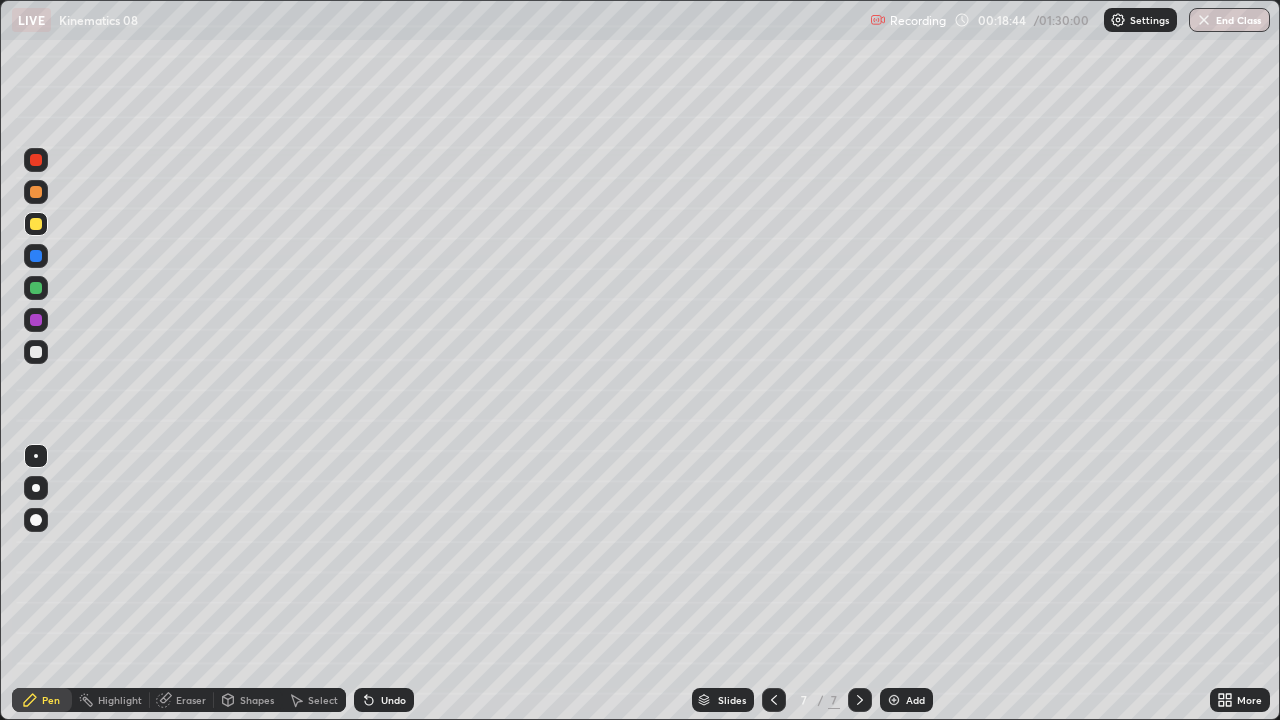 click on "Undo" at bounding box center [393, 700] 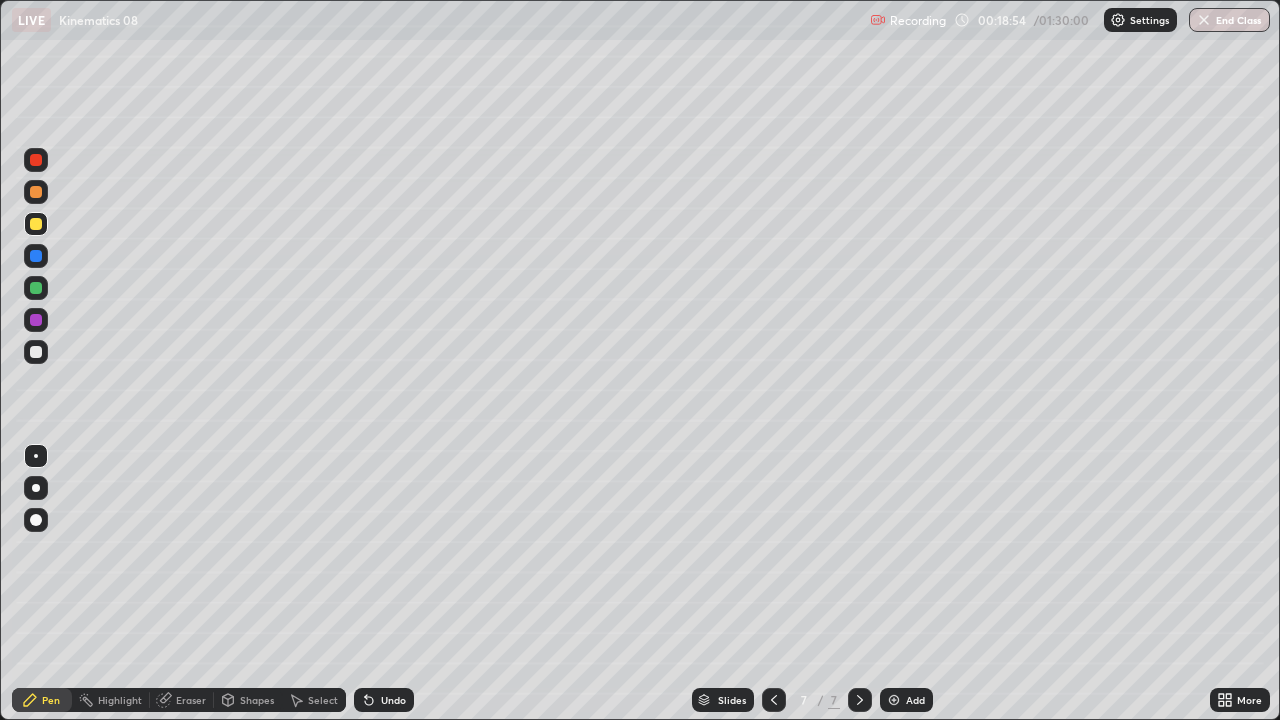 click at bounding box center [36, 352] 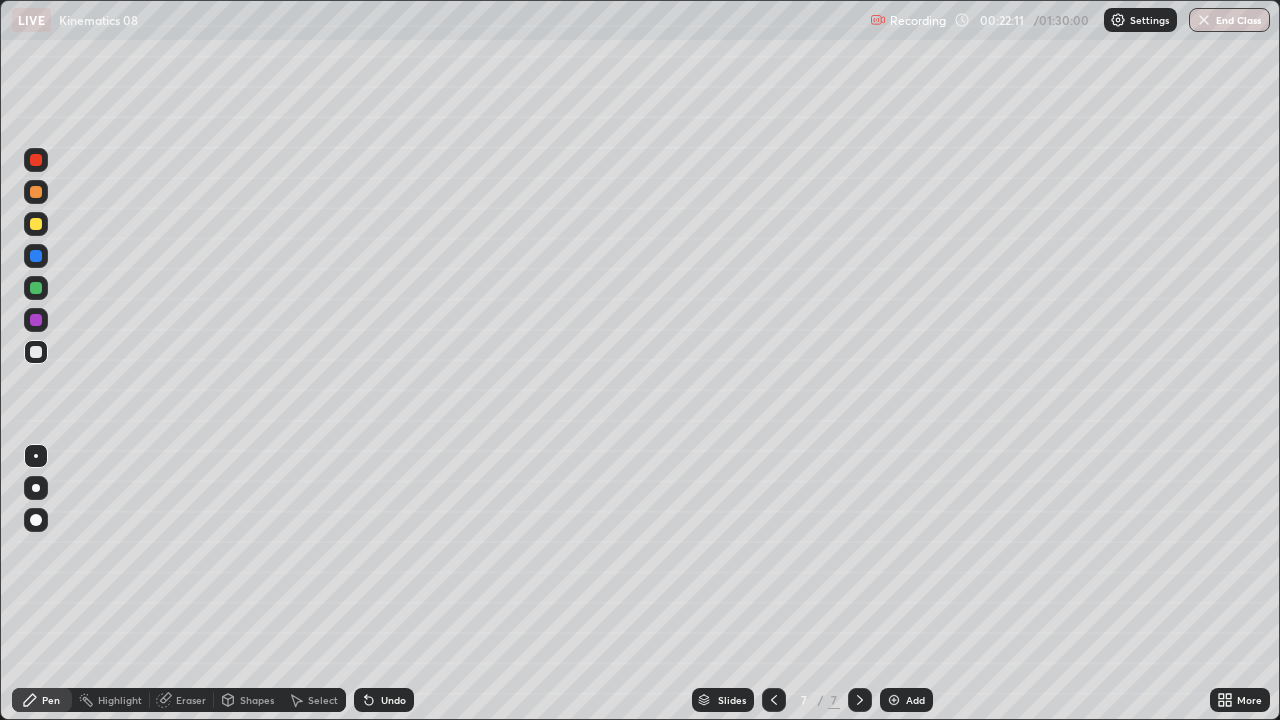 click at bounding box center [894, 700] 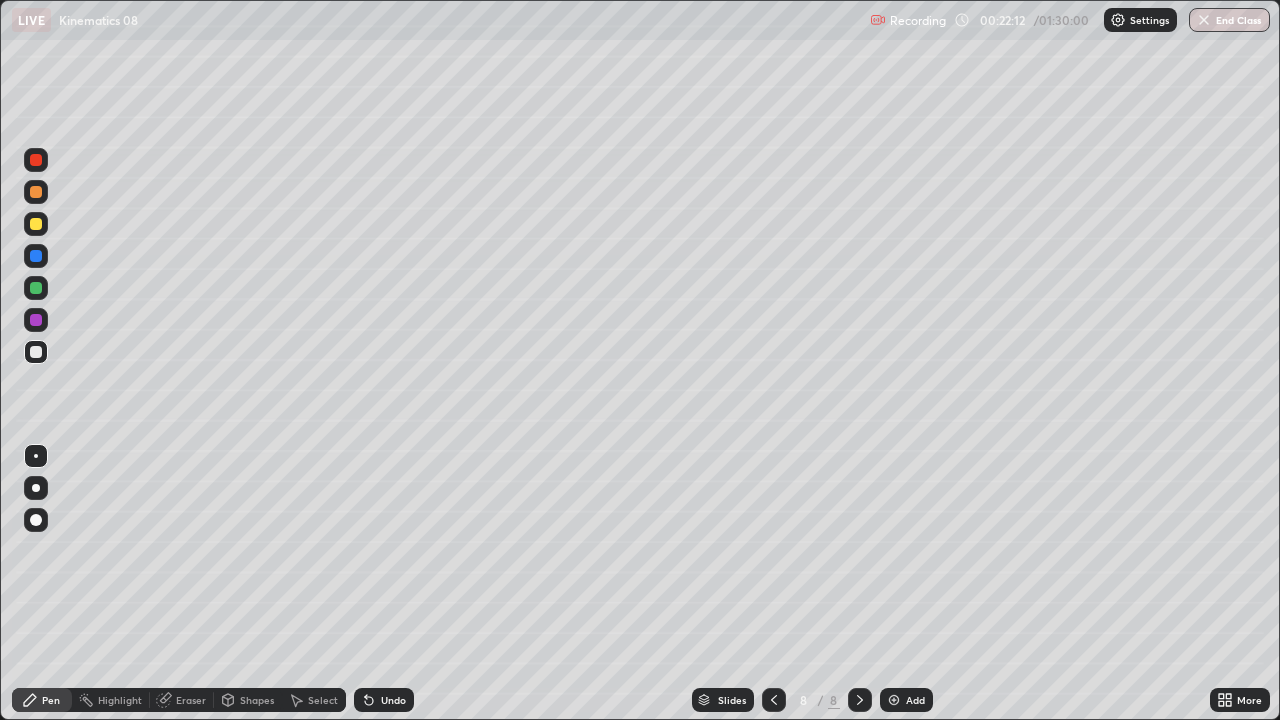 click at bounding box center (36, 288) 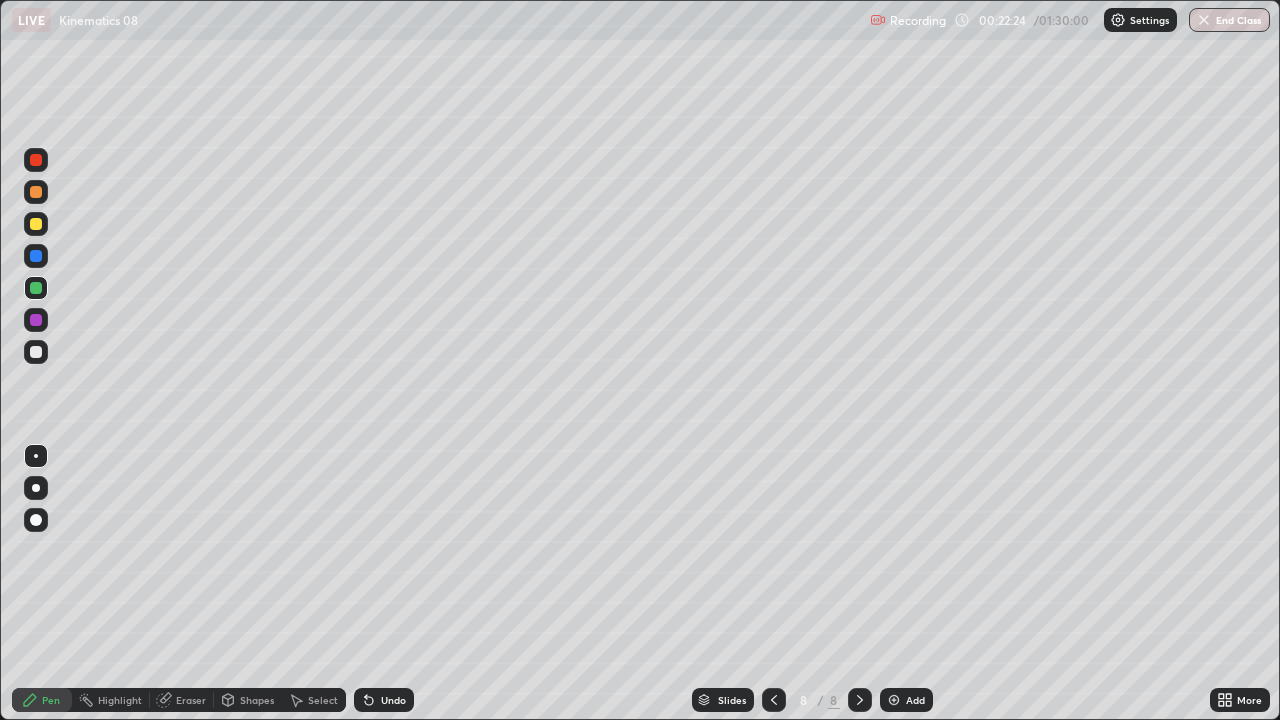 click at bounding box center (36, 352) 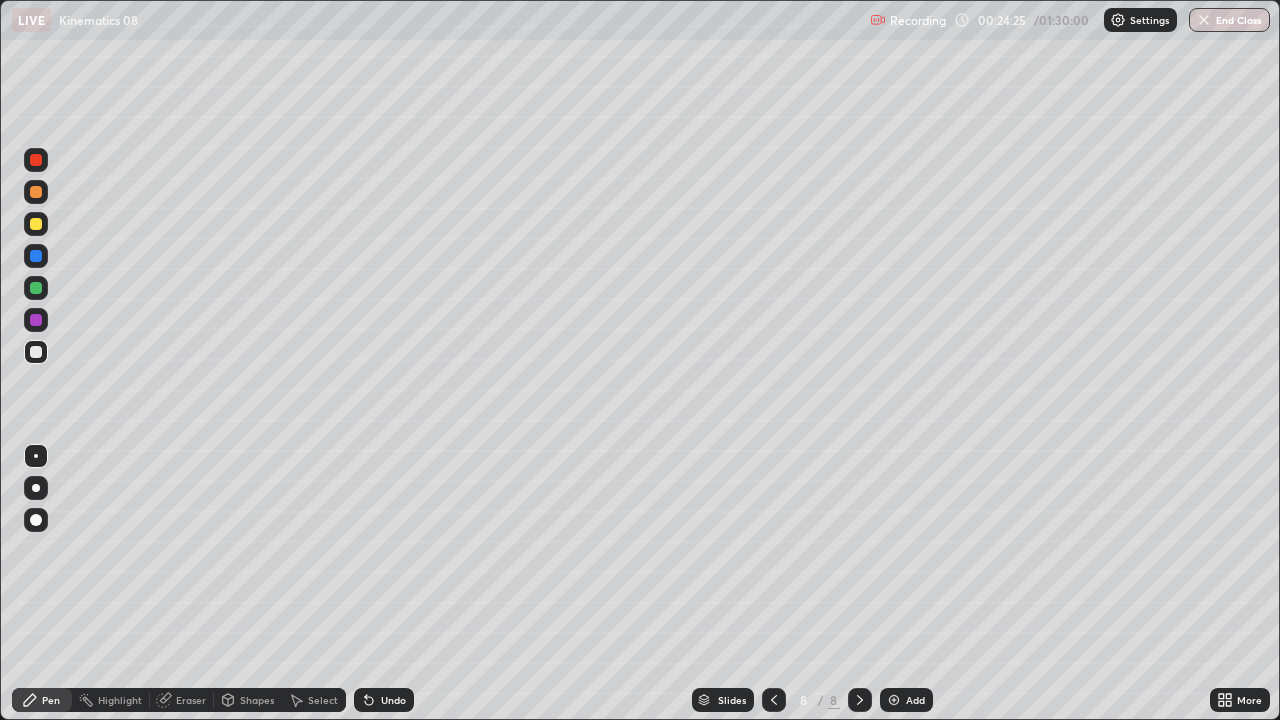 click on "Undo" at bounding box center [393, 700] 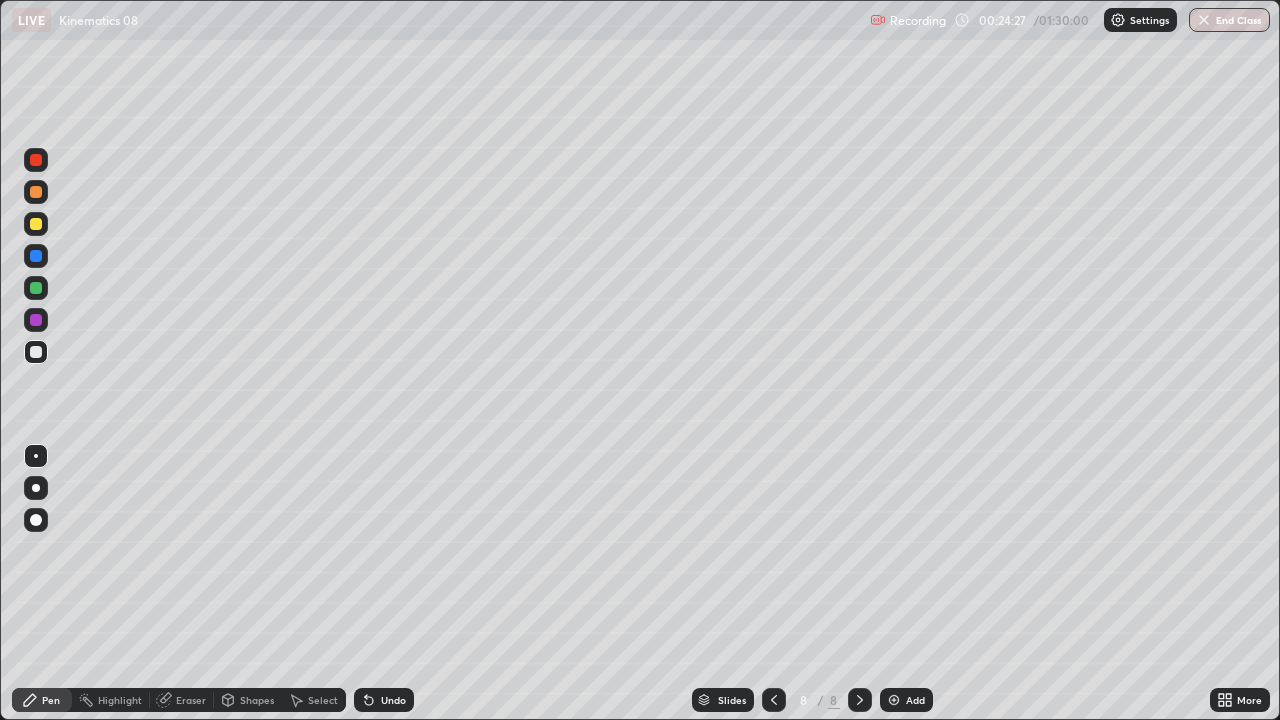click on "Undo" at bounding box center (393, 700) 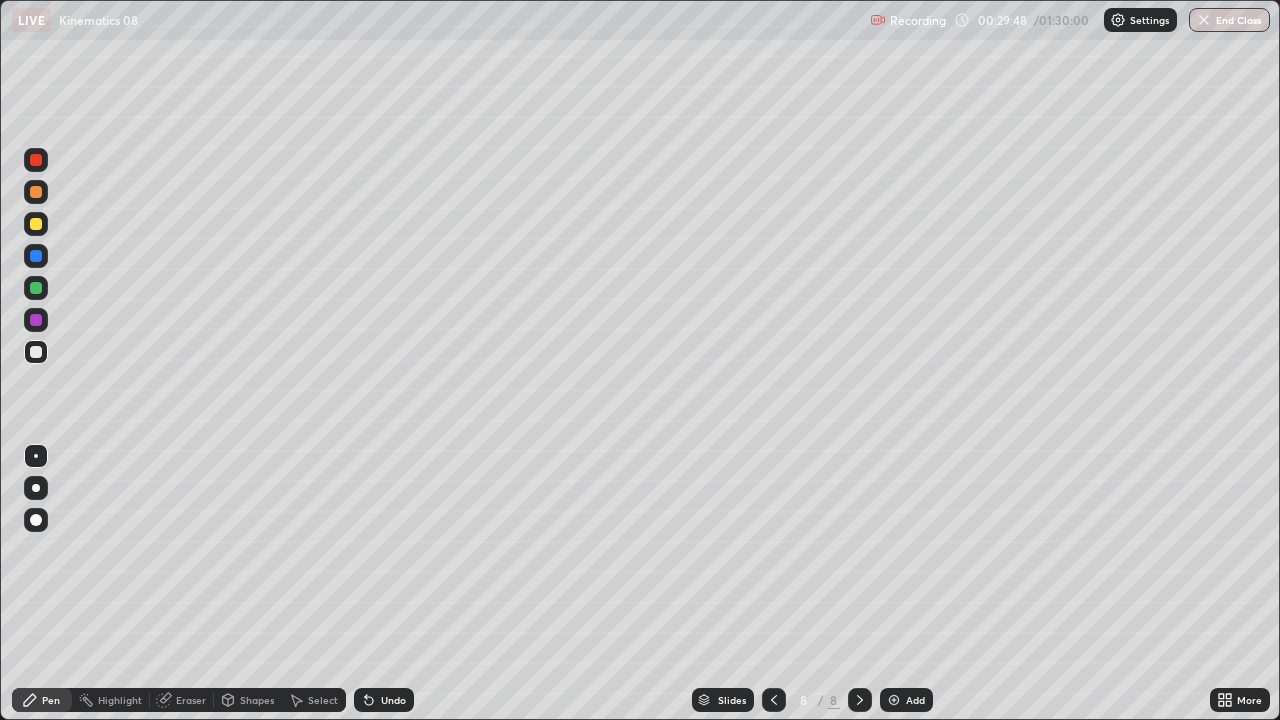 click on "Add" at bounding box center (906, 700) 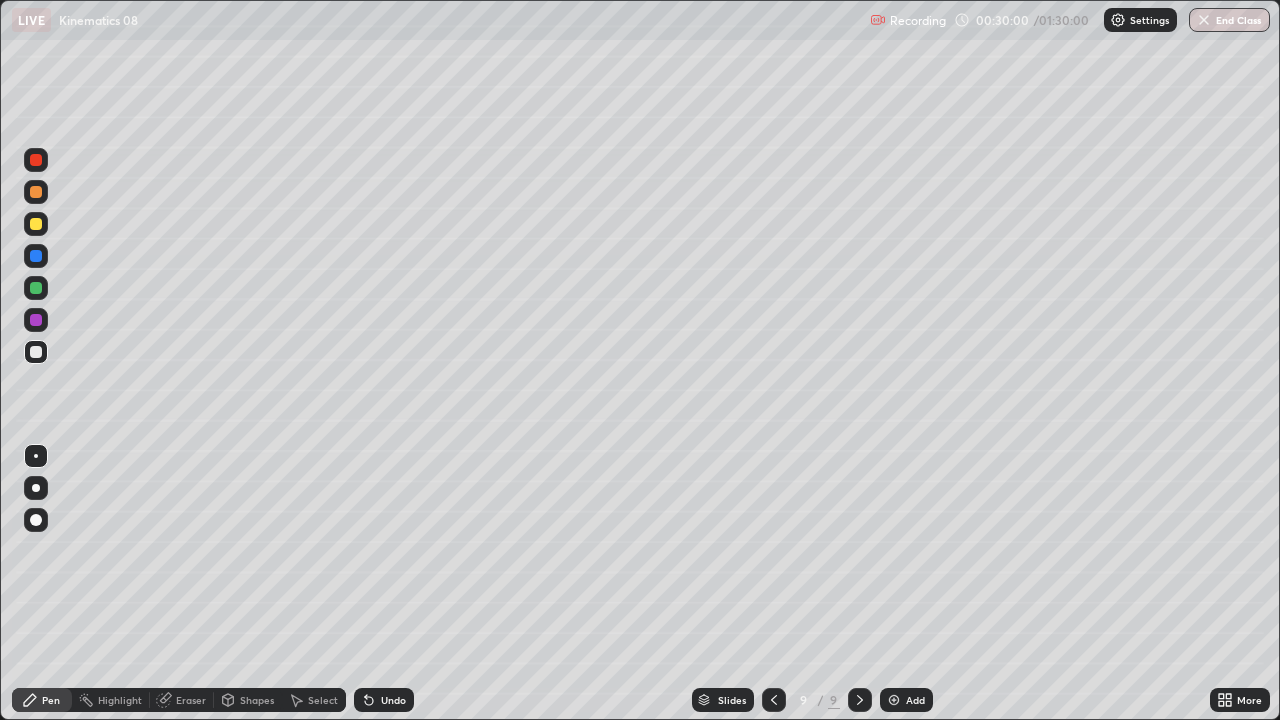 click at bounding box center (36, 288) 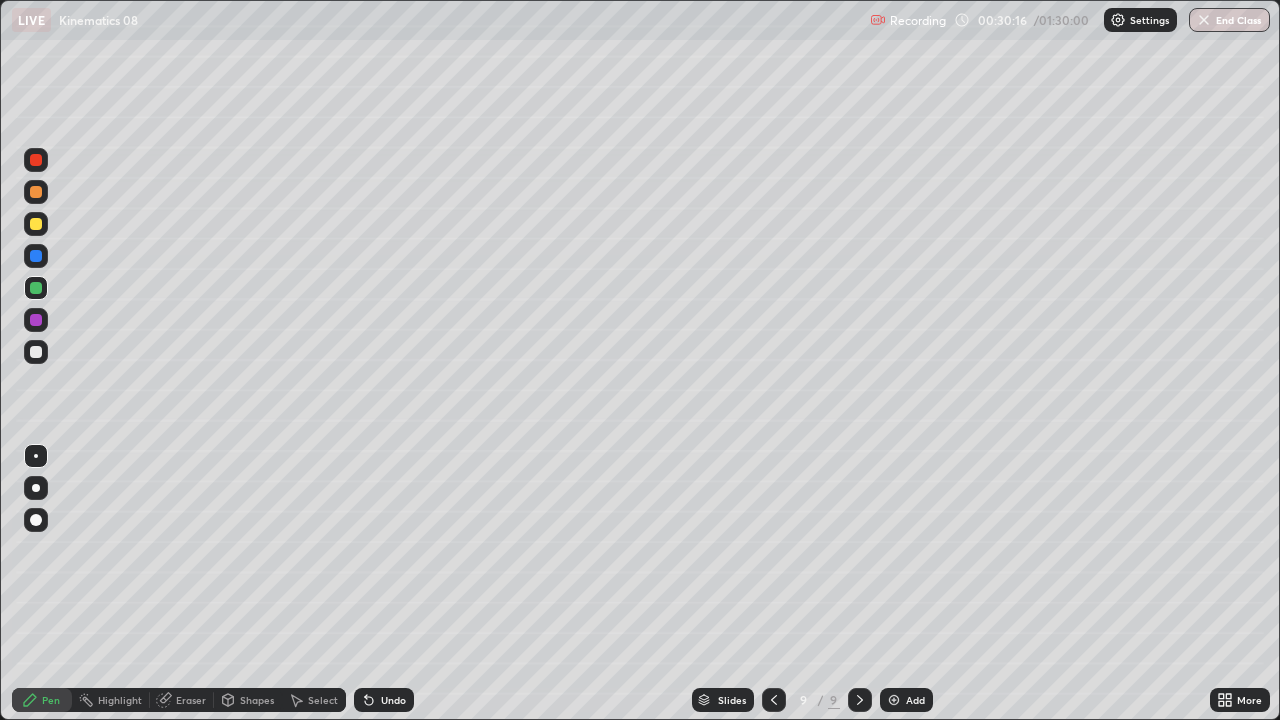 click on "Undo" at bounding box center [393, 700] 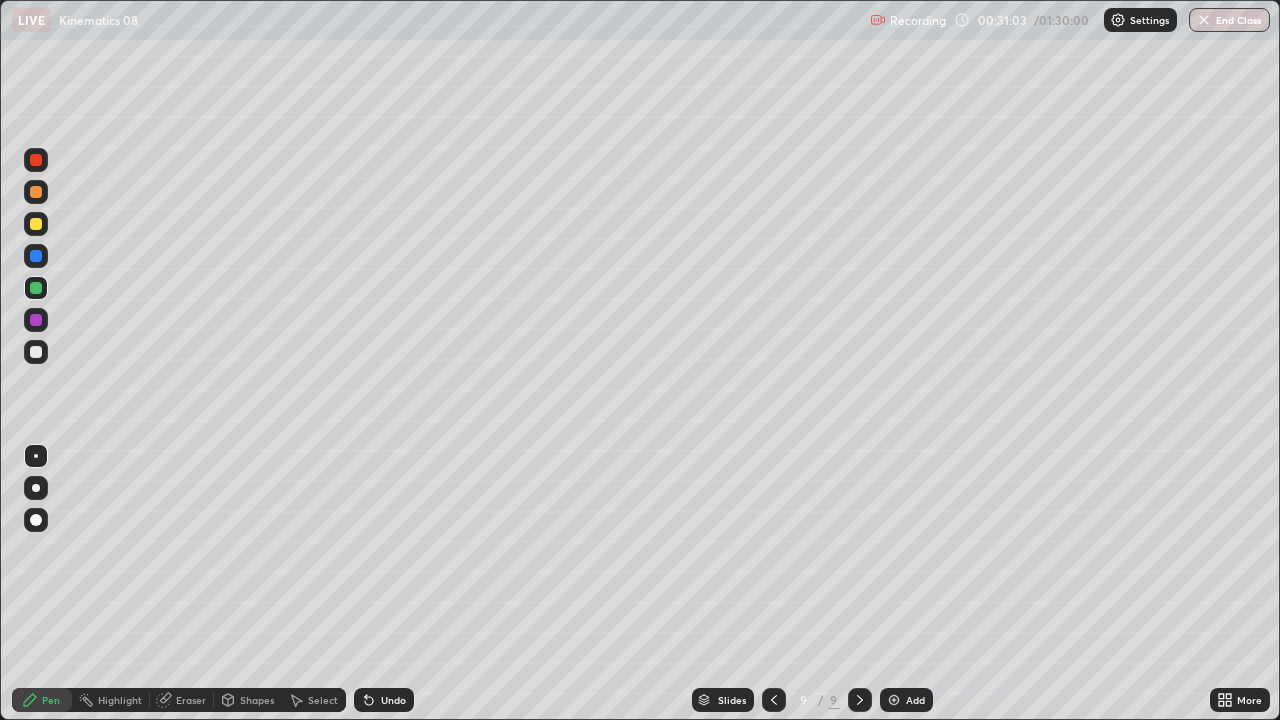 click on "Undo" at bounding box center [384, 700] 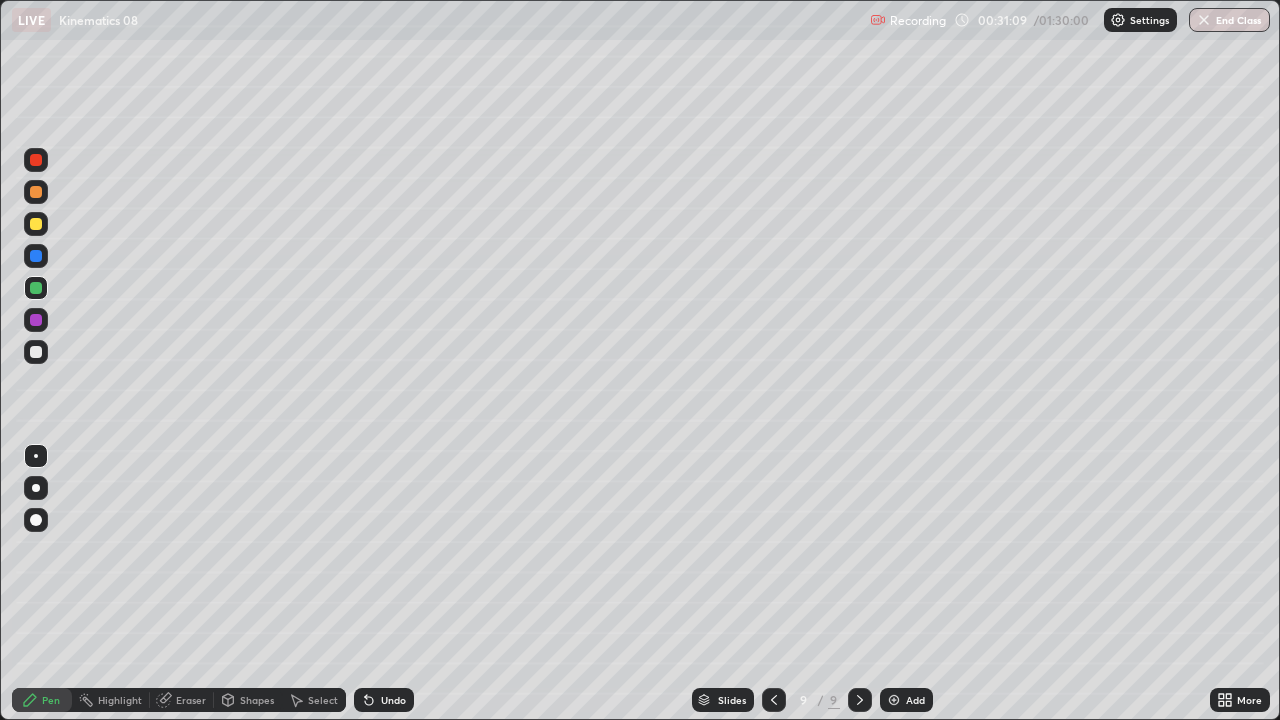 click at bounding box center (36, 352) 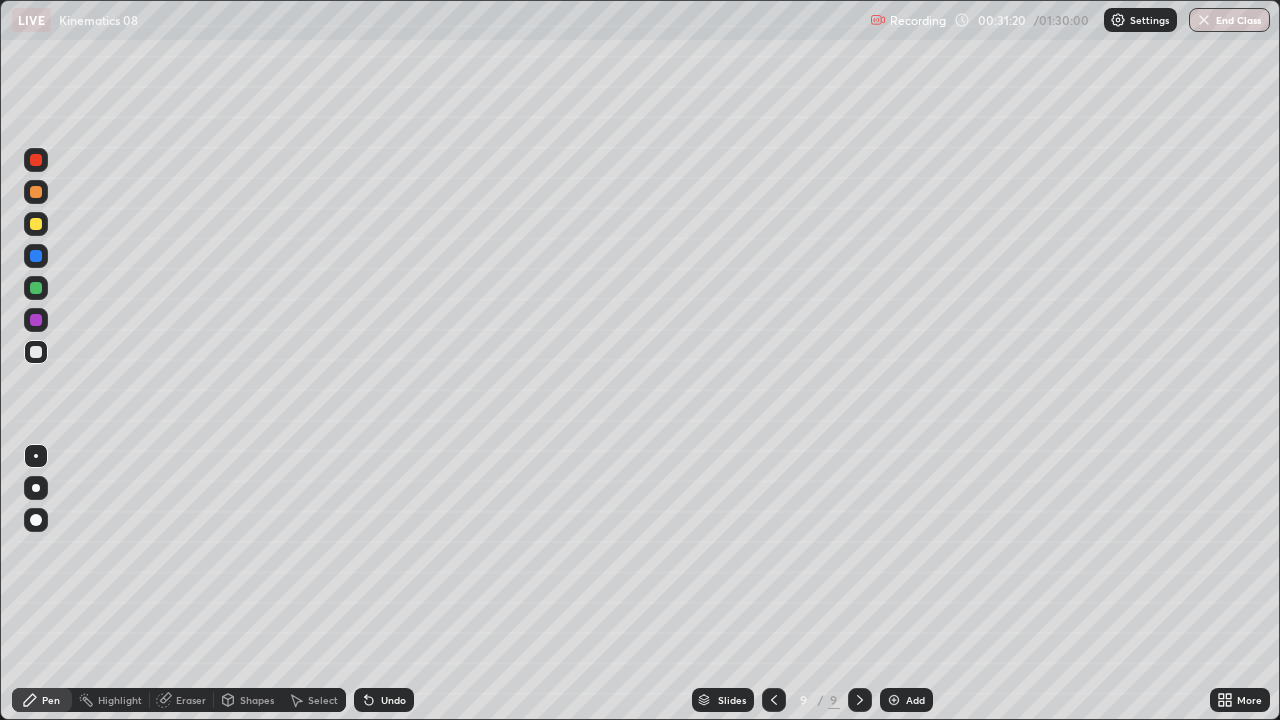 click on "Undo" at bounding box center (393, 700) 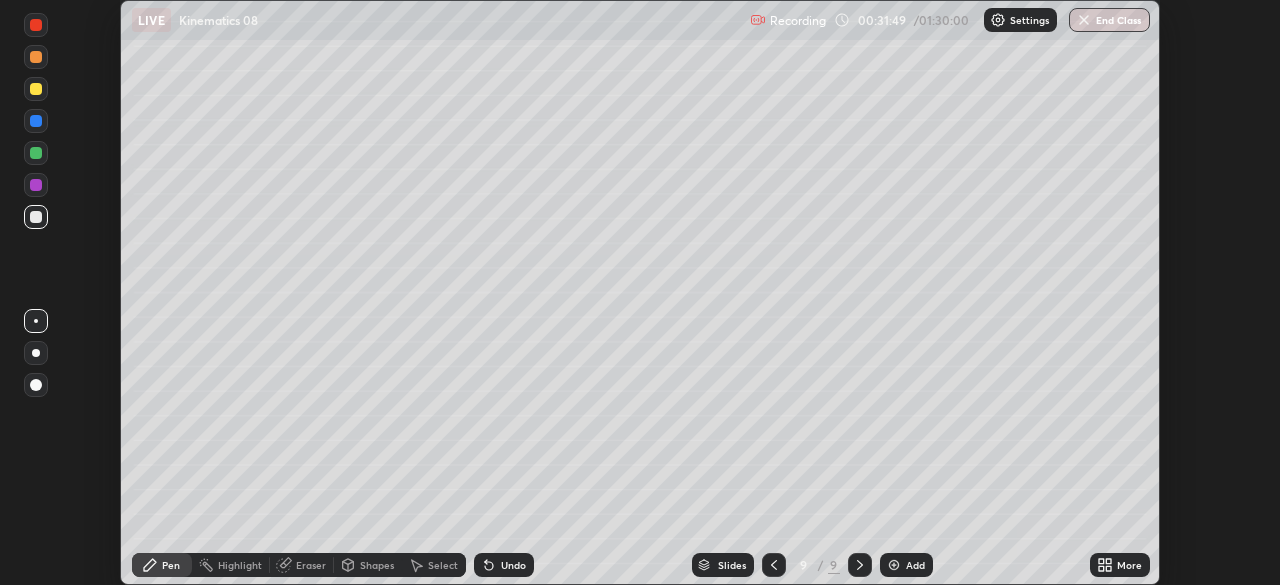 scroll, scrollTop: 585, scrollLeft: 1280, axis: both 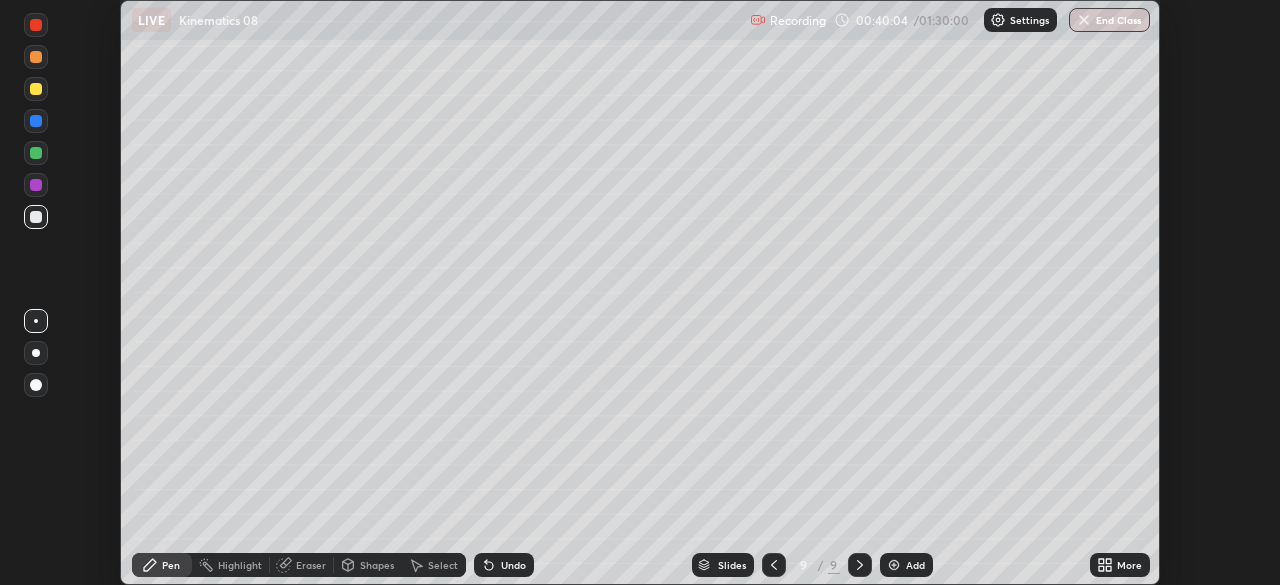 click 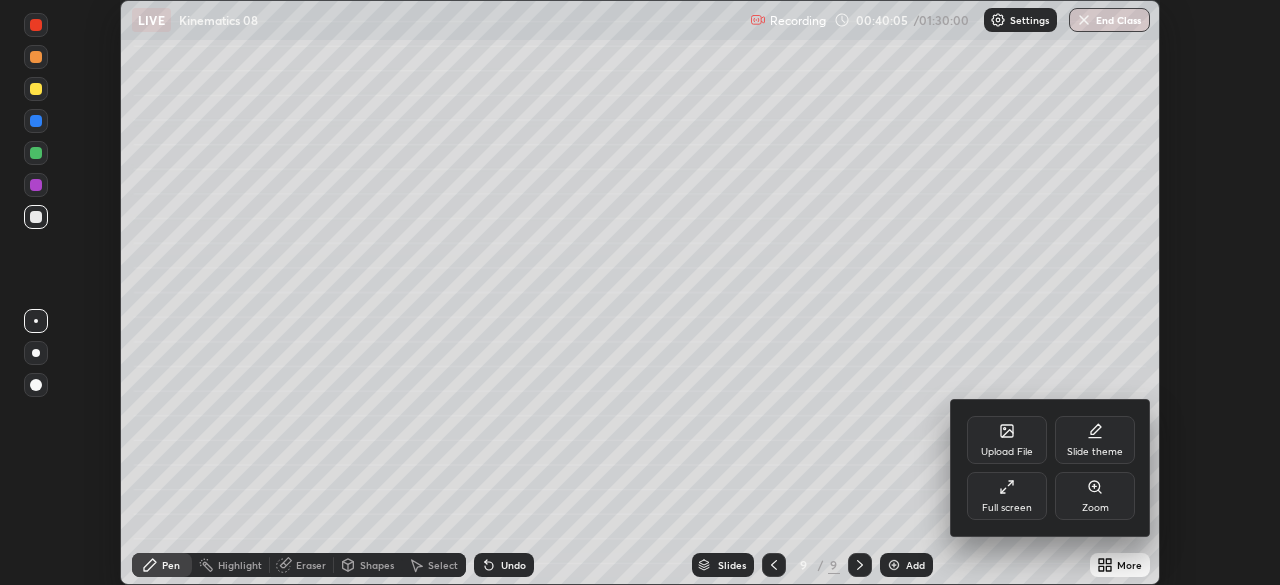 click on "Full screen" at bounding box center (1007, 508) 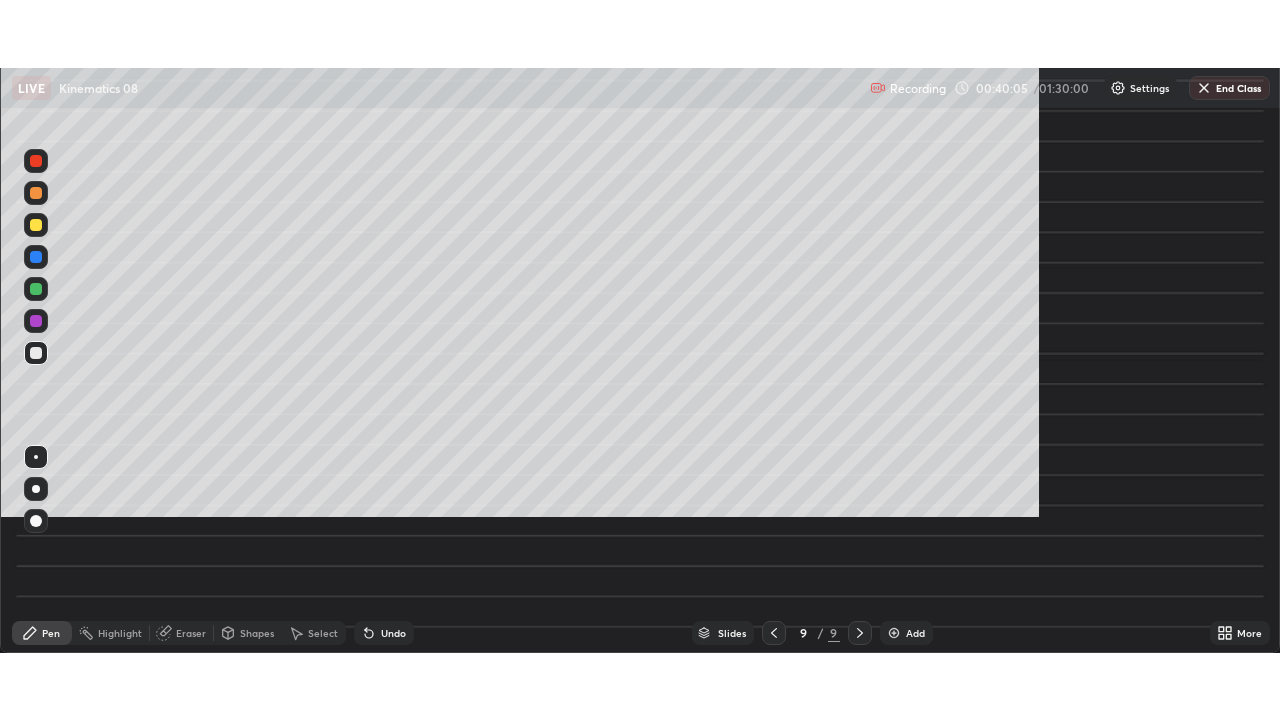 scroll, scrollTop: 99280, scrollLeft: 98720, axis: both 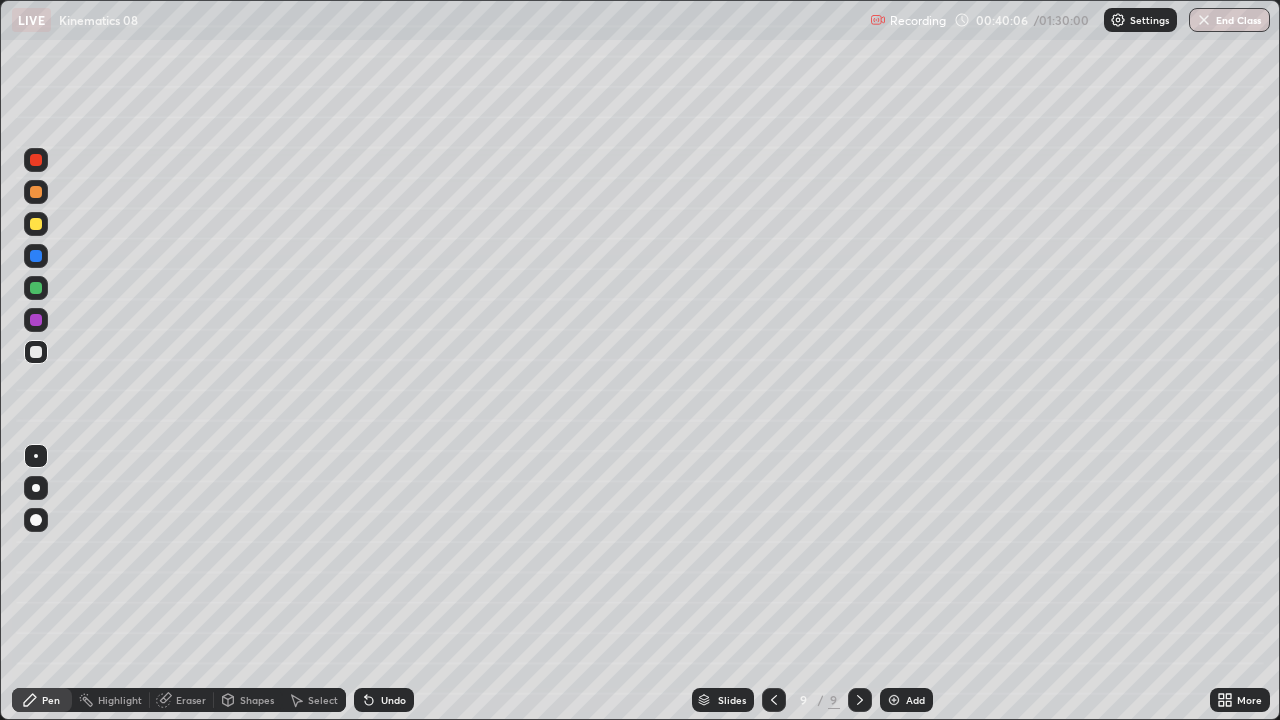 click on "Shapes" at bounding box center [257, 700] 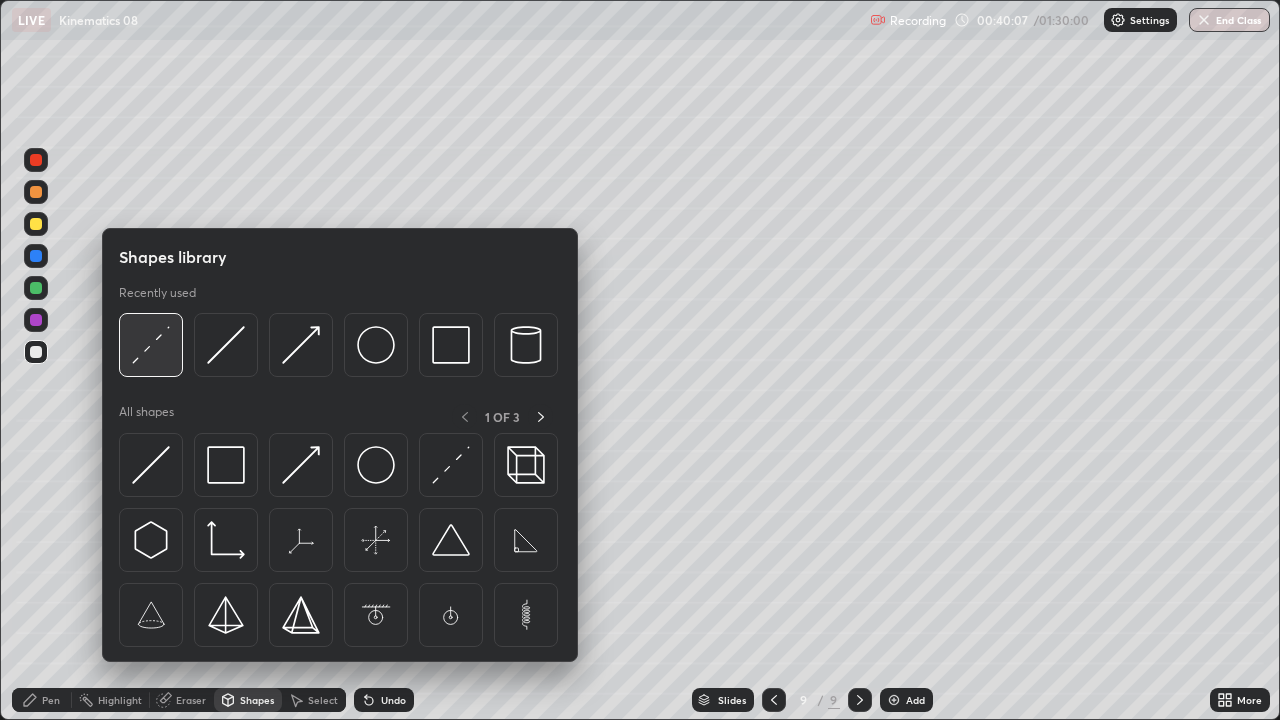 click at bounding box center [151, 345] 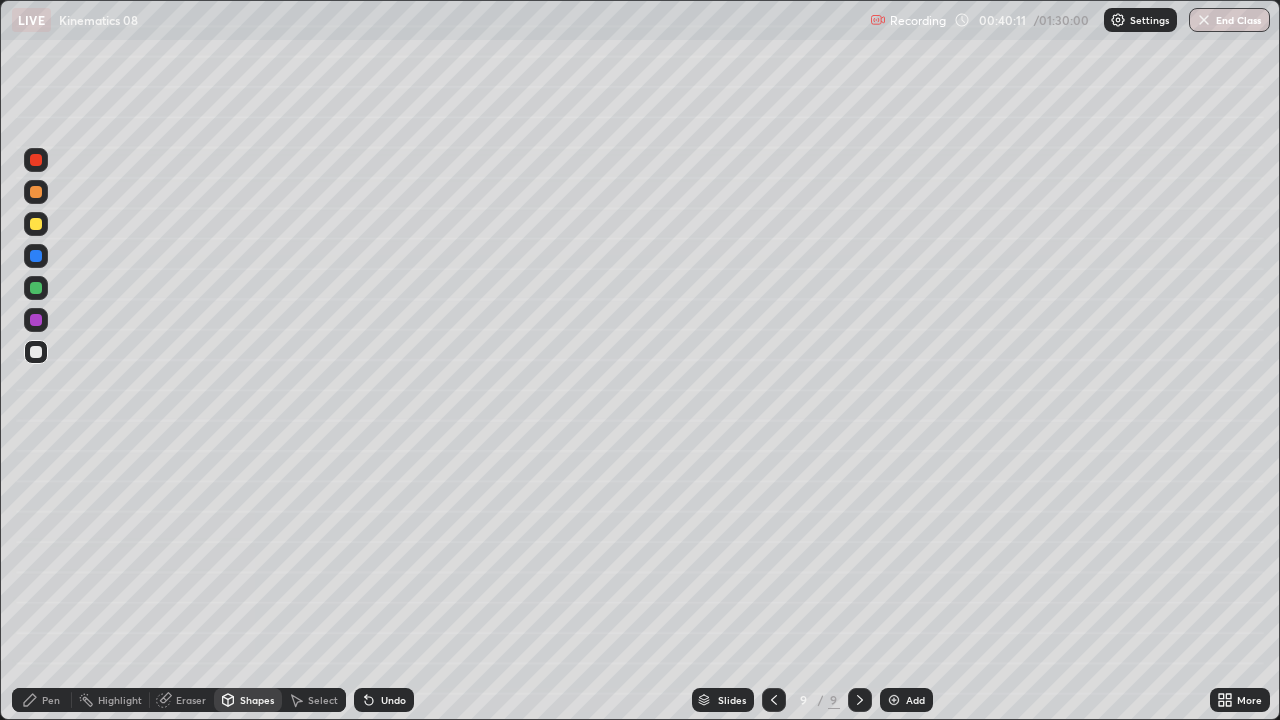 click on "Pen" at bounding box center (42, 700) 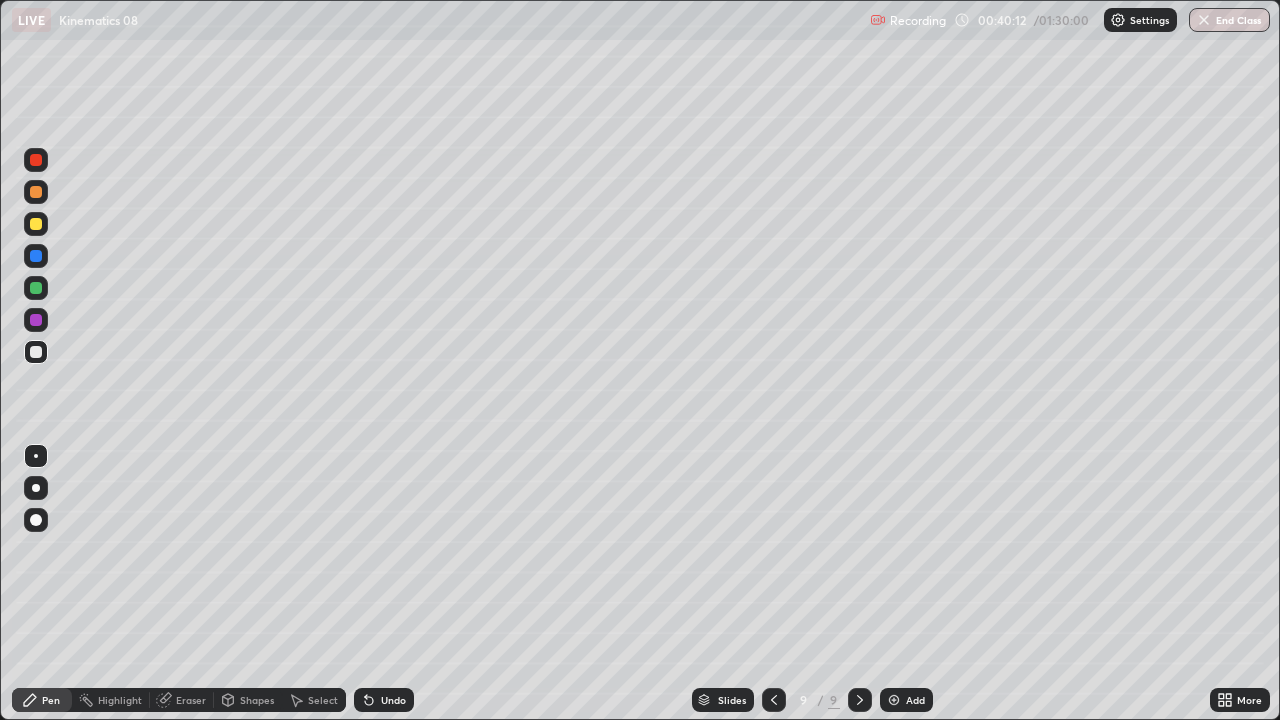 click at bounding box center [36, 288] 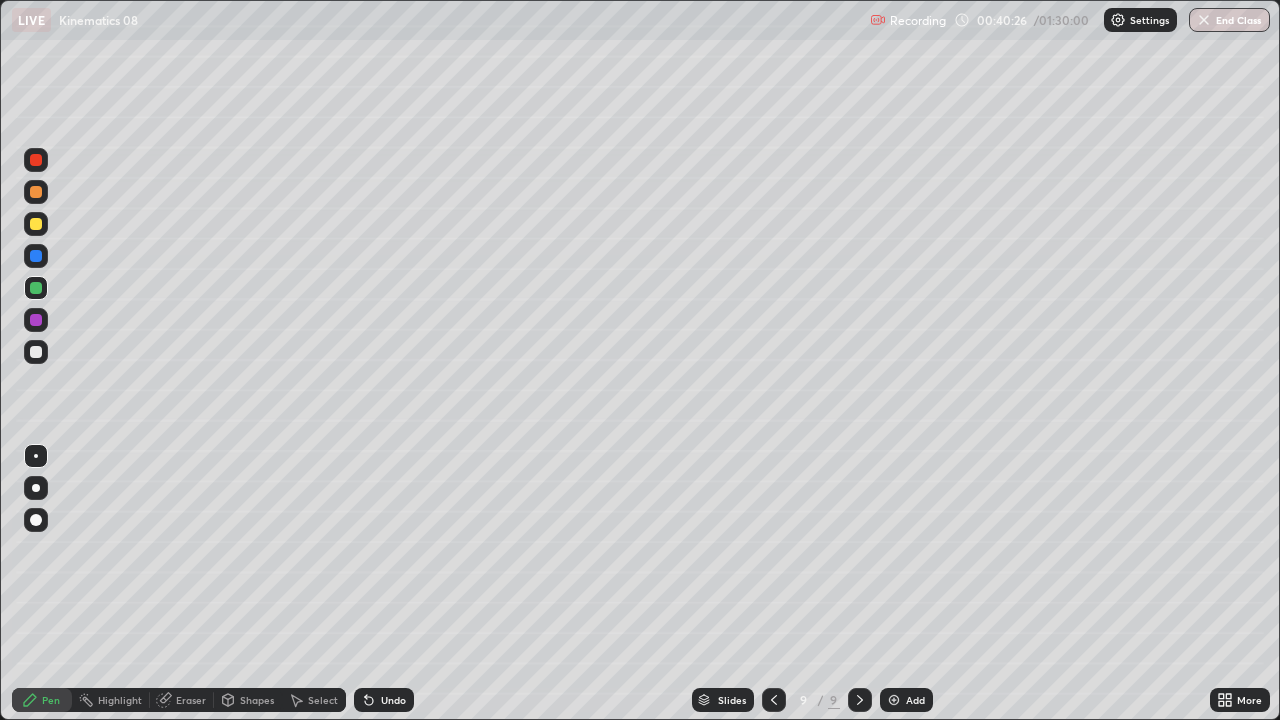 click at bounding box center [36, 352] 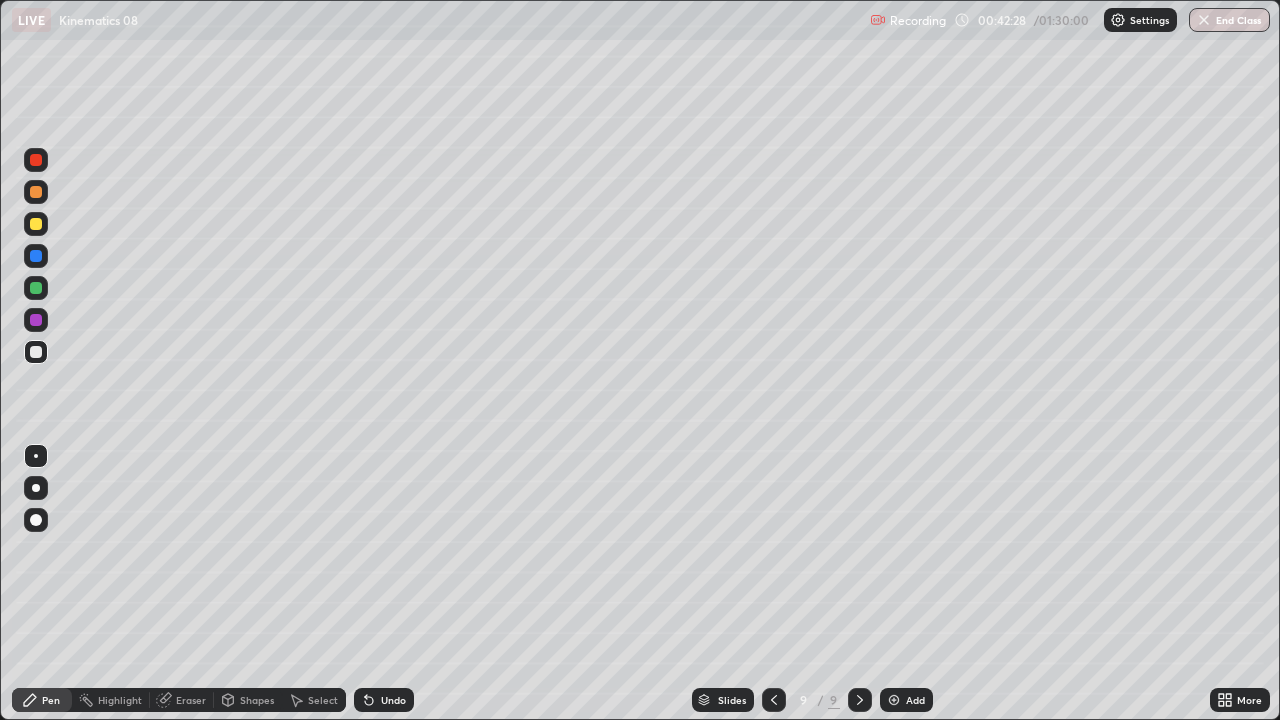 click on "Add" at bounding box center (906, 700) 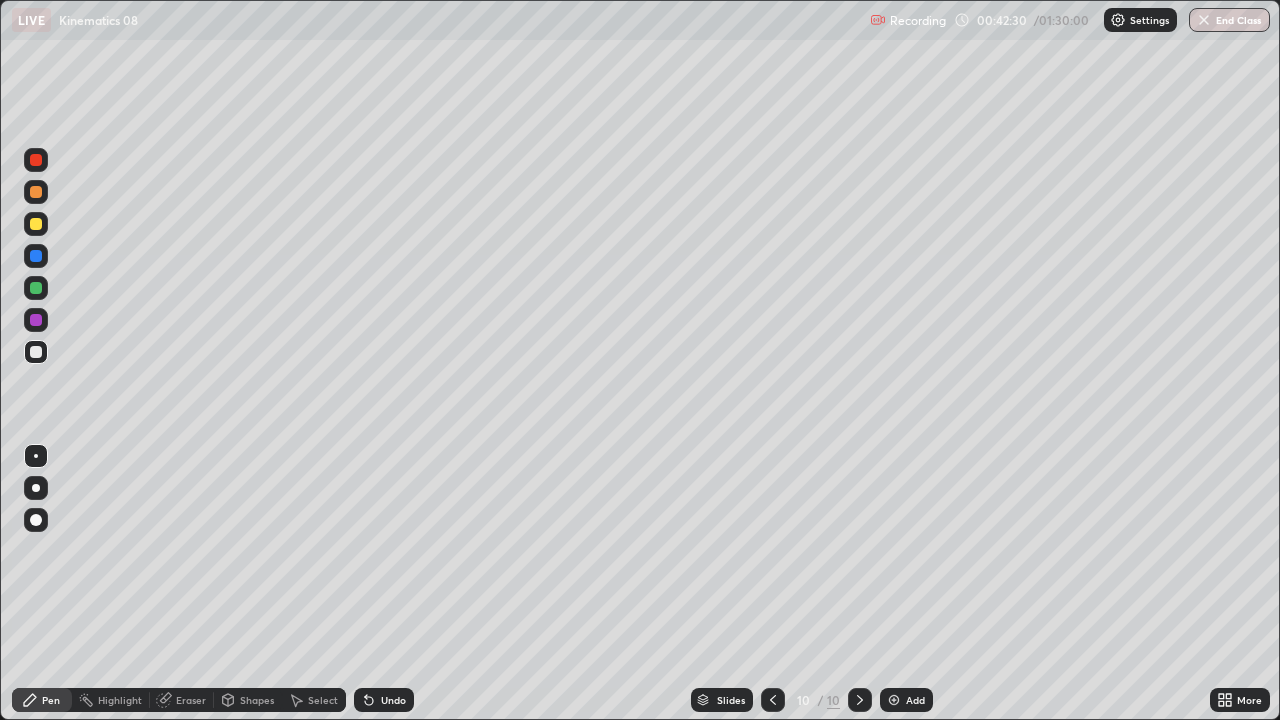 click at bounding box center (36, 288) 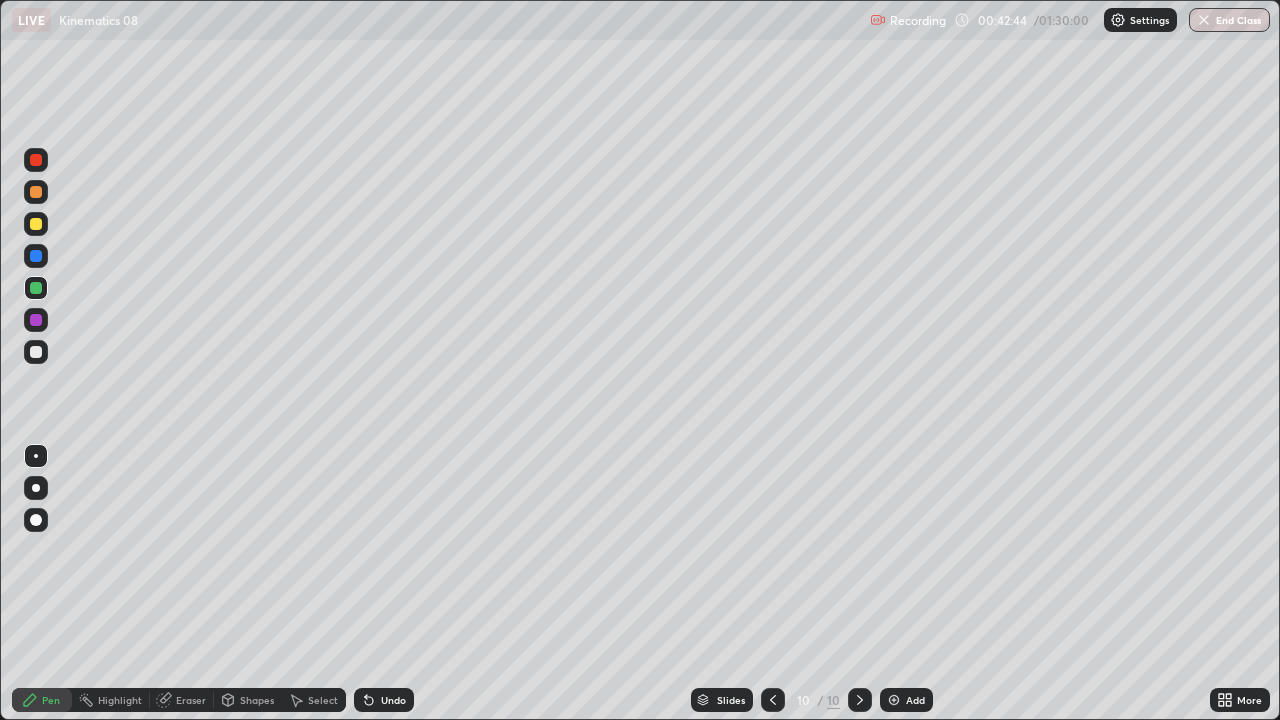 click at bounding box center (36, 352) 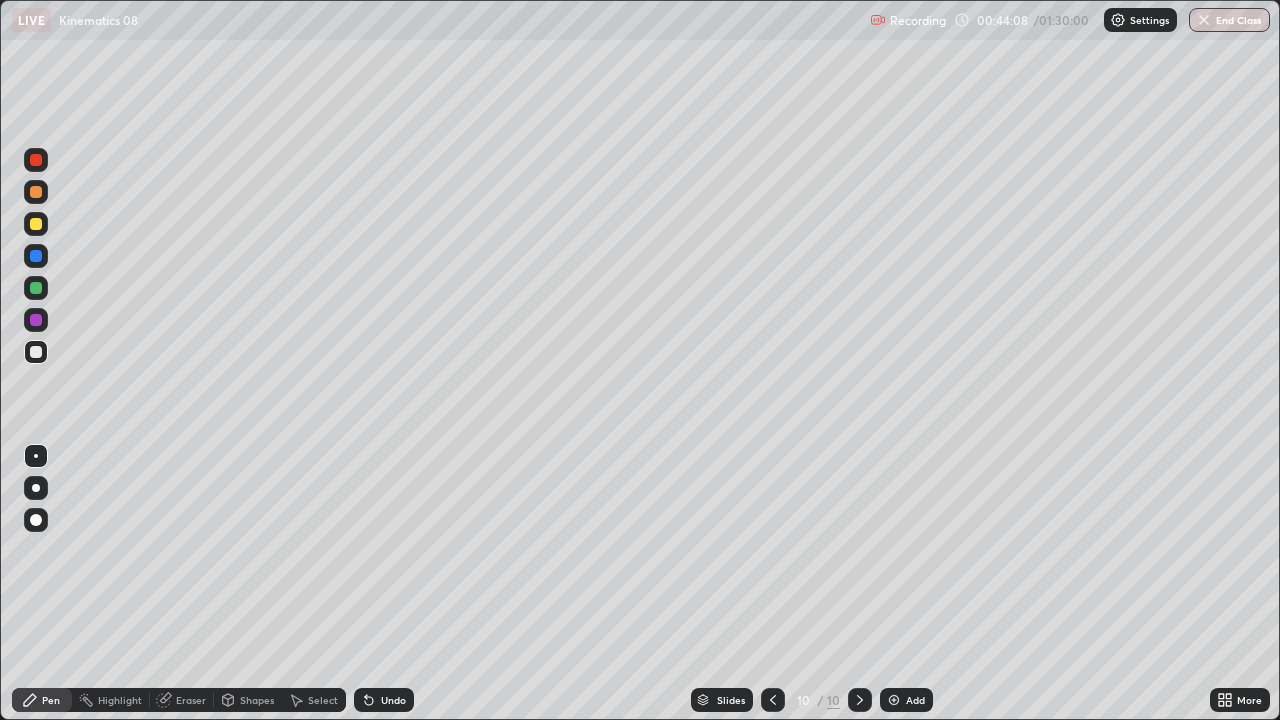 click 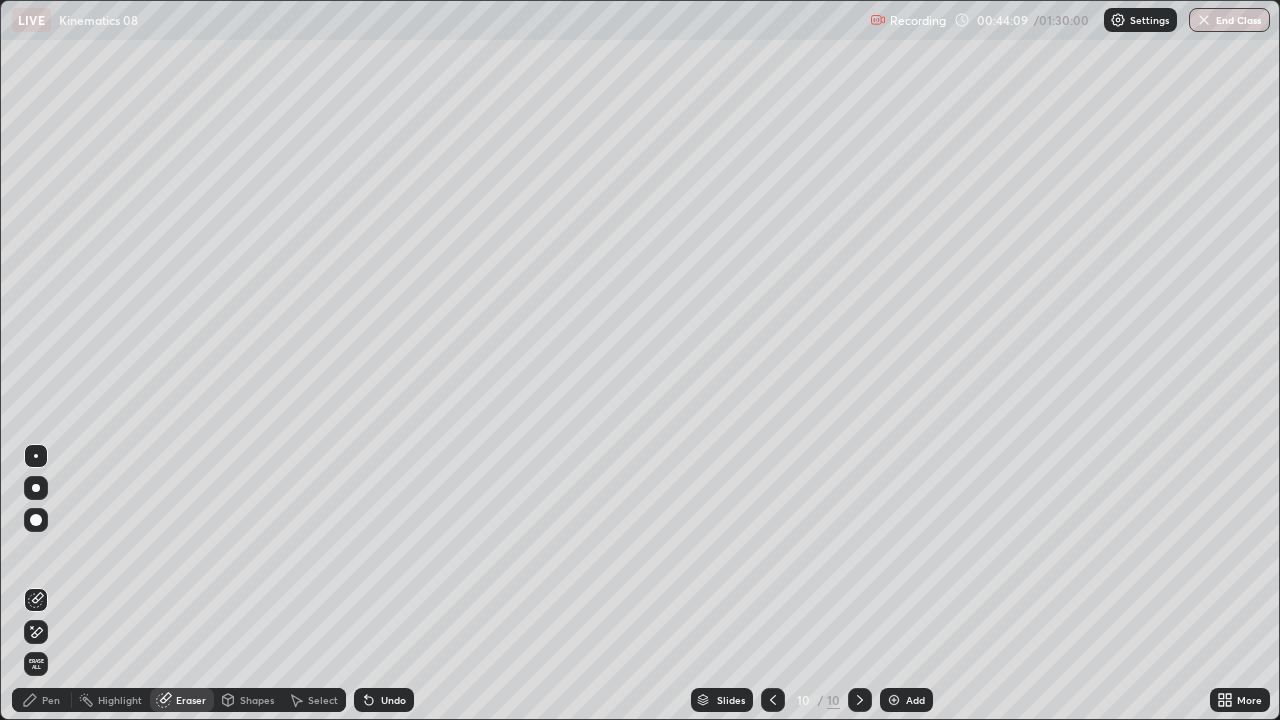 click on "Pen" at bounding box center [51, 700] 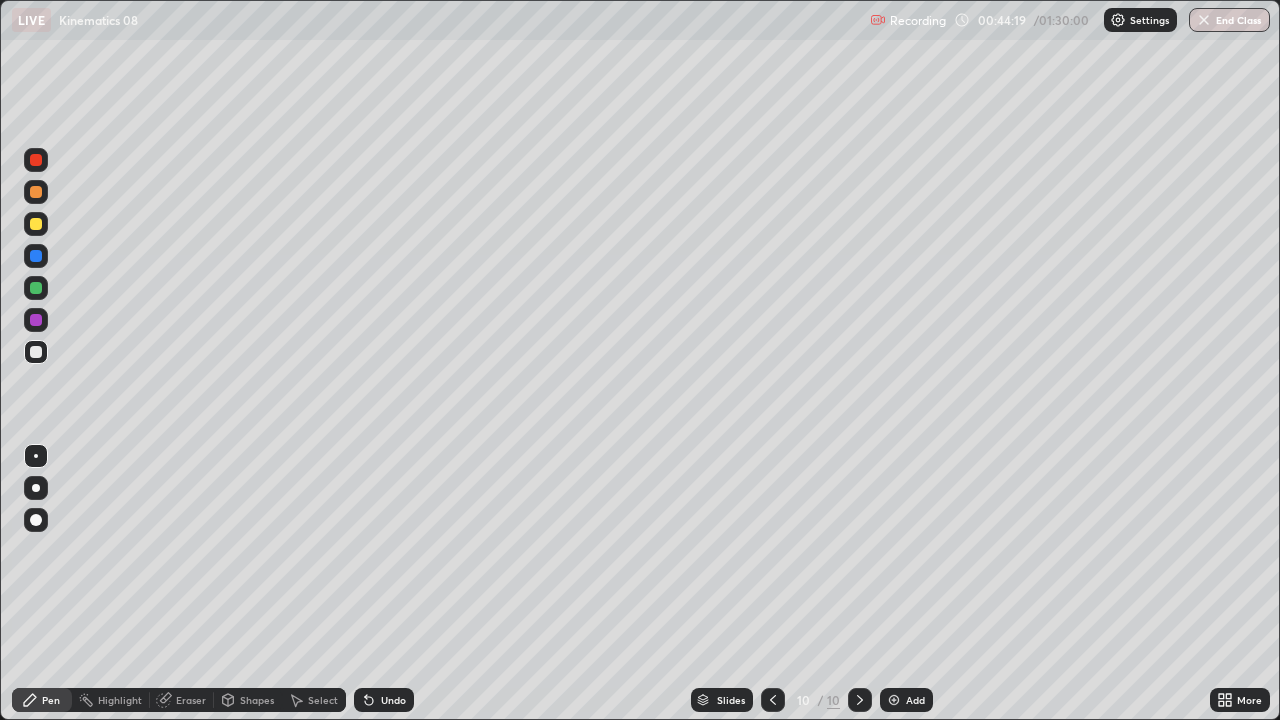 click on "Undo" at bounding box center (384, 700) 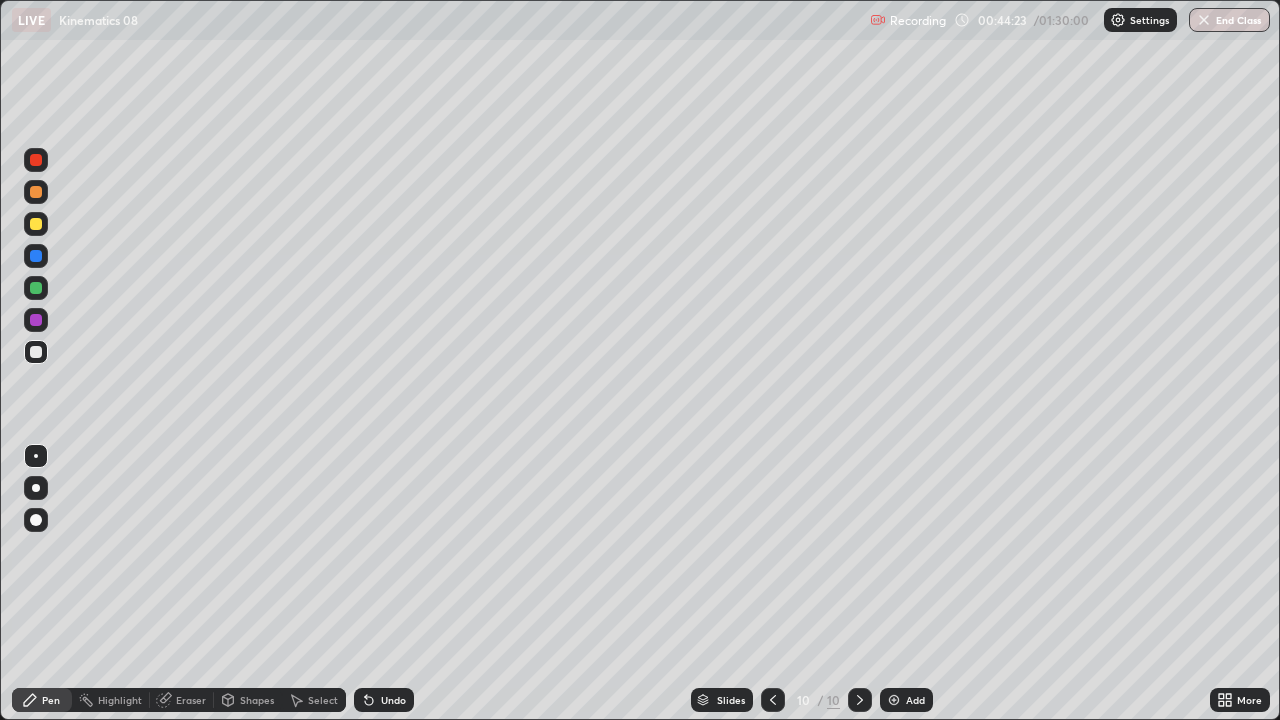 click on "Undo" at bounding box center [393, 700] 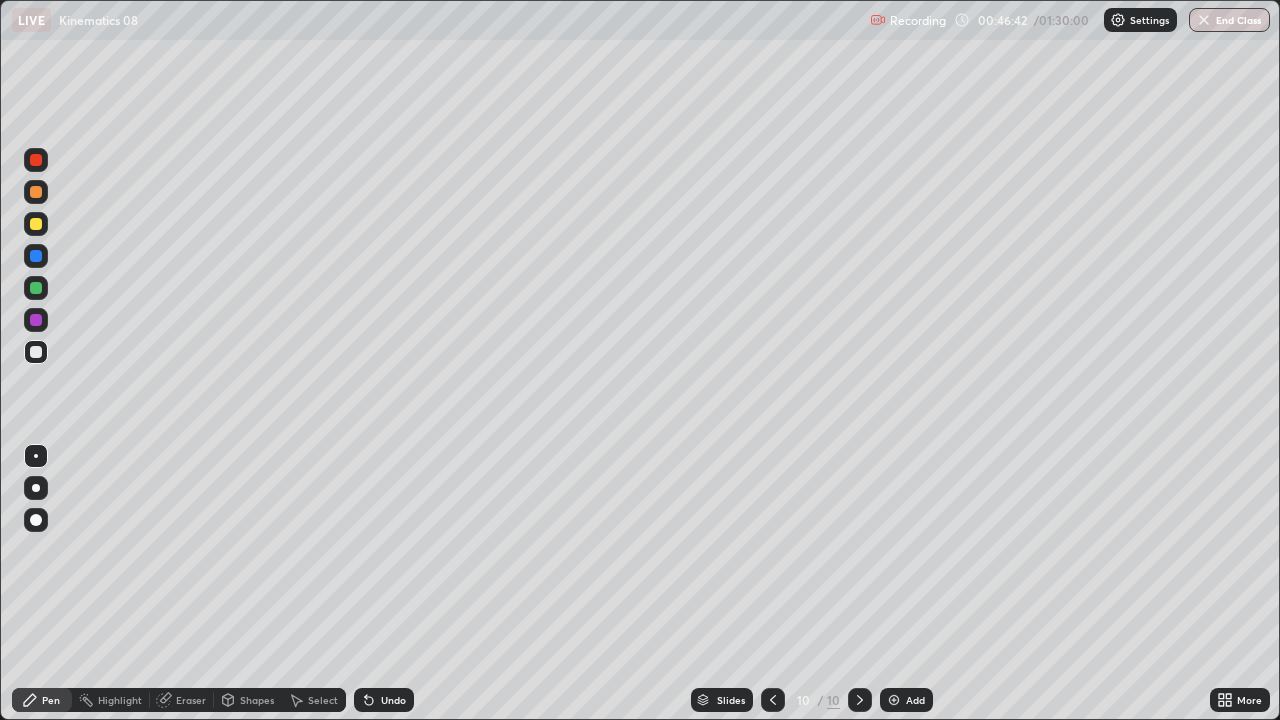 click on "Shapes" at bounding box center (257, 700) 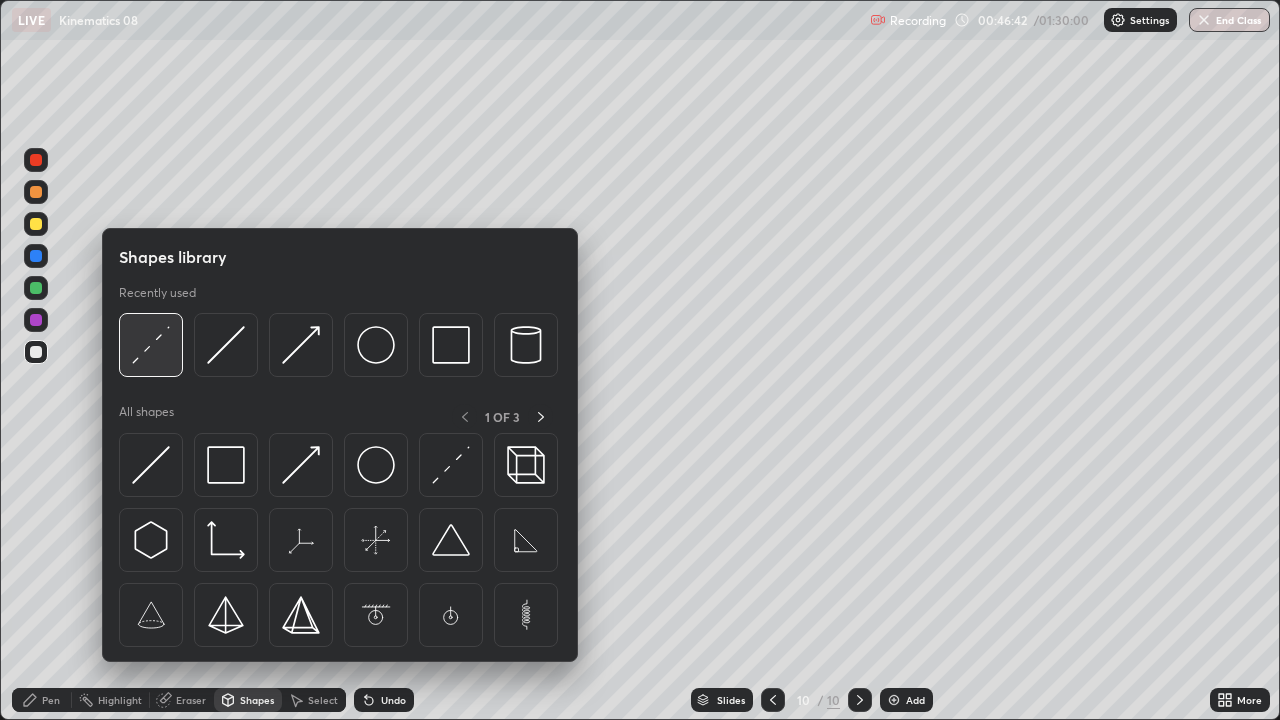 click at bounding box center [151, 345] 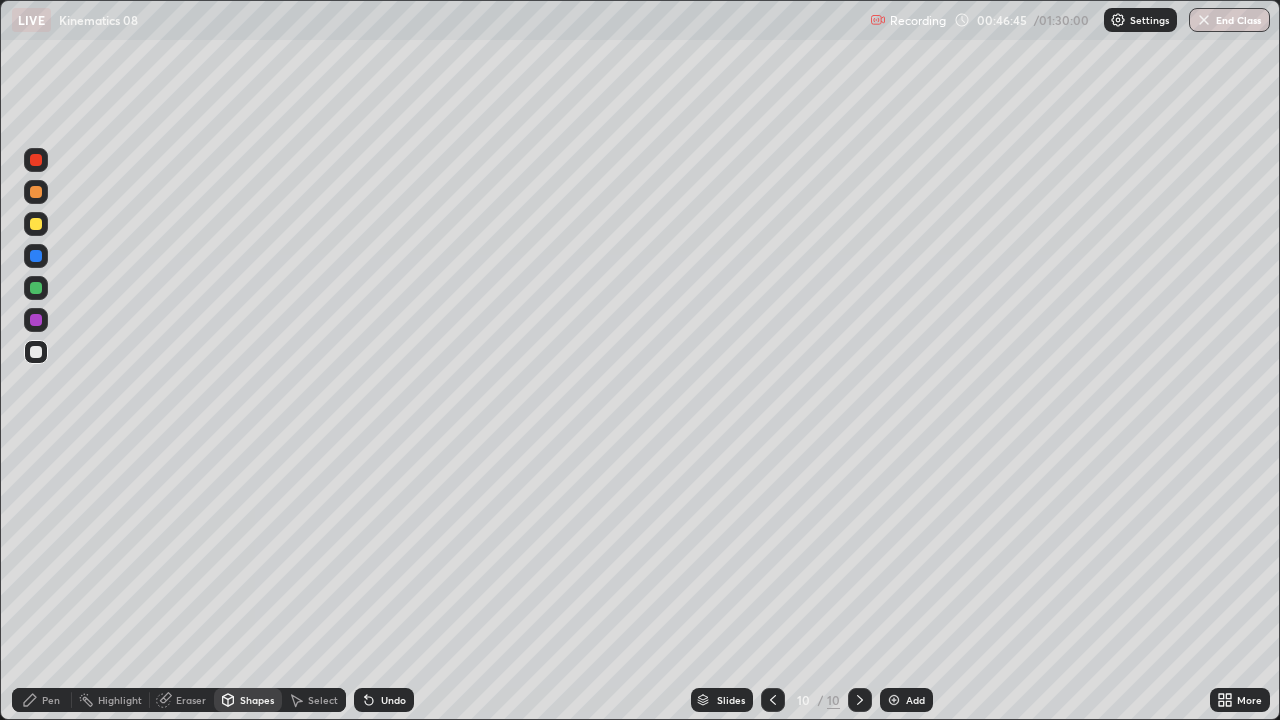 click on "Pen" at bounding box center [51, 700] 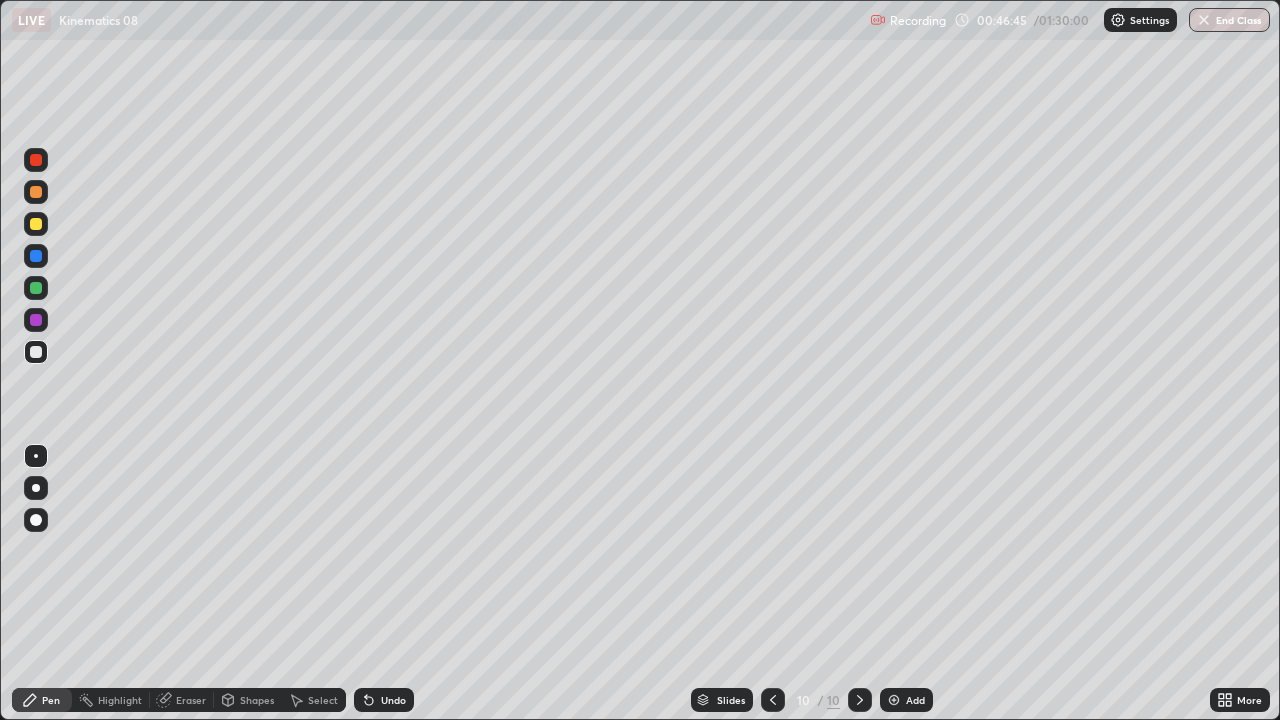 click at bounding box center (36, 288) 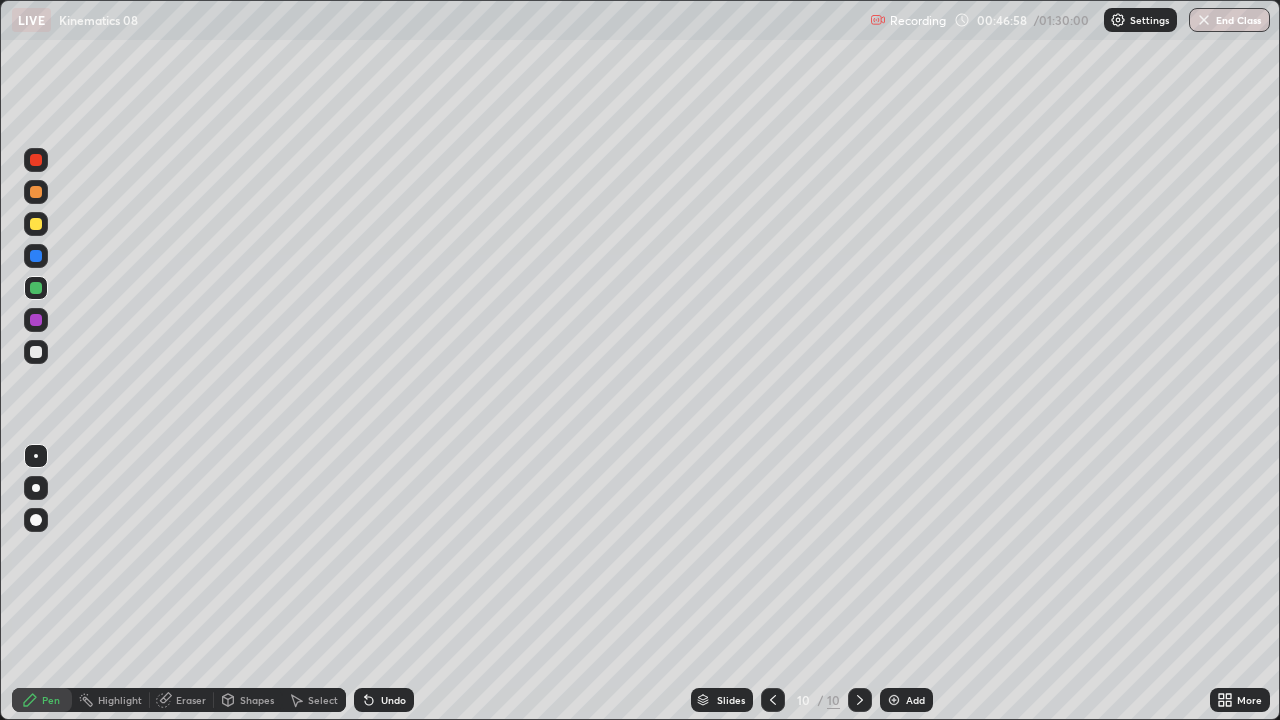 click at bounding box center (36, 352) 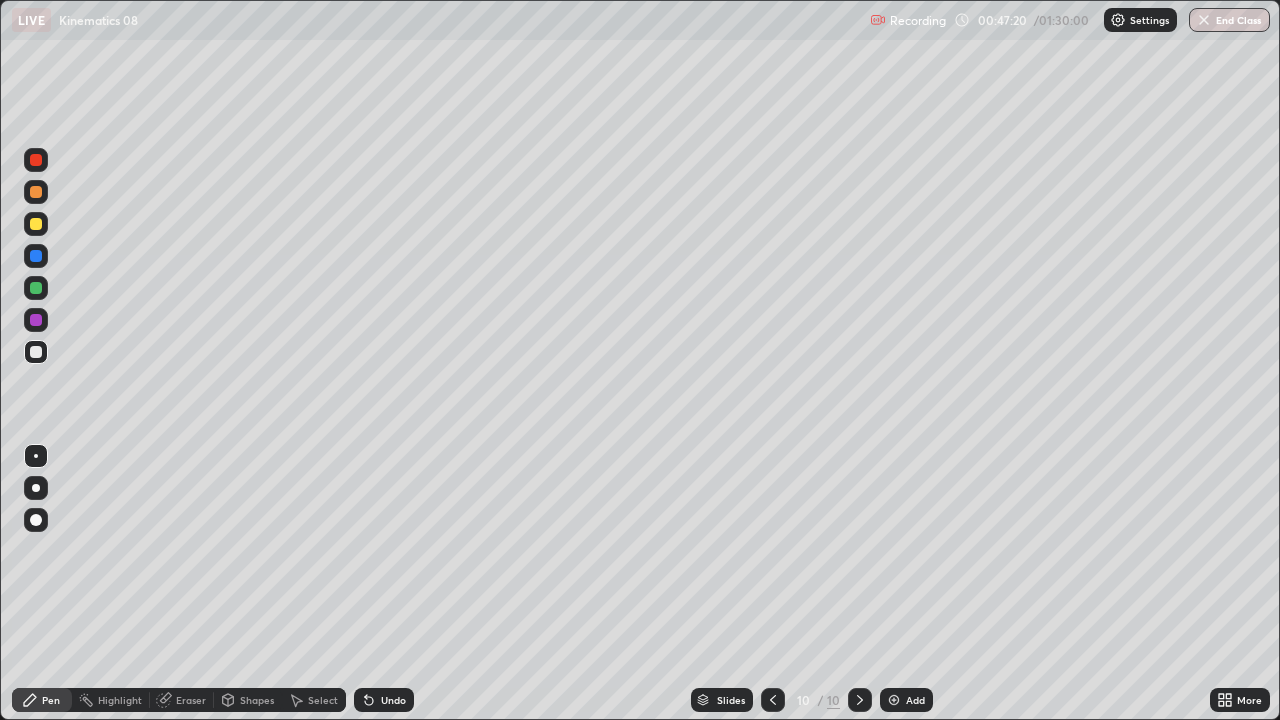 click on "Eraser" at bounding box center (182, 700) 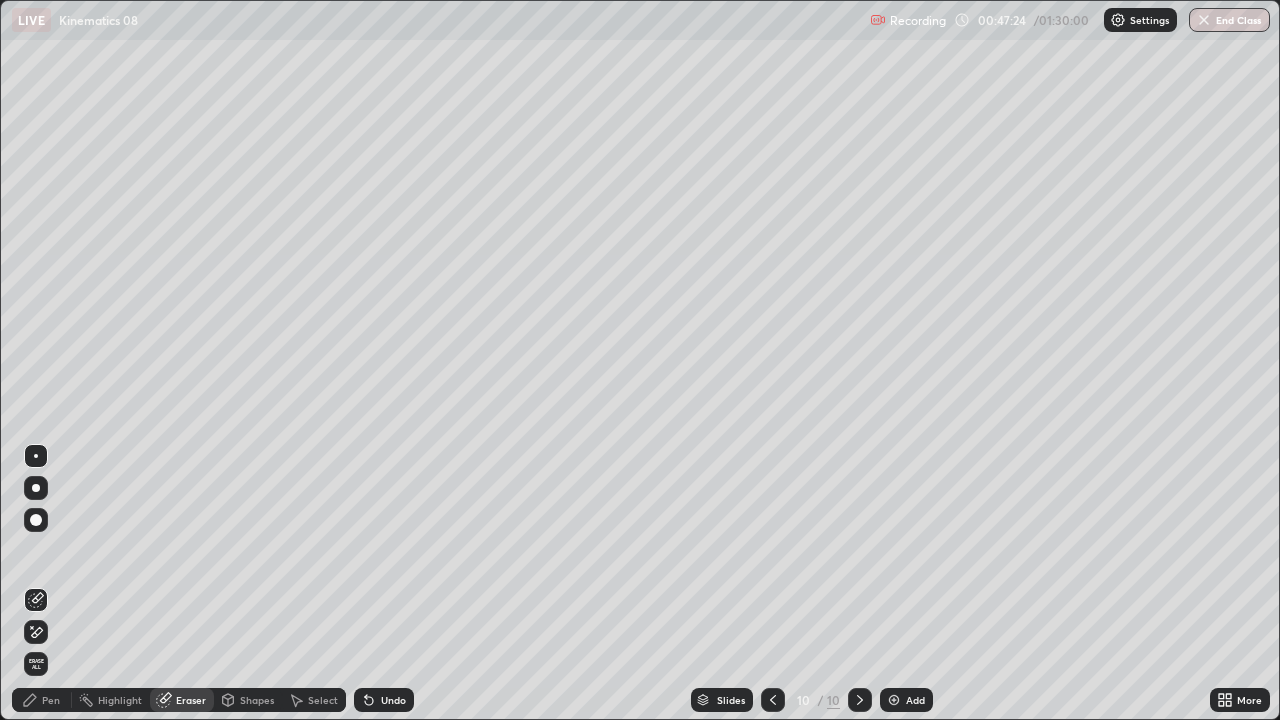 click on "Pen" at bounding box center [51, 700] 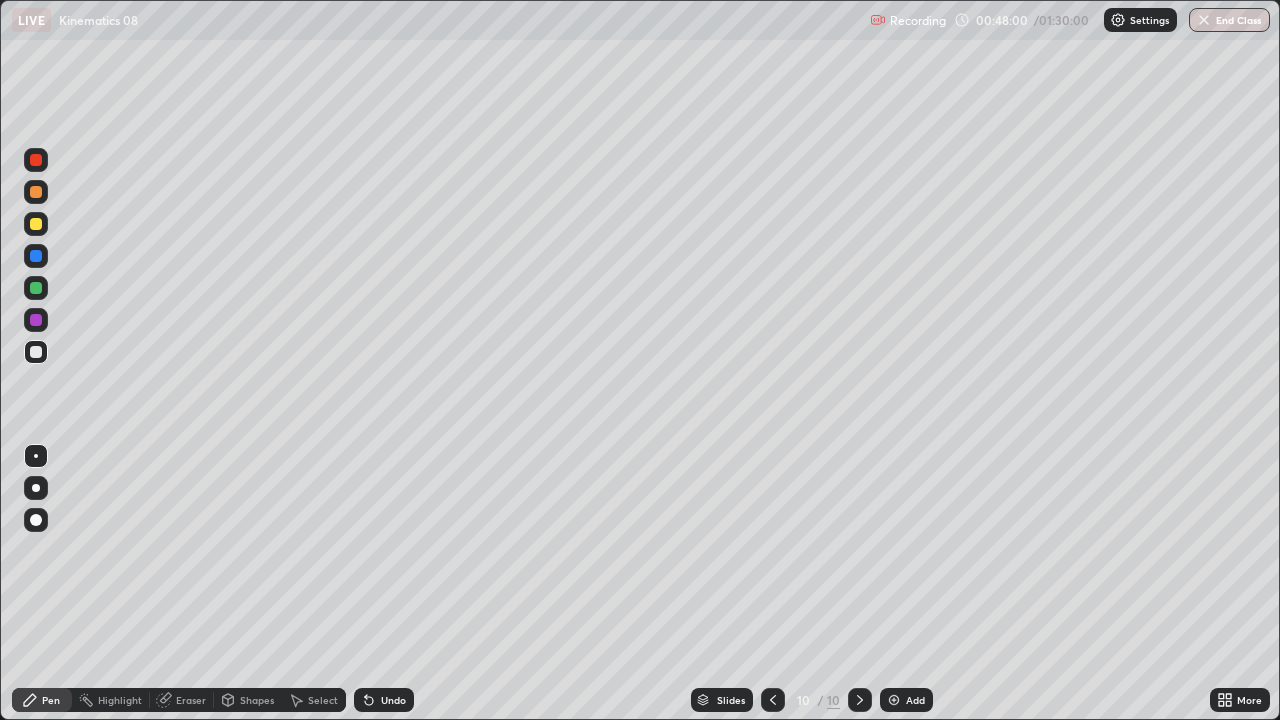 click on "10" at bounding box center (803, 700) 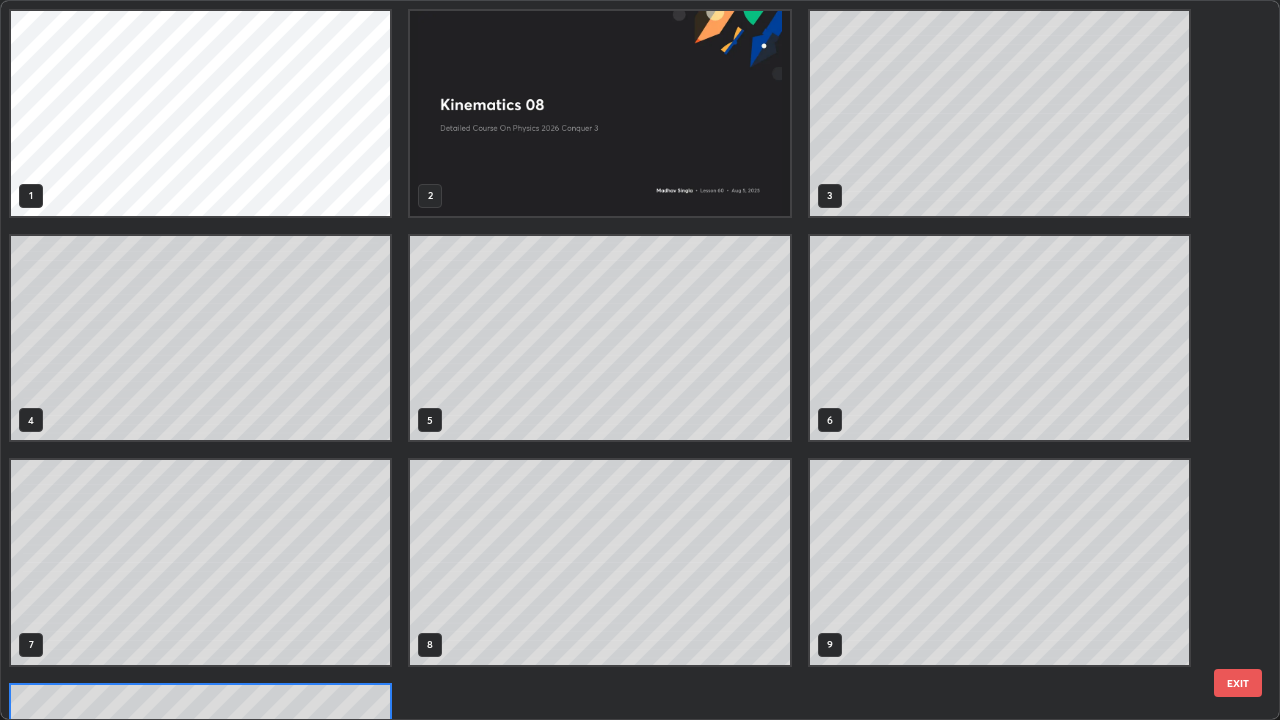scroll, scrollTop: 180, scrollLeft: 0, axis: vertical 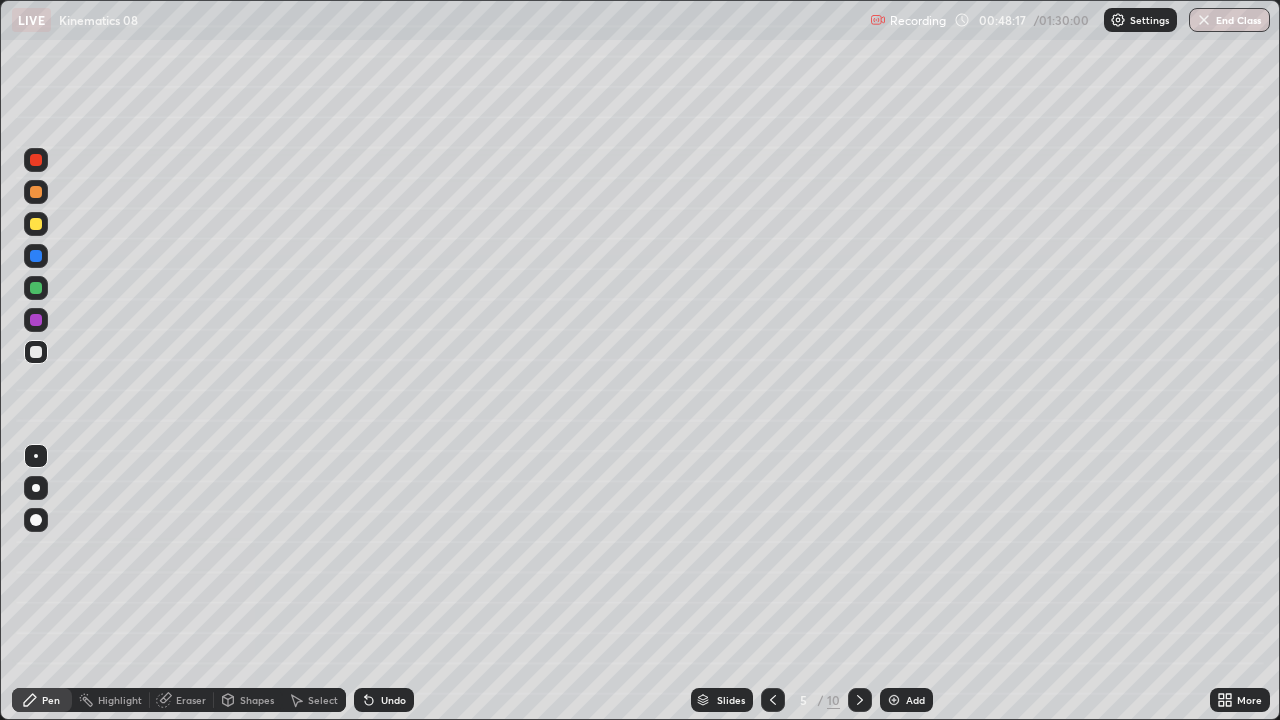 click on "5" at bounding box center (803, 700) 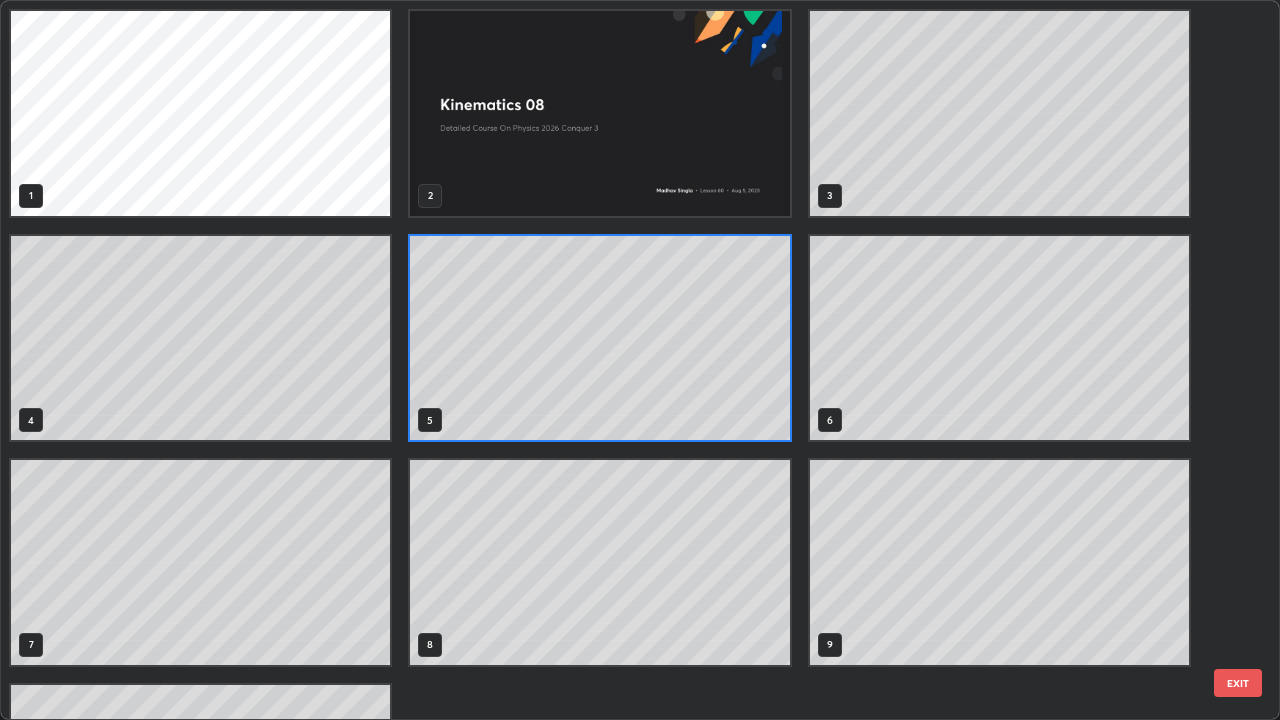 scroll, scrollTop: 7, scrollLeft: 11, axis: both 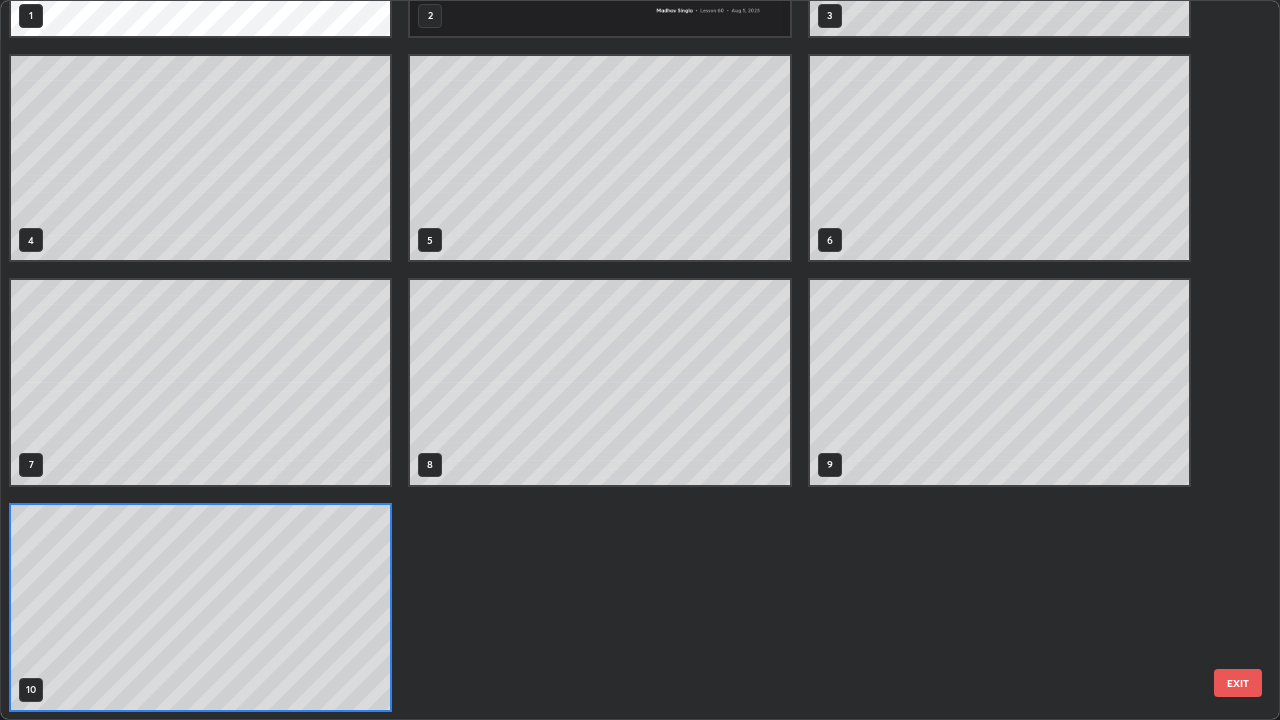 click on "1 2 3 4 5 6 7 8 9 10" at bounding box center (622, 360) 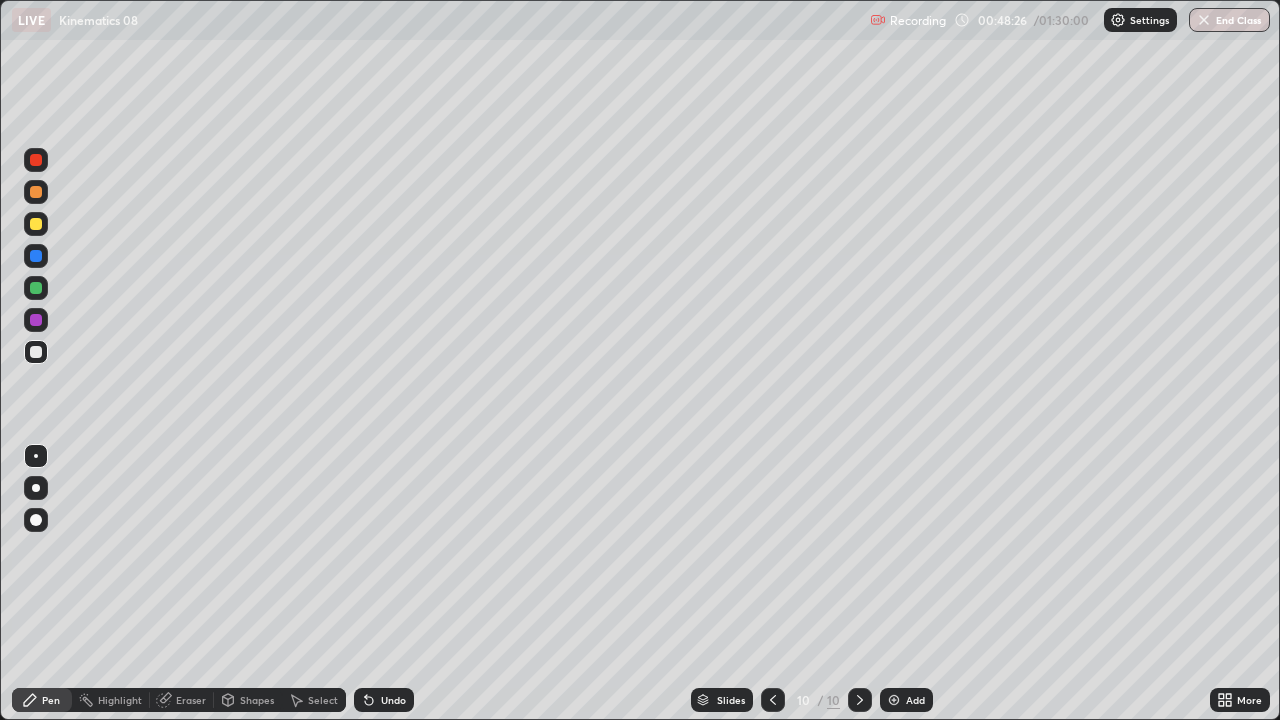 click on "Undo" at bounding box center [384, 700] 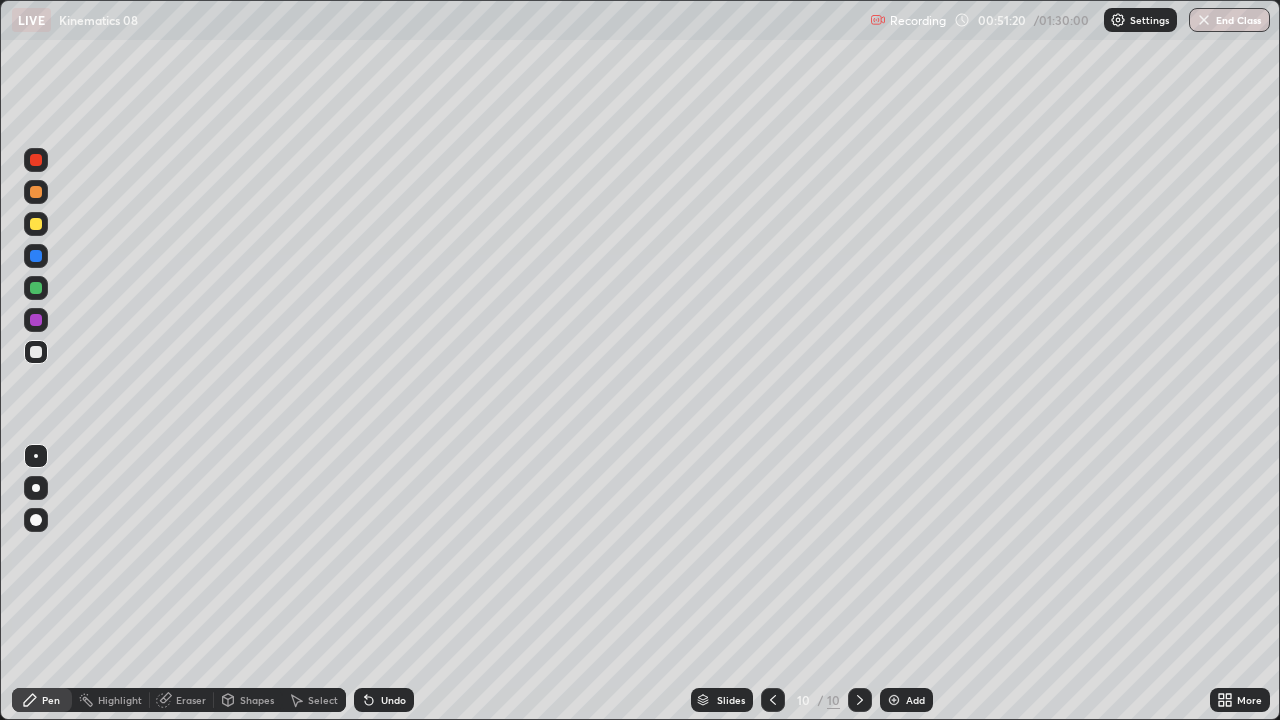 click 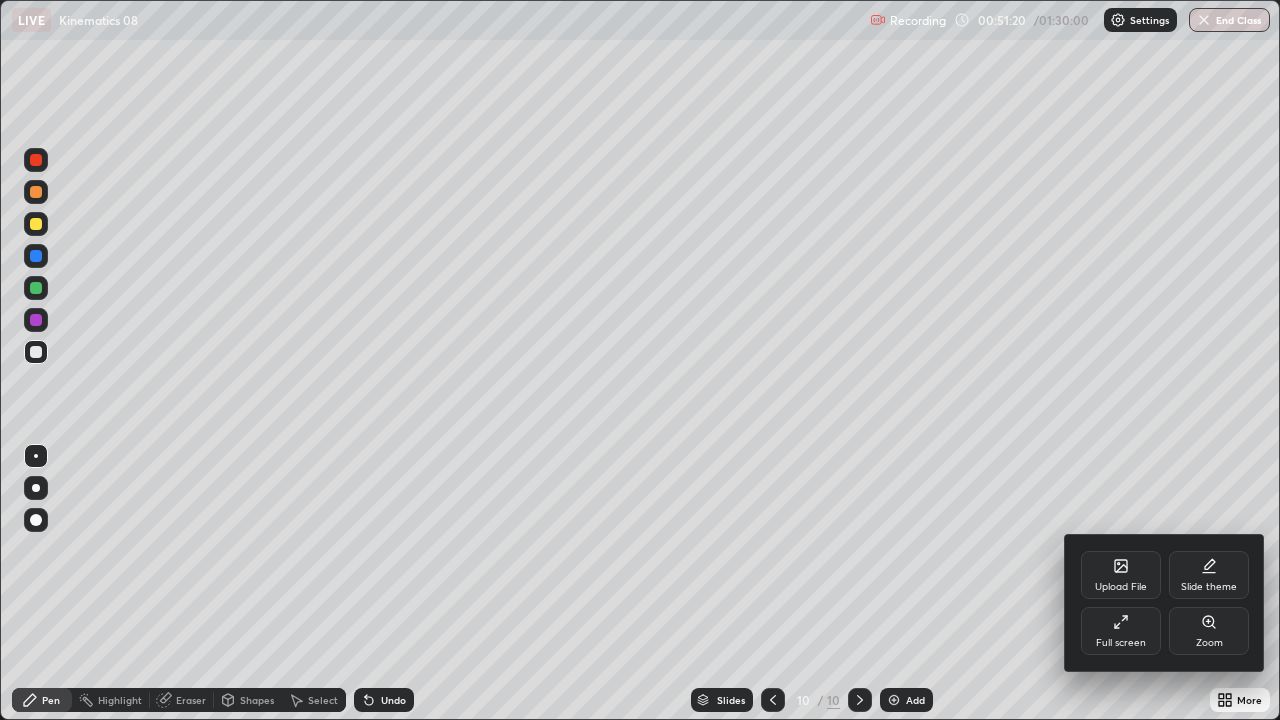 click on "Slide theme" at bounding box center (1209, 587) 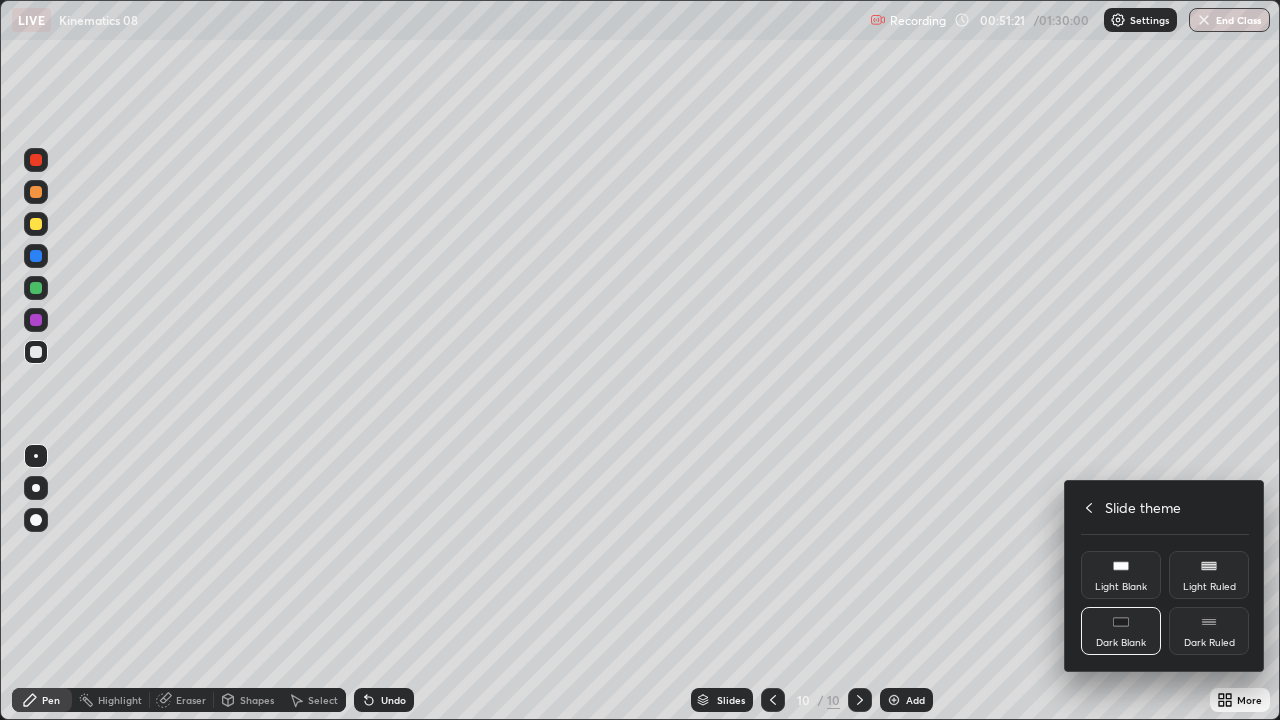 click on "Dark Ruled" at bounding box center [1209, 643] 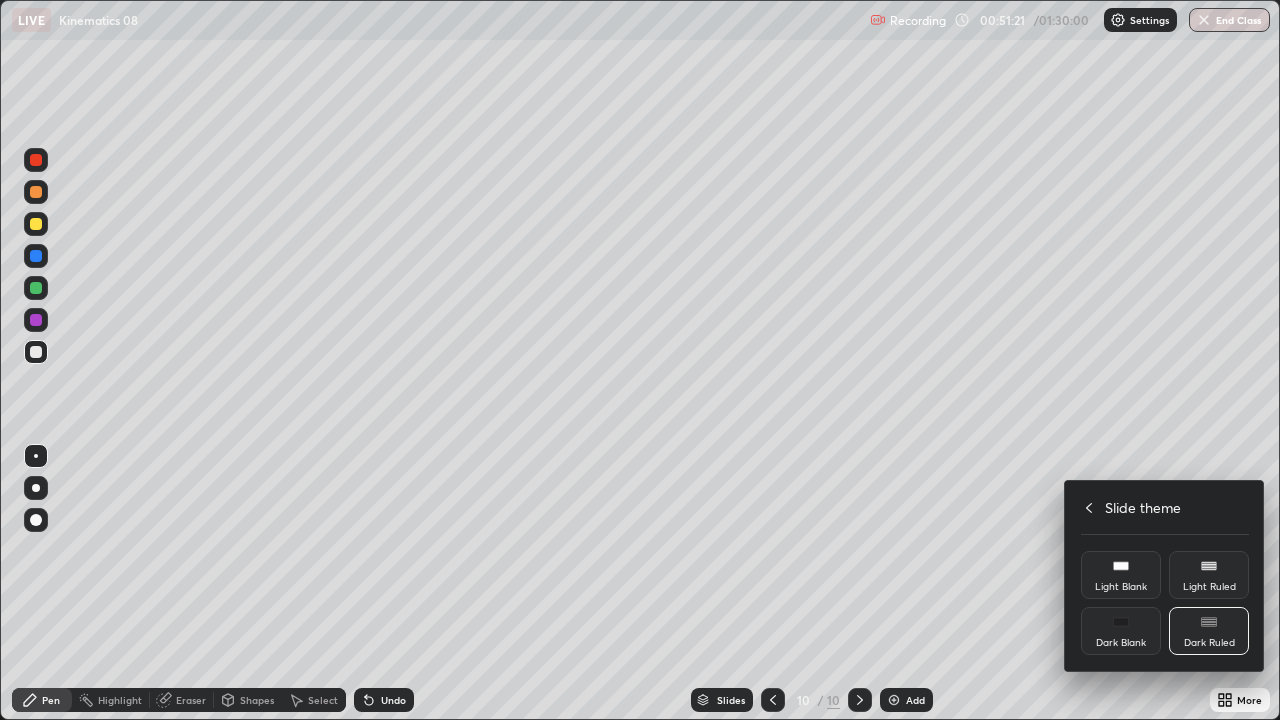 click at bounding box center (640, 360) 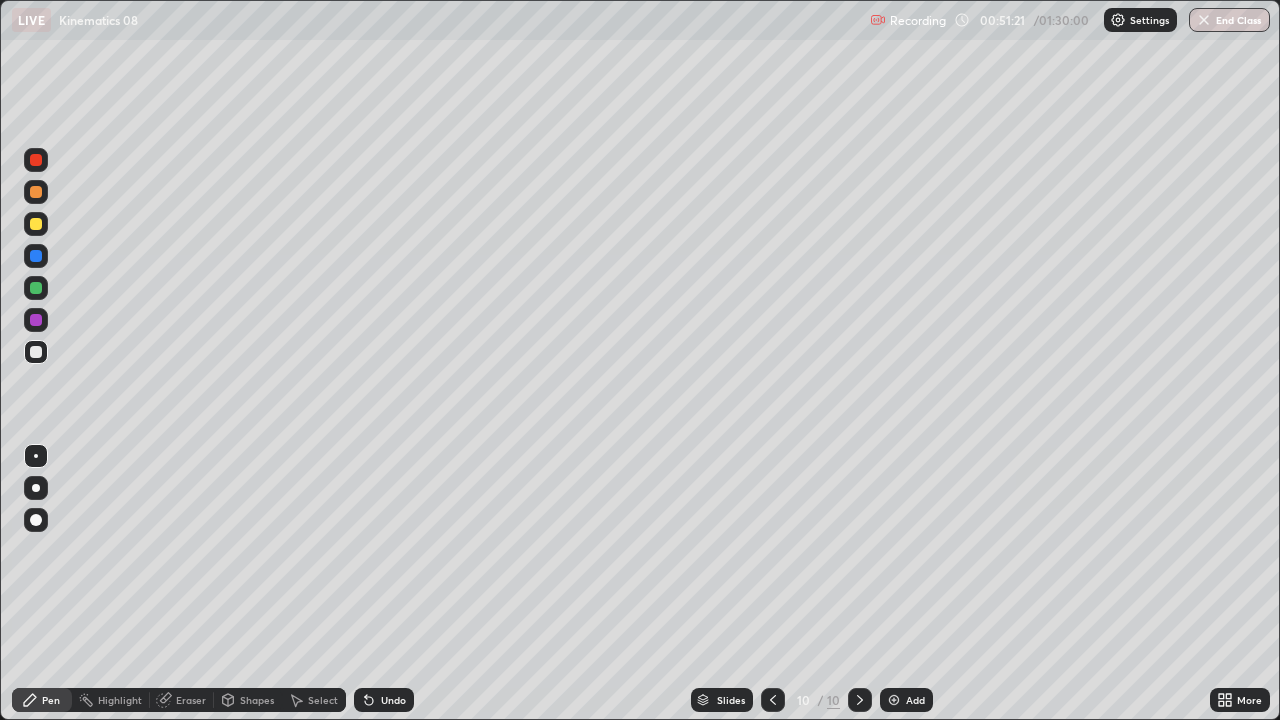 click on "Add" at bounding box center [915, 700] 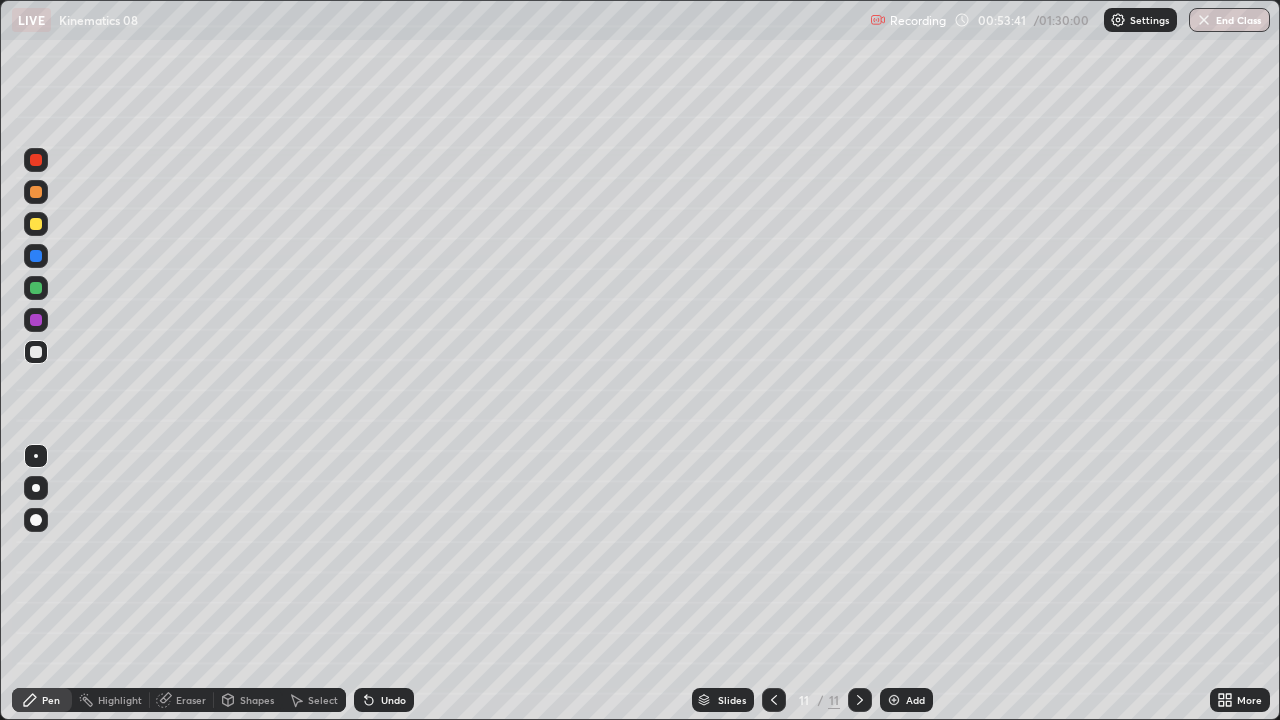 click at bounding box center [36, 288] 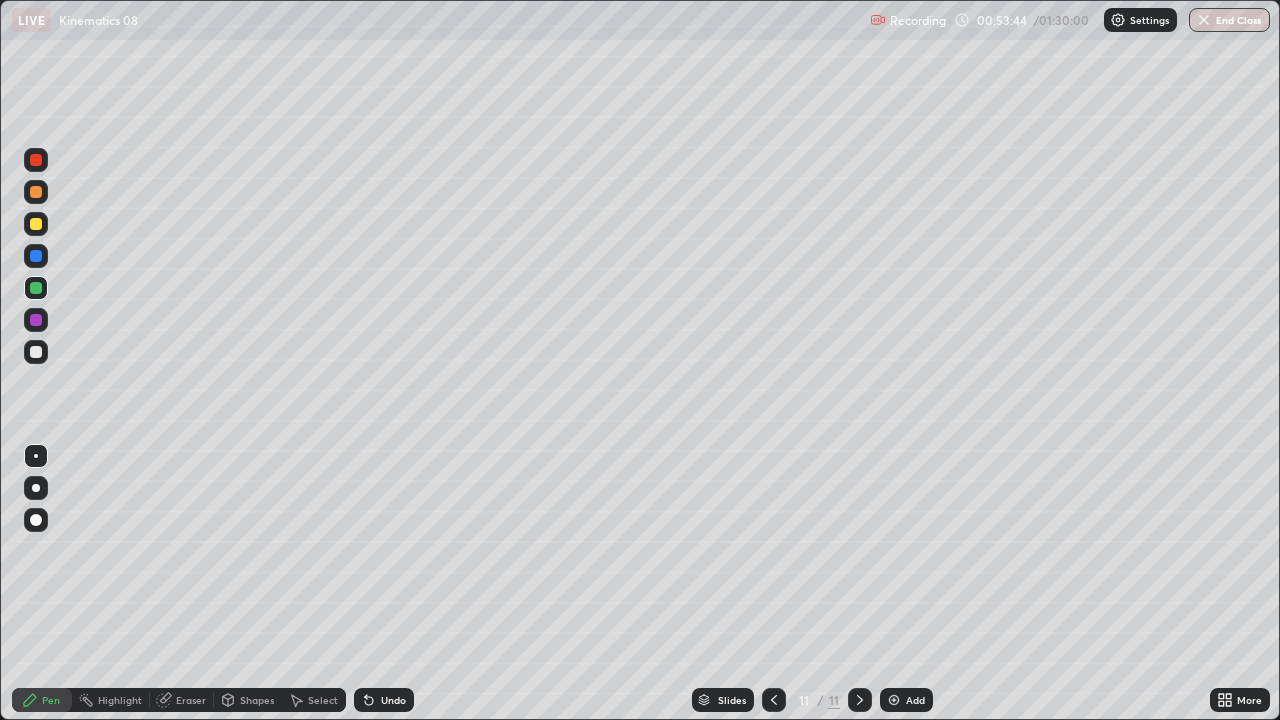 click on "Shapes" at bounding box center [257, 700] 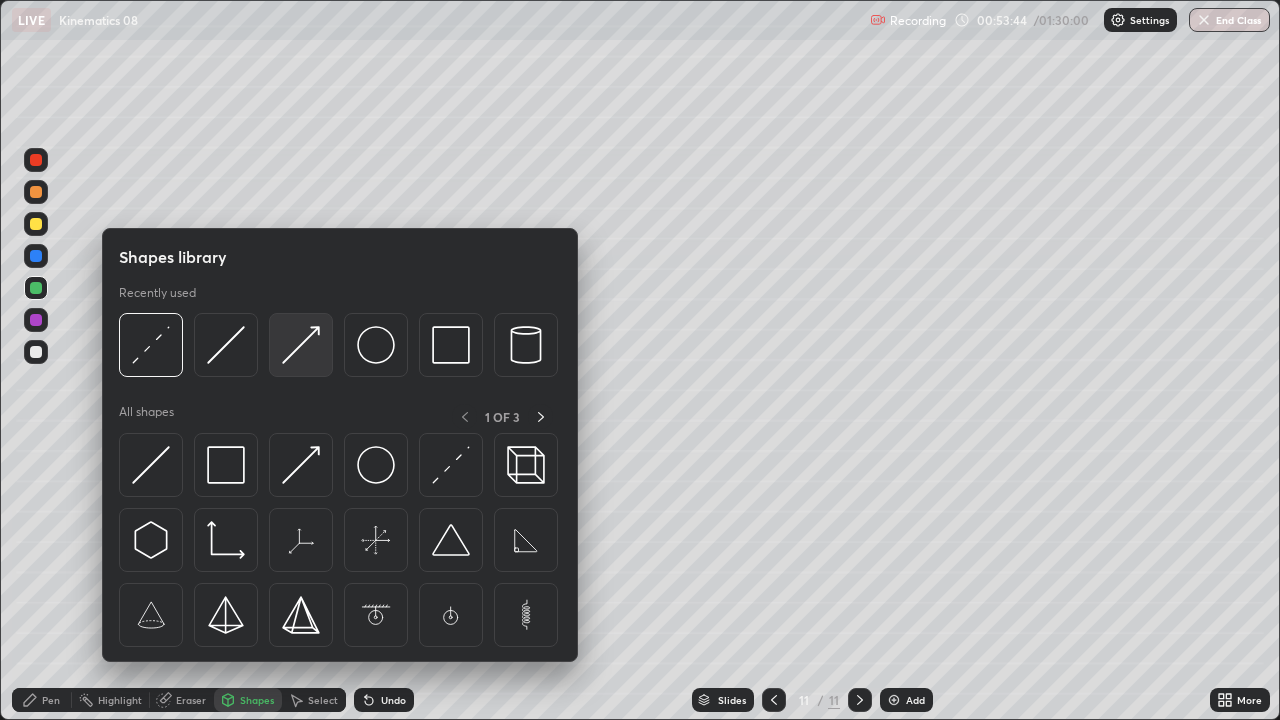 click at bounding box center (301, 345) 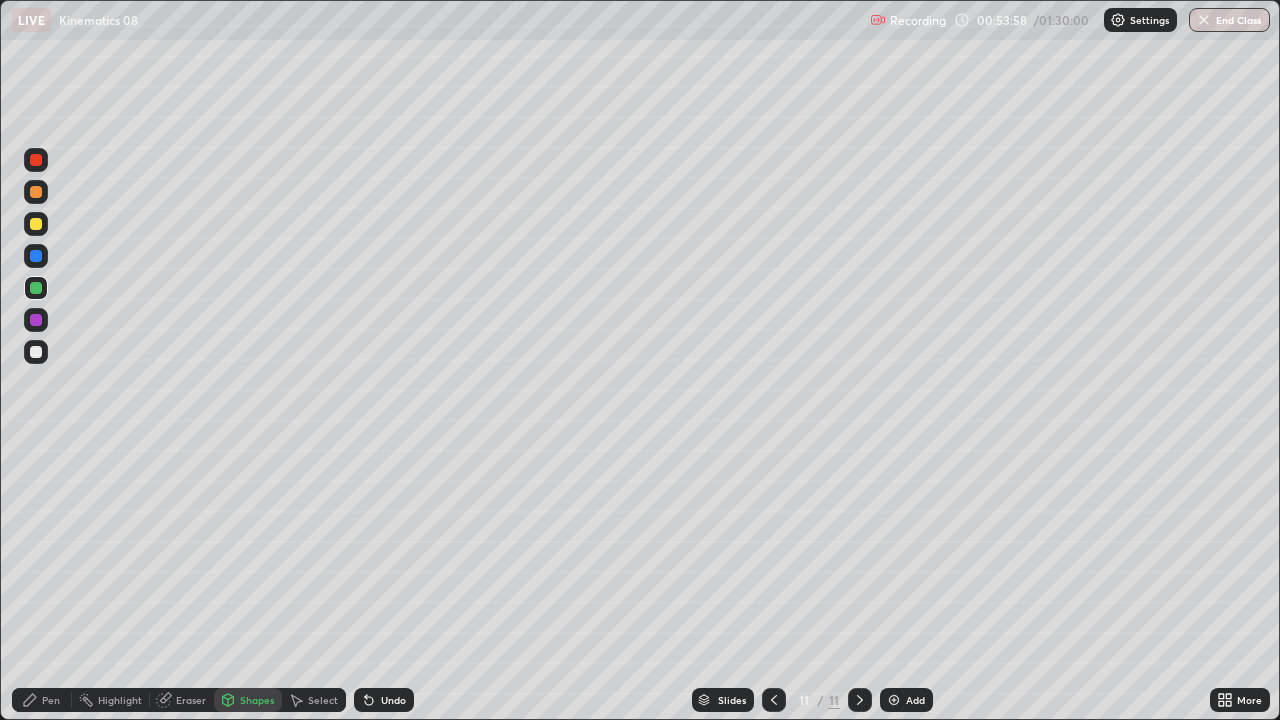click at bounding box center (36, 224) 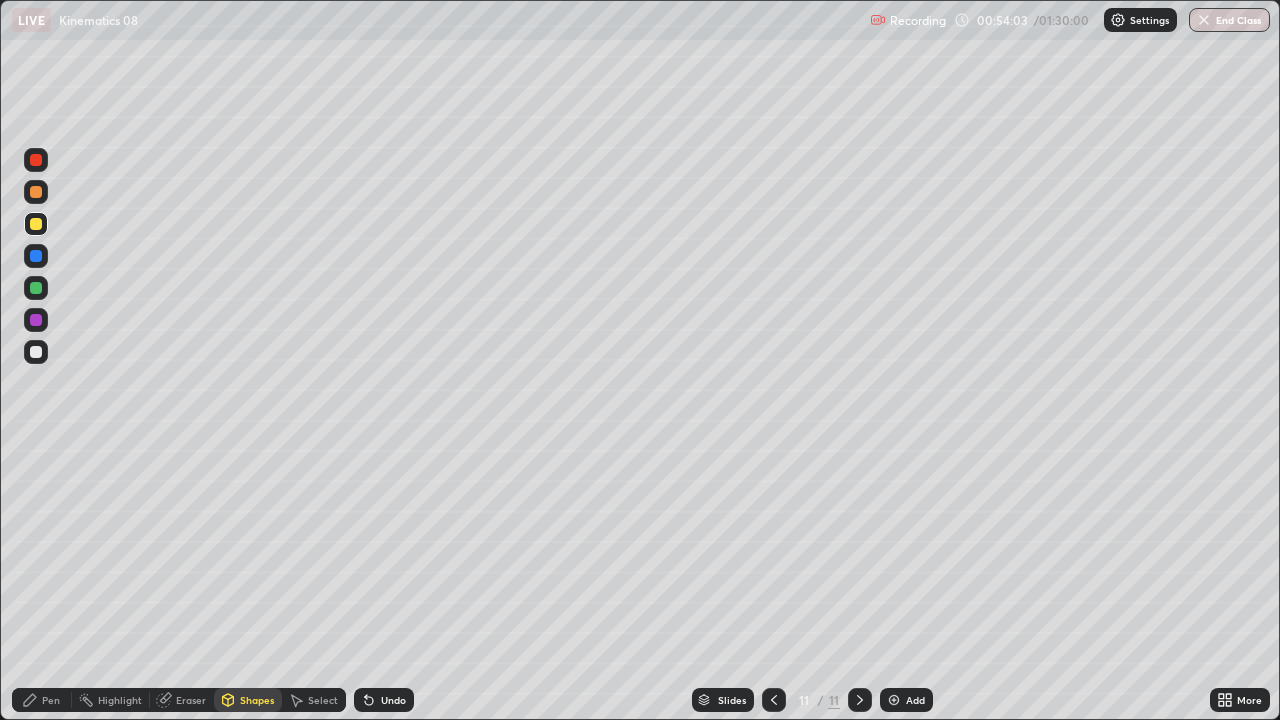click on "Pen" at bounding box center [42, 700] 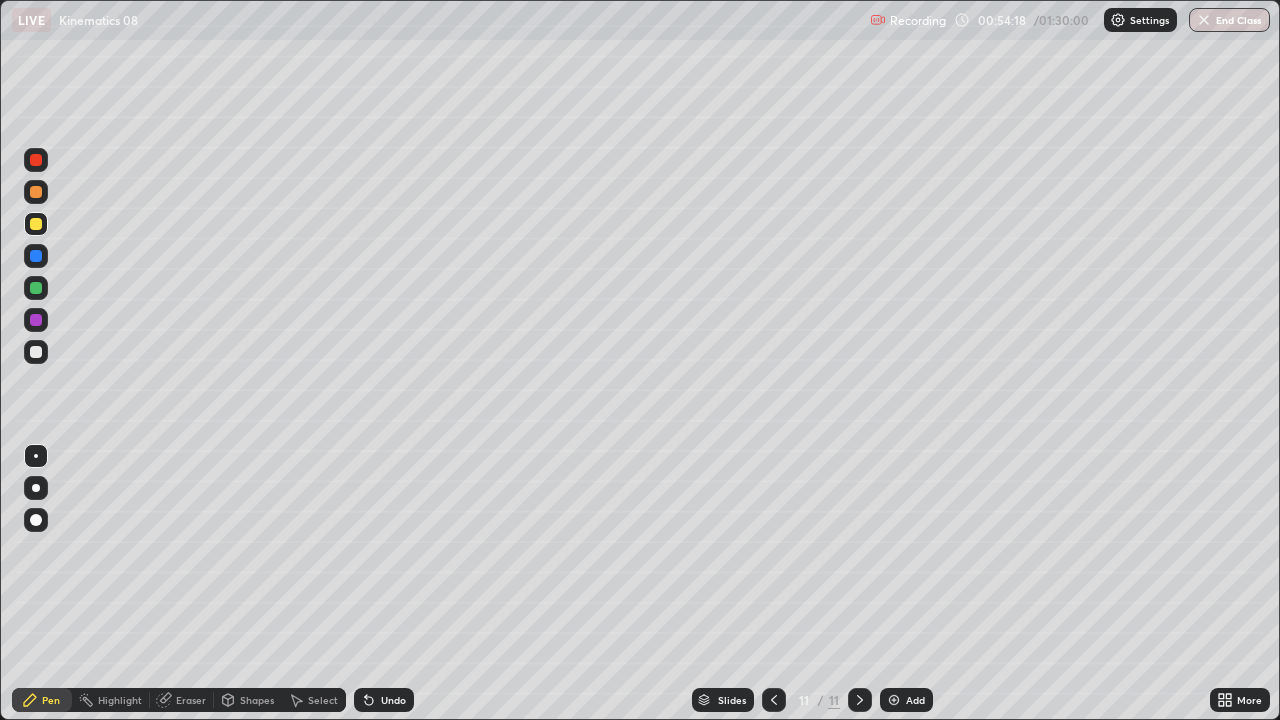 click on "Undo" at bounding box center [393, 700] 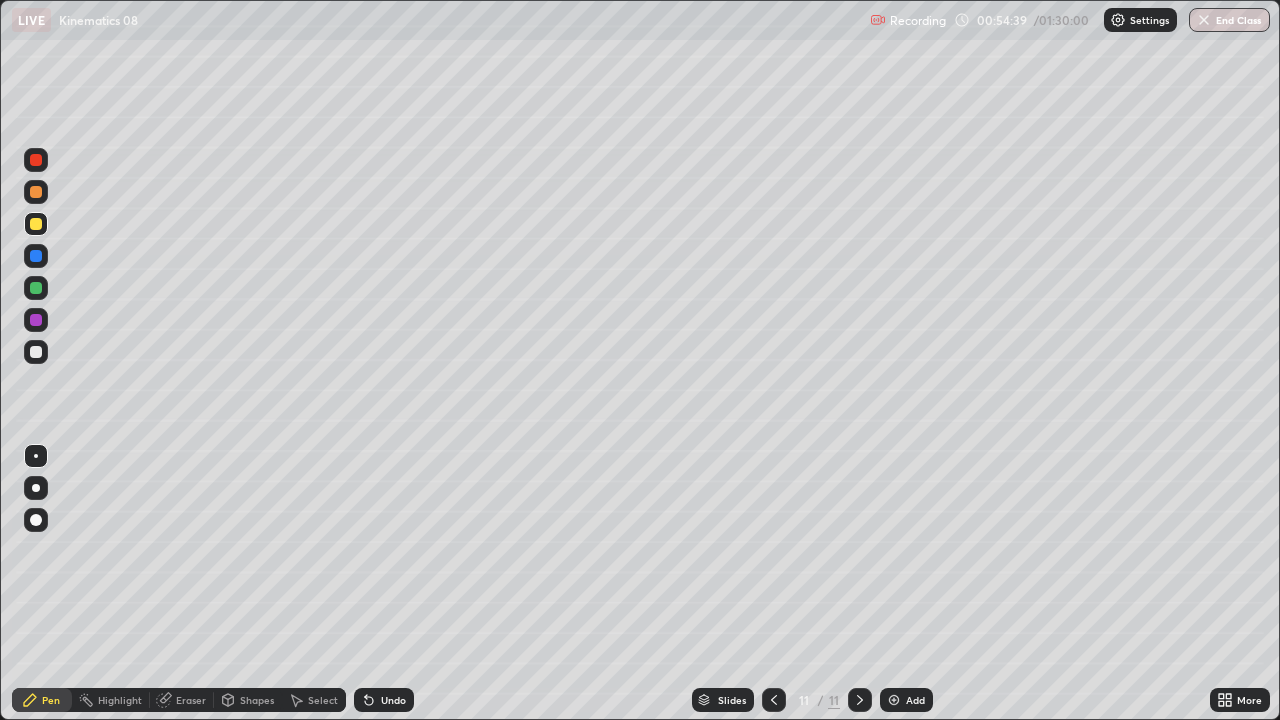 click at bounding box center (36, 352) 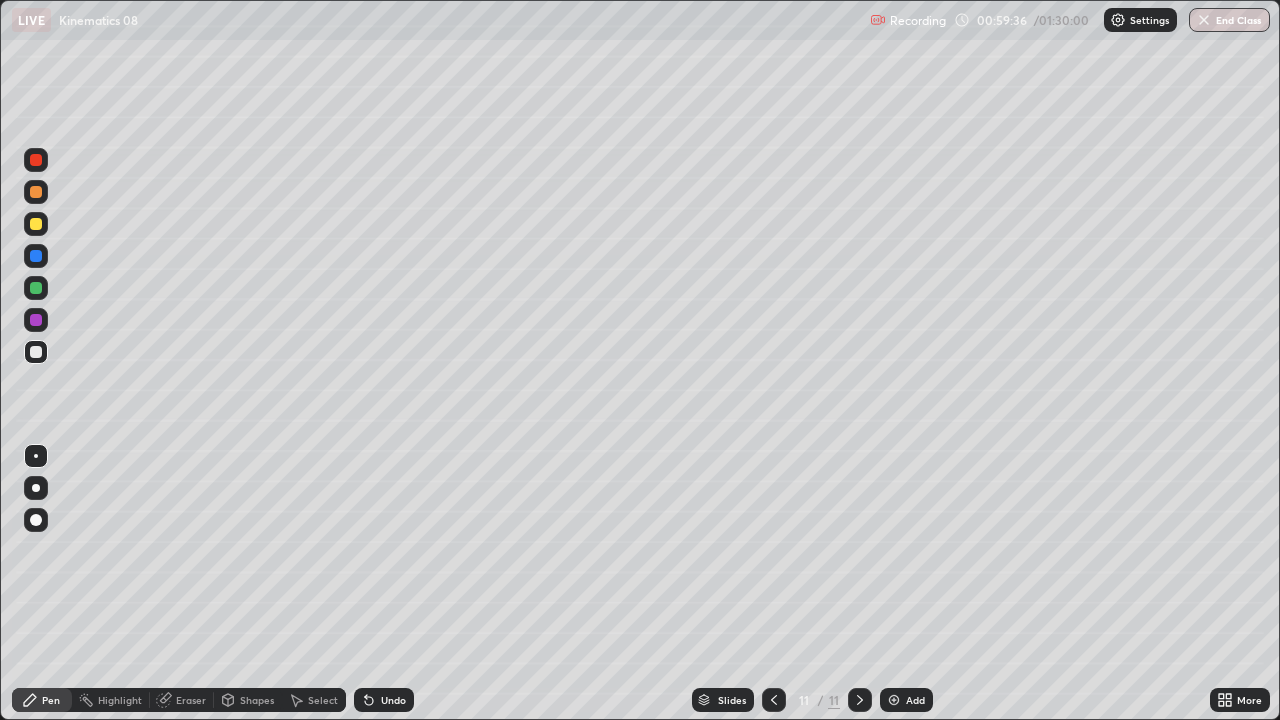 click on "Shapes" at bounding box center (257, 700) 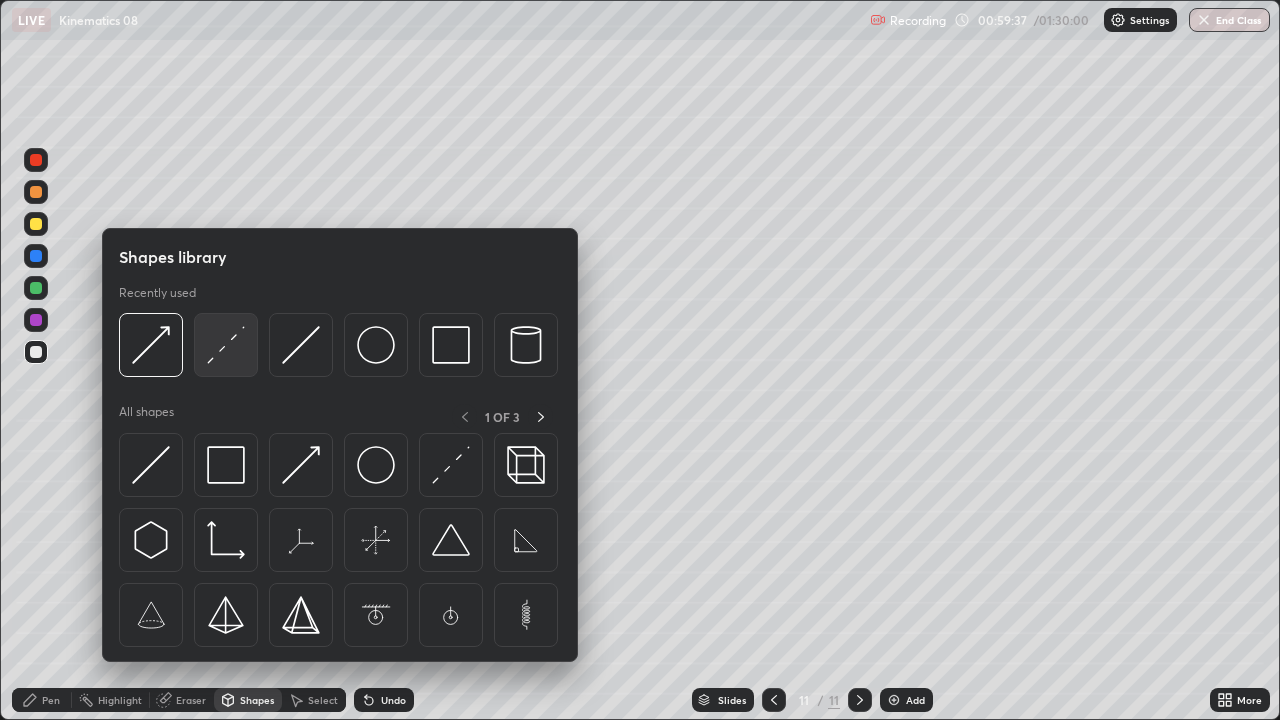 click at bounding box center [226, 345] 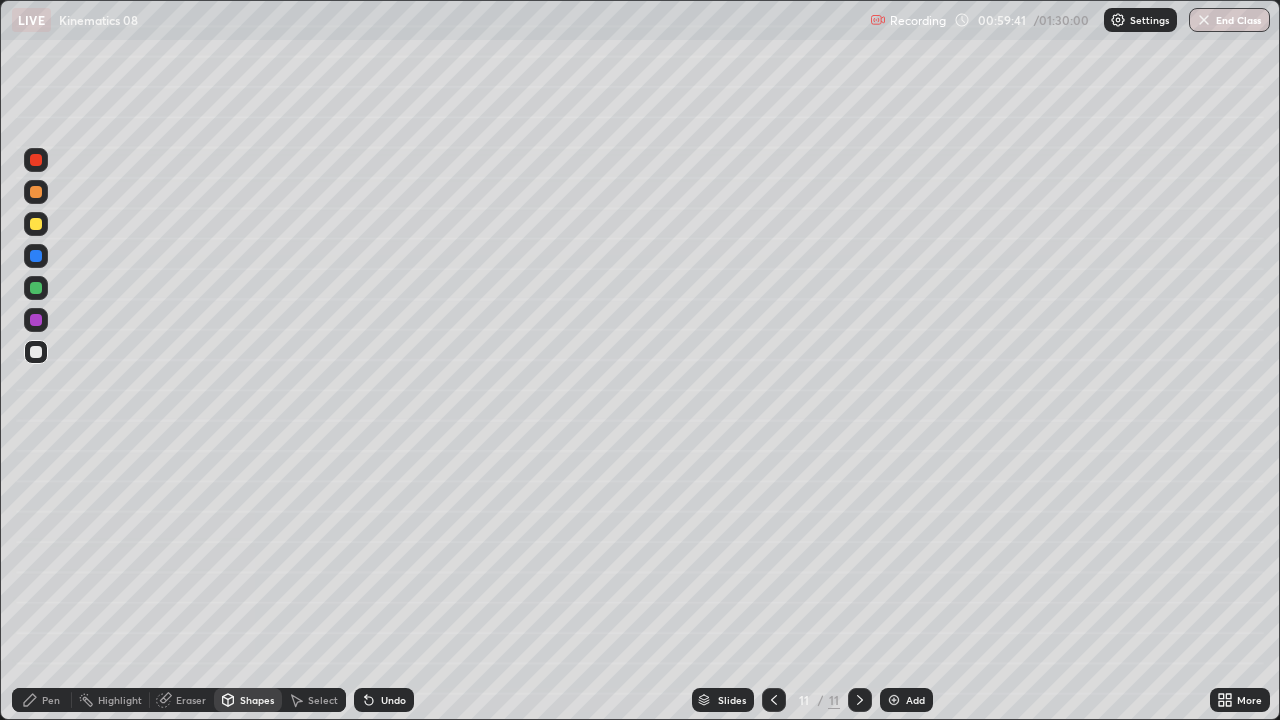 click on "Pen" at bounding box center (42, 700) 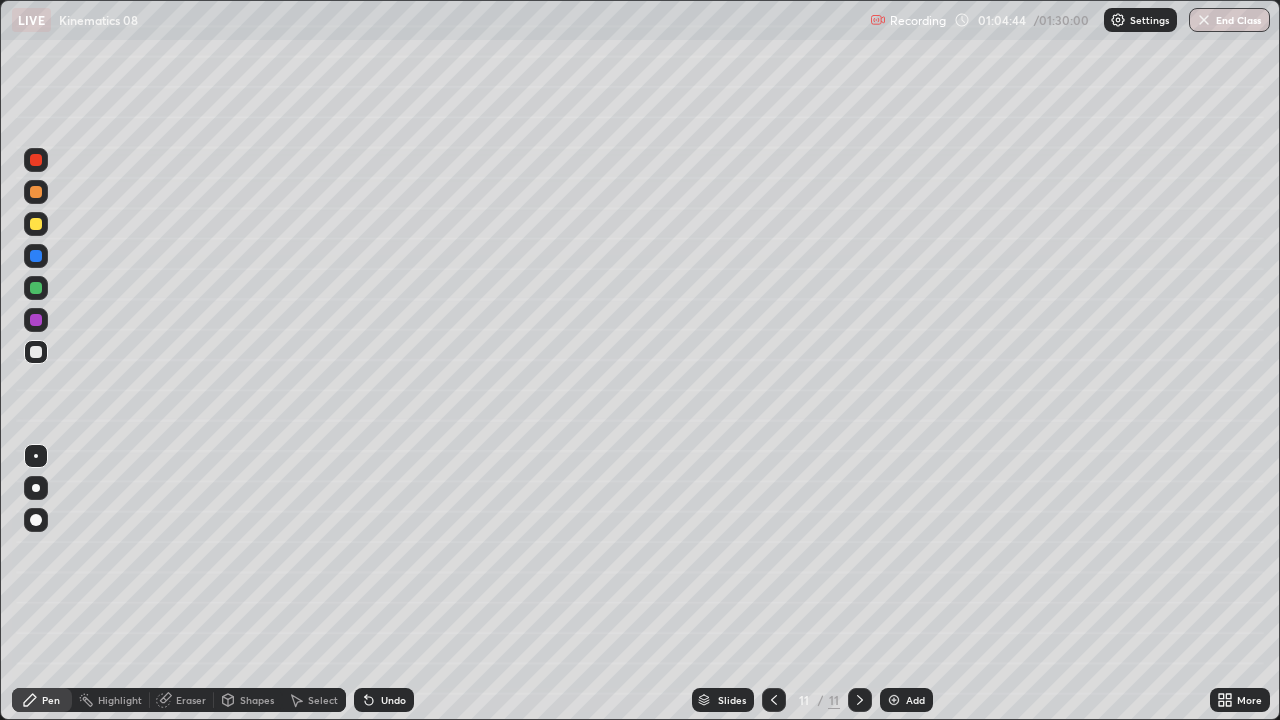click on "Add" at bounding box center (906, 700) 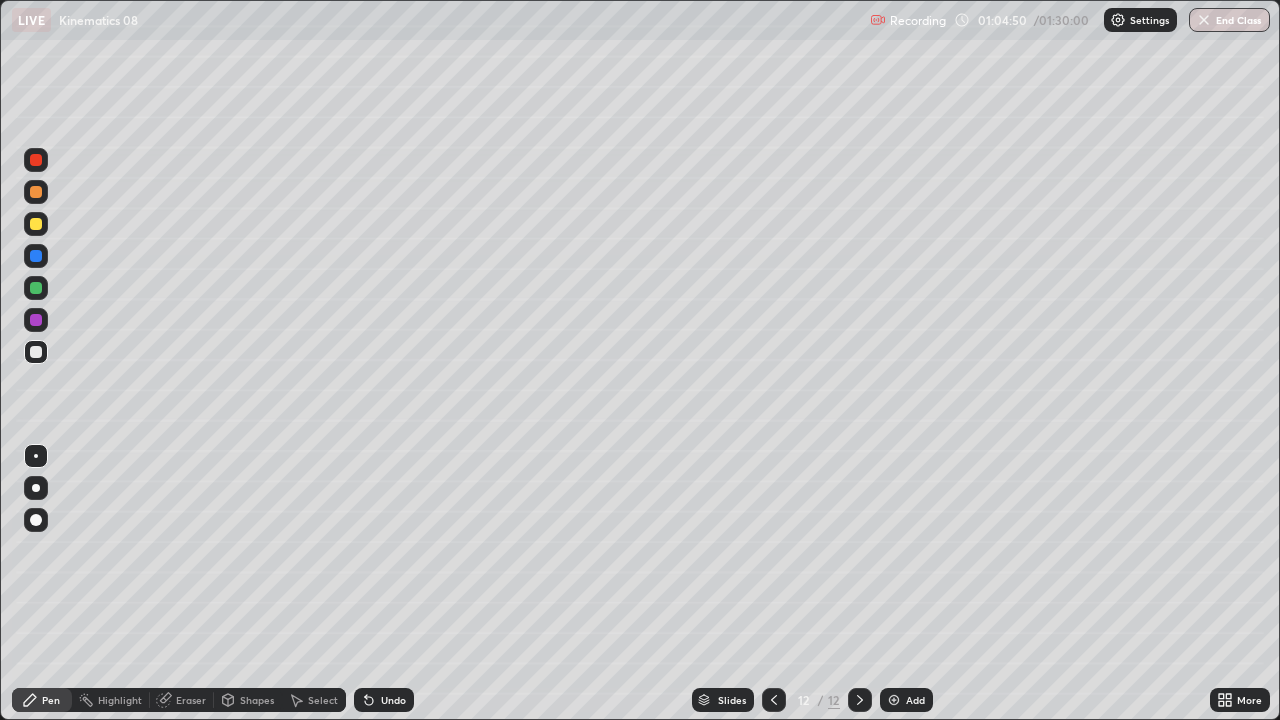 click at bounding box center (36, 288) 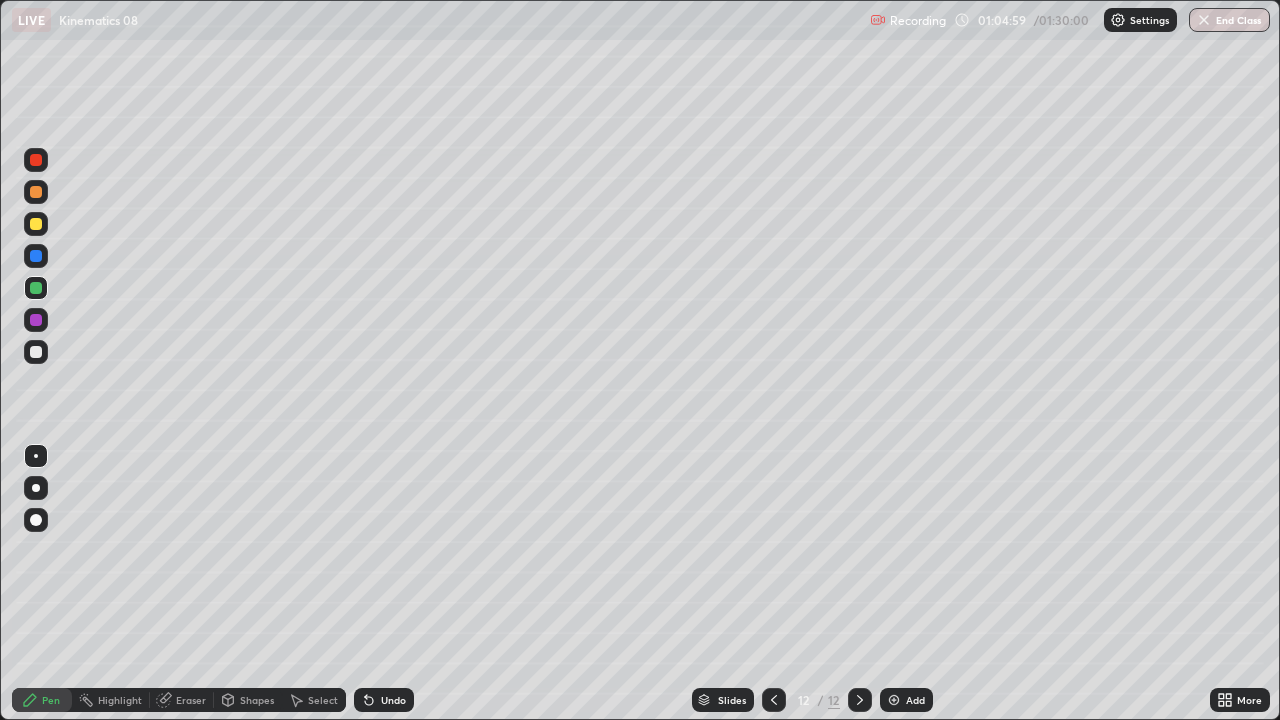 click 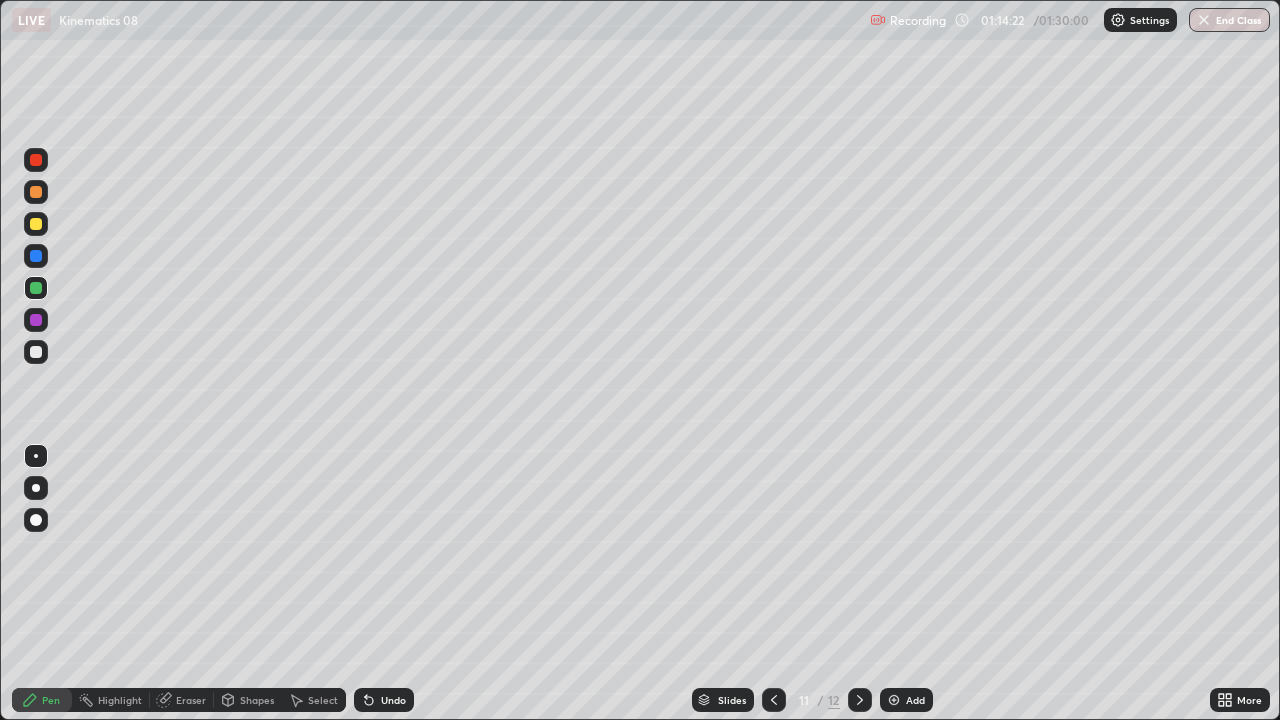 click 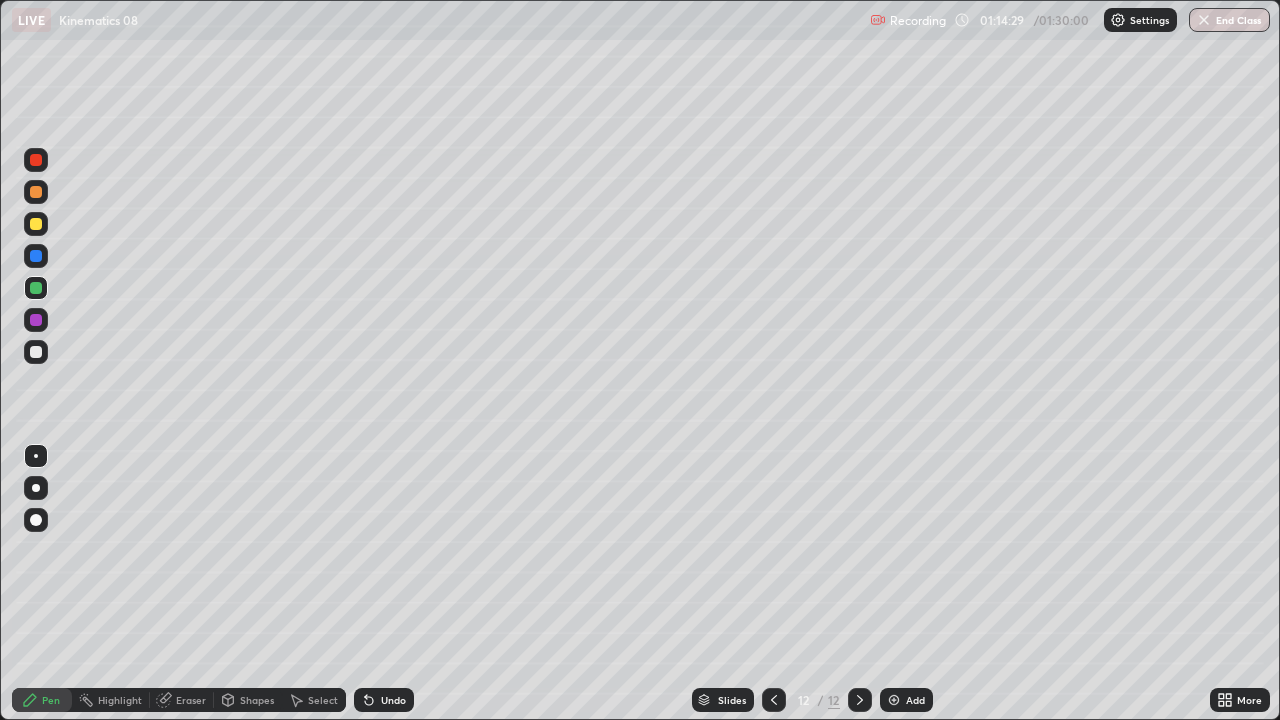 click at bounding box center [36, 192] 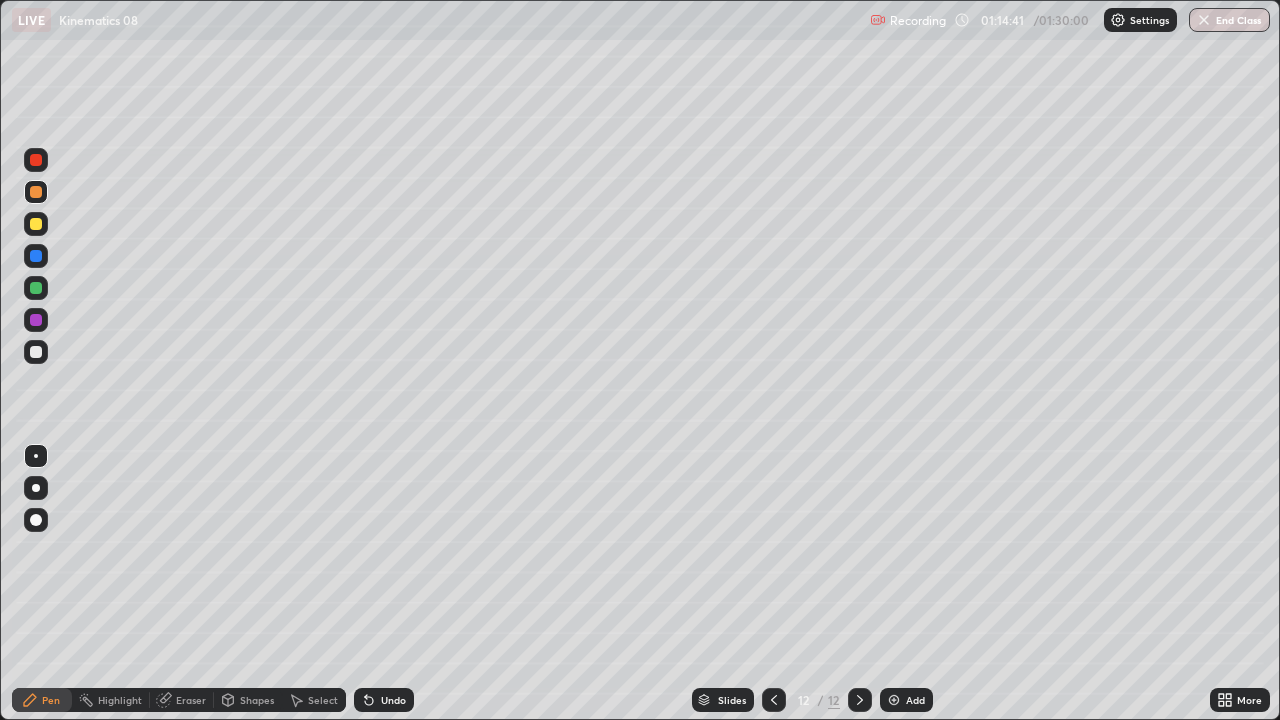 click on "Select" at bounding box center [314, 700] 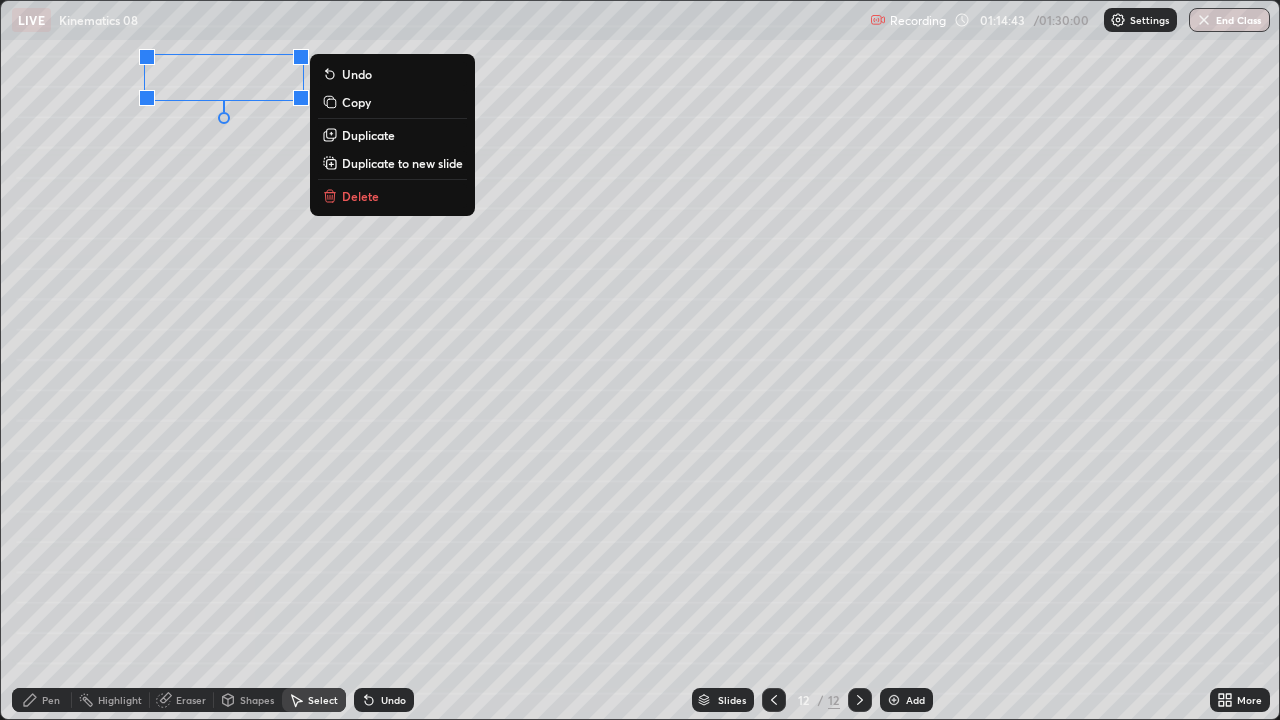 click on "Delete" at bounding box center [360, 196] 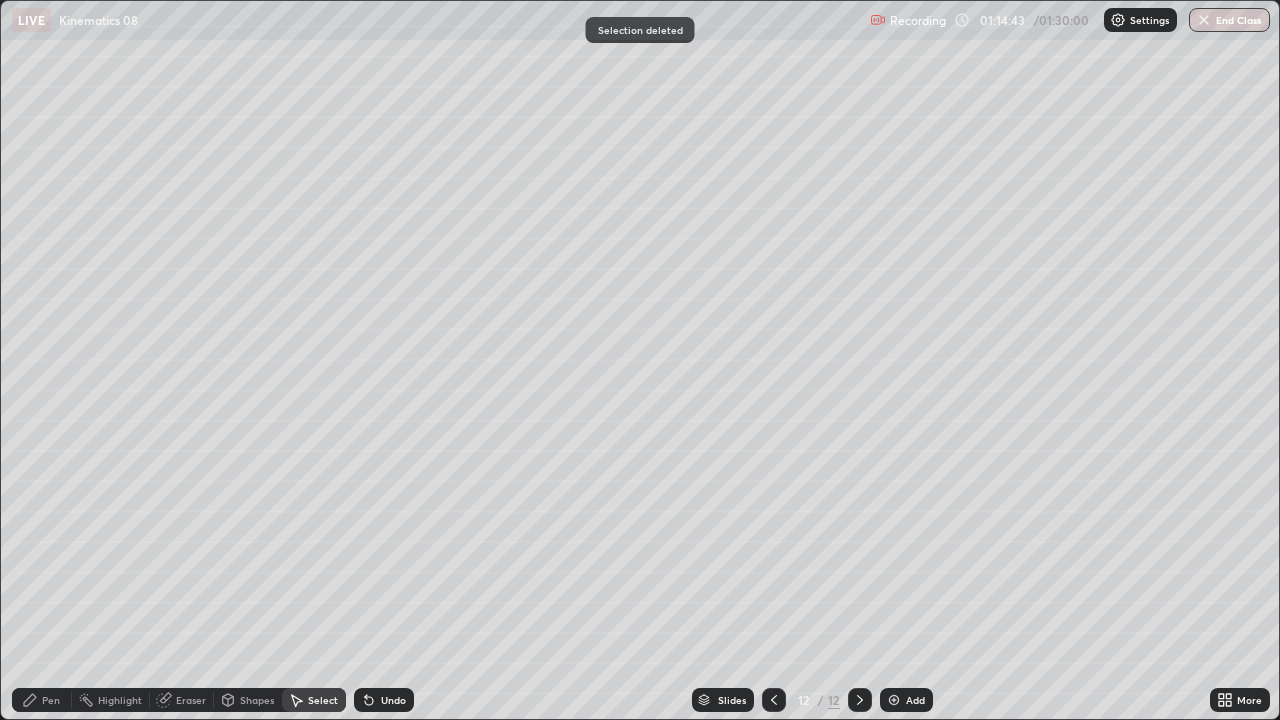 click 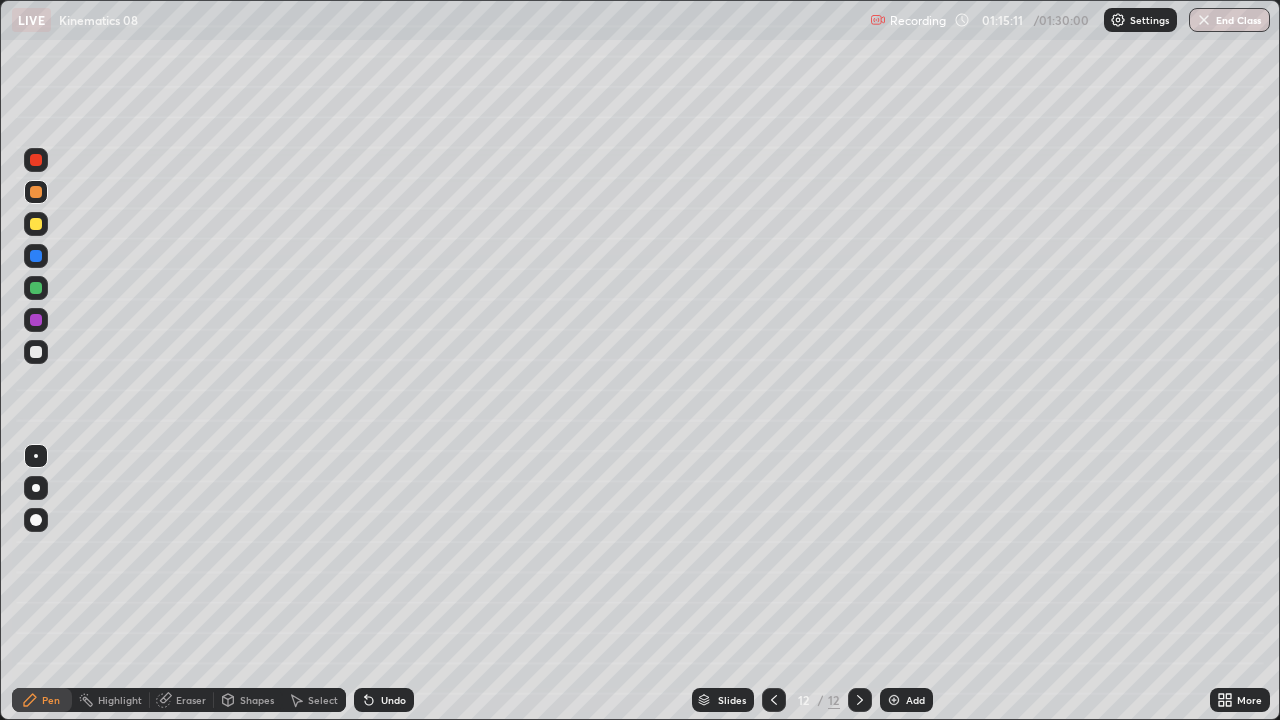 click at bounding box center [36, 352] 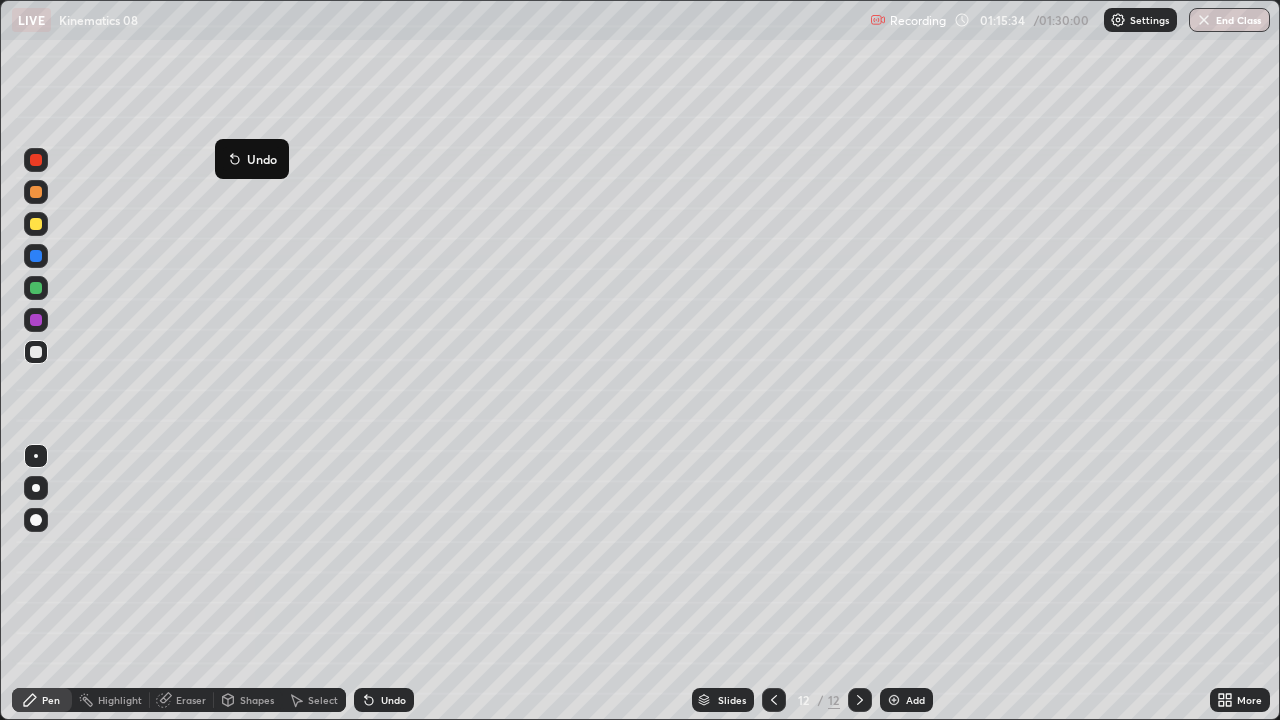 click on "Undo" at bounding box center (252, 159) 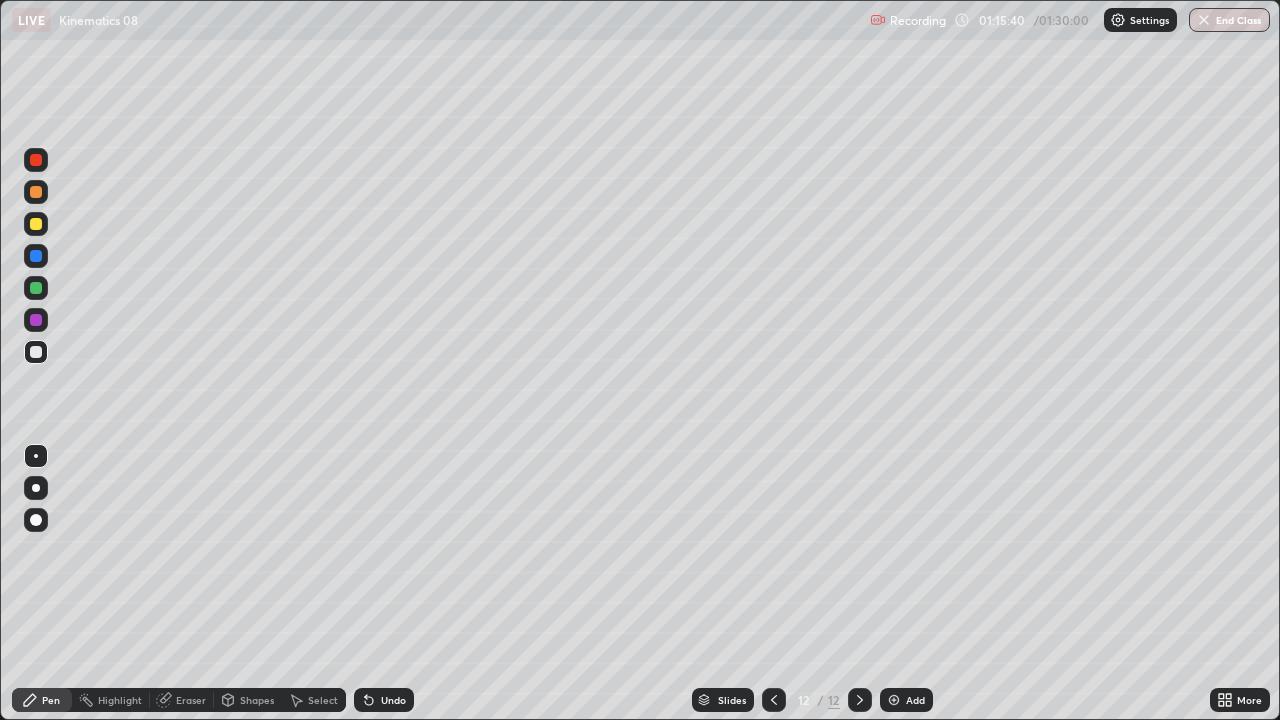 click on "Undo" at bounding box center [384, 700] 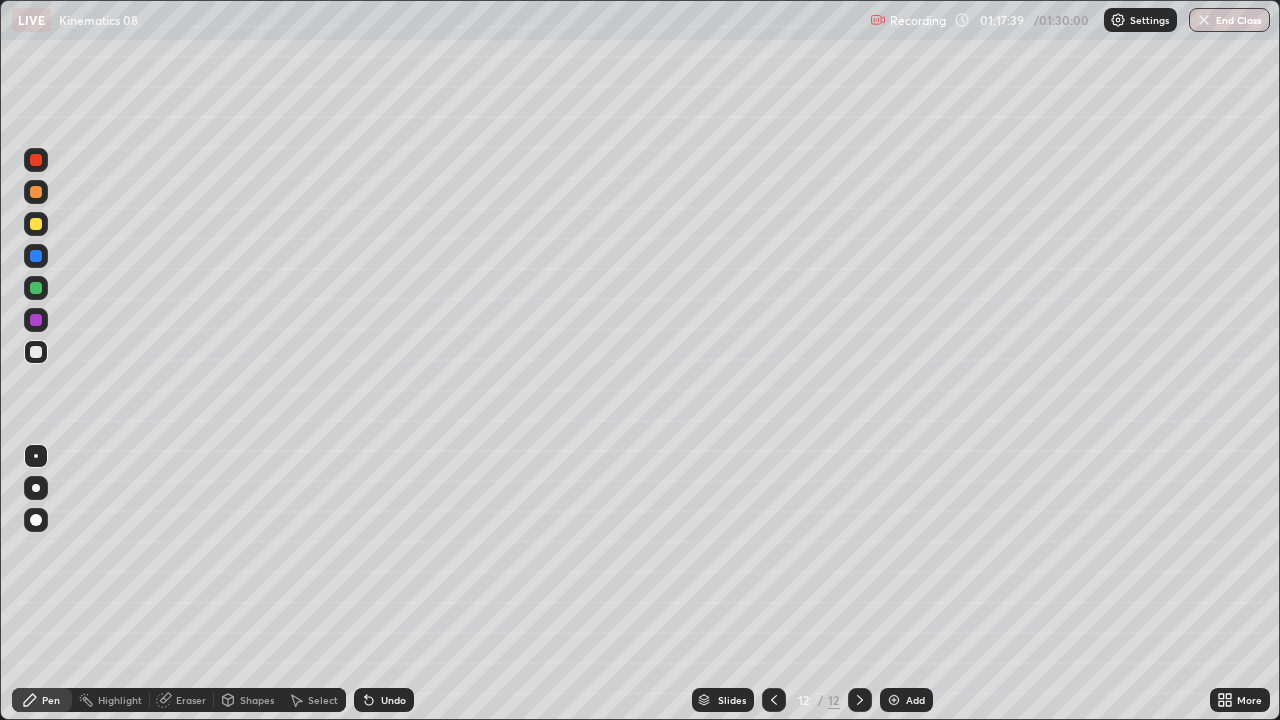 click 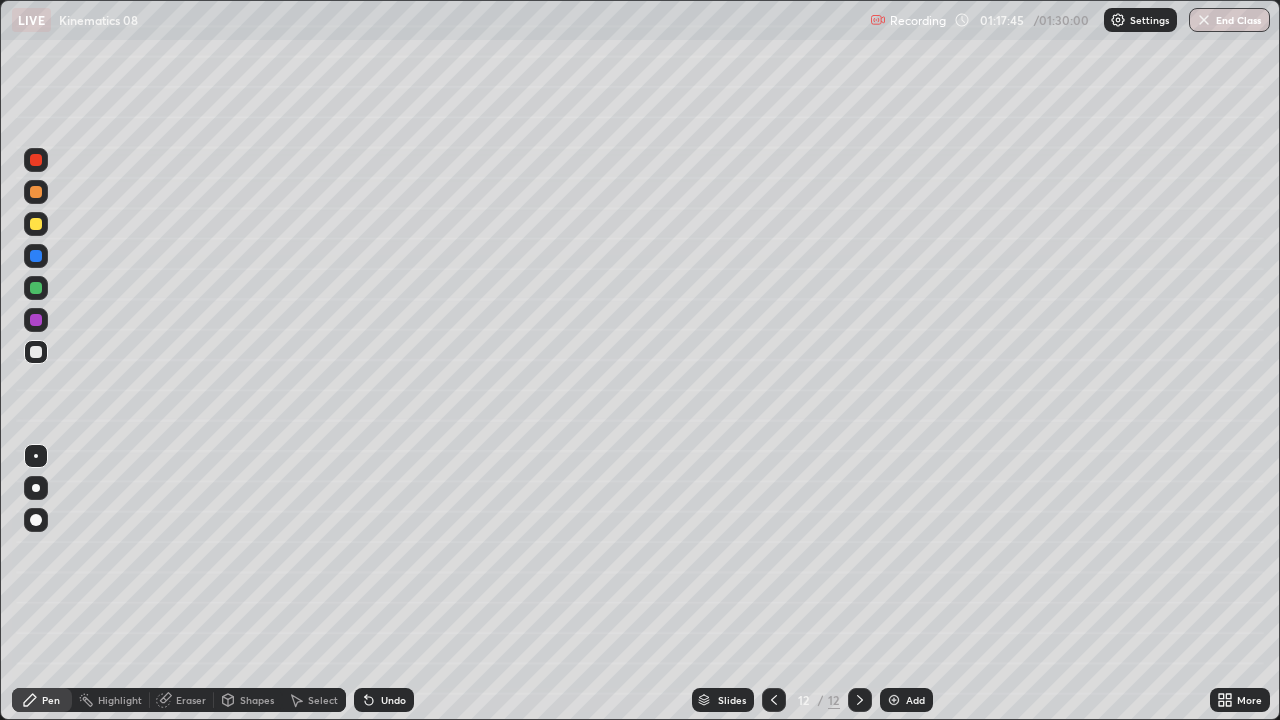 click 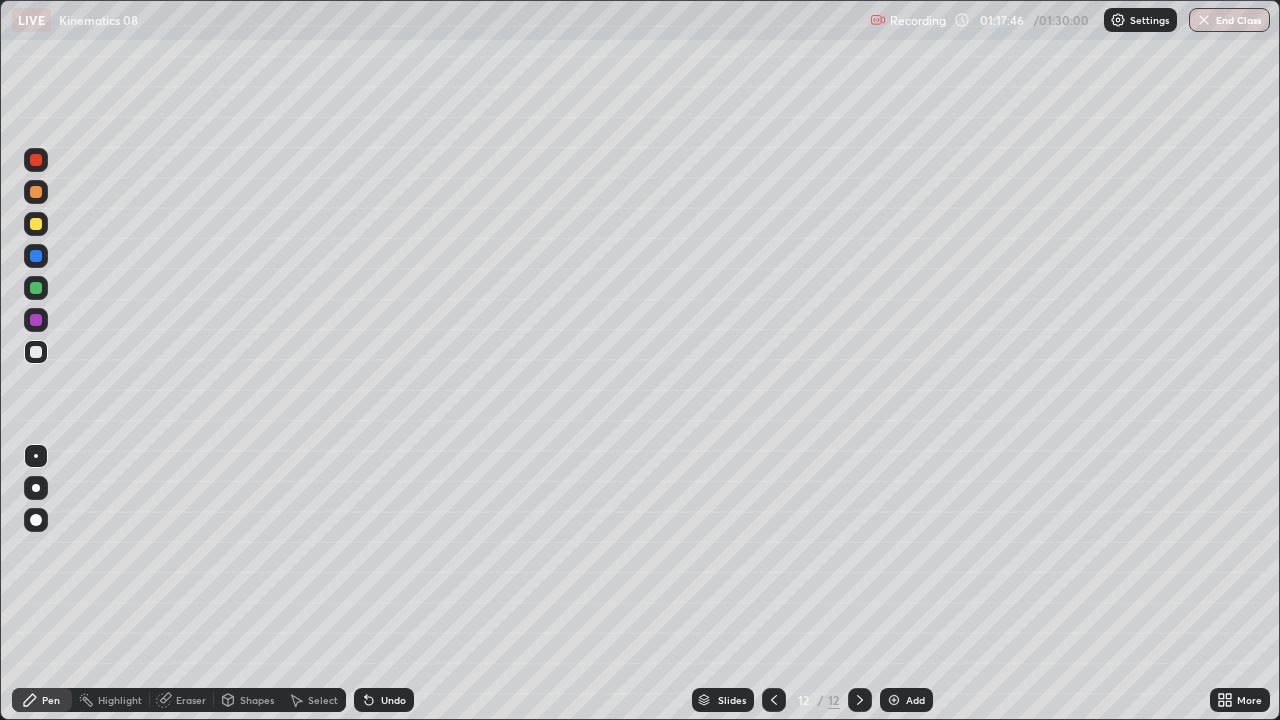 click on "Undo" at bounding box center (393, 700) 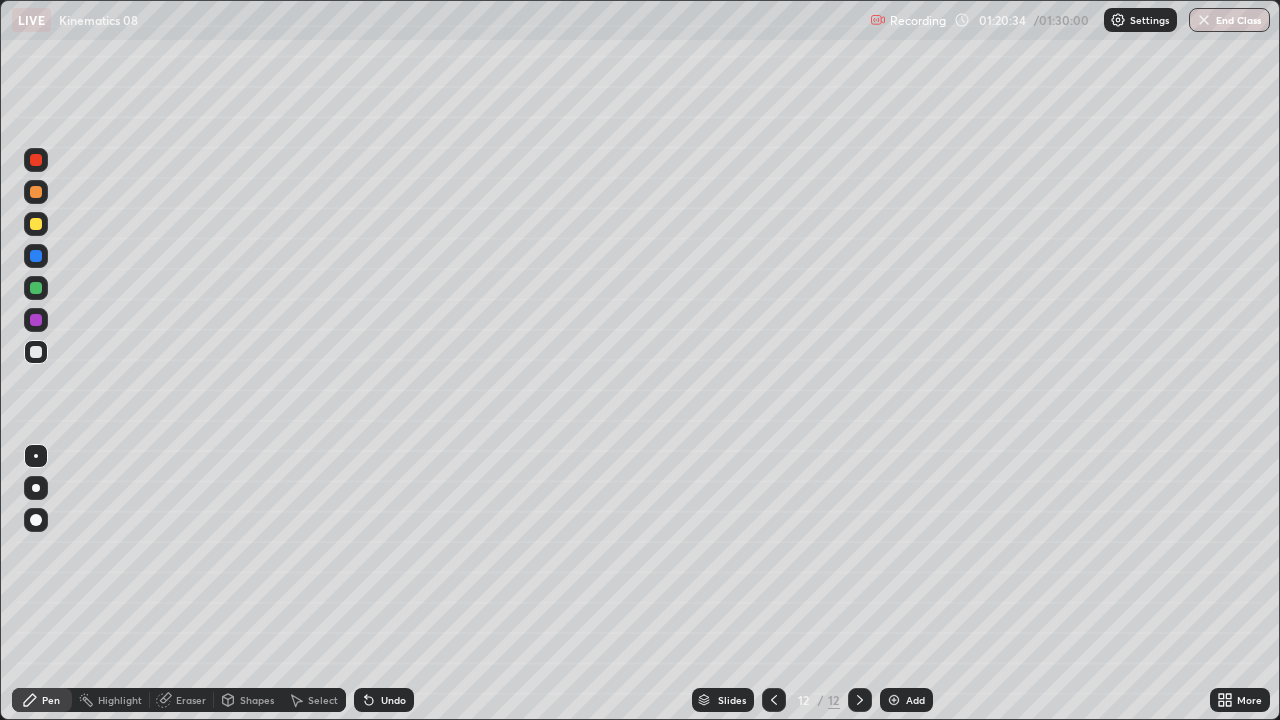 click on "Add" at bounding box center (906, 700) 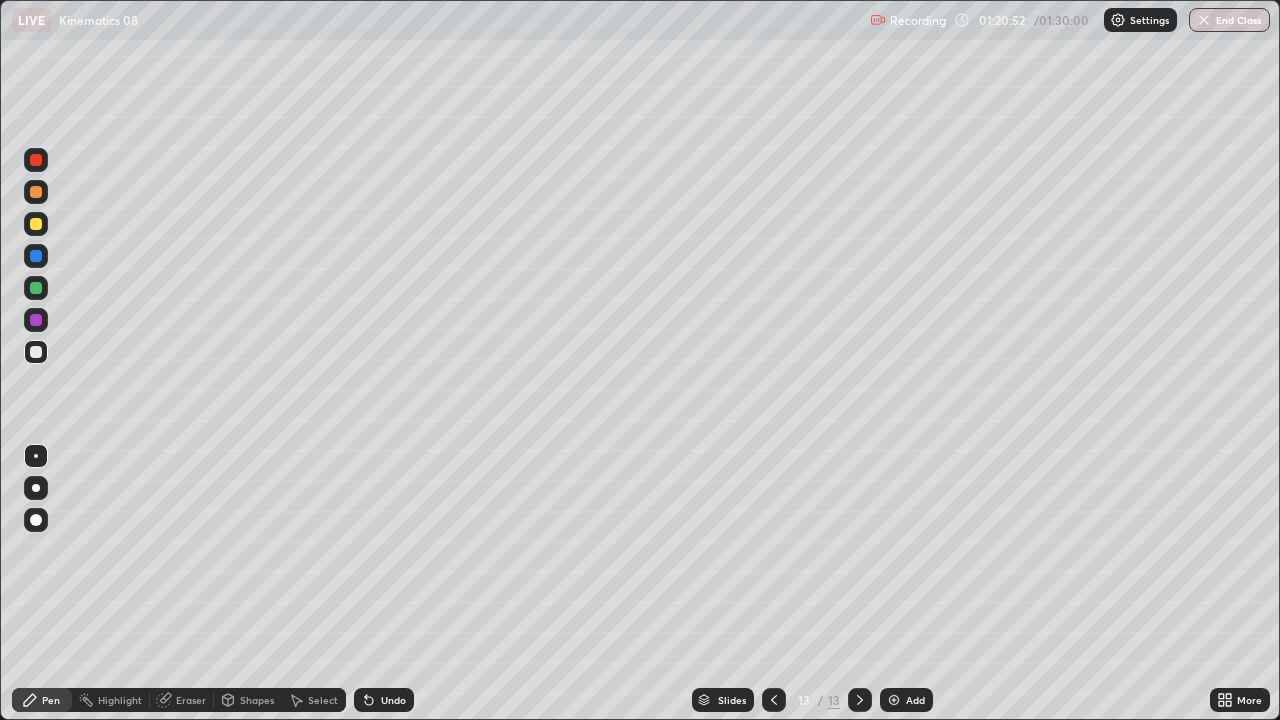 click on "Shapes" at bounding box center [257, 700] 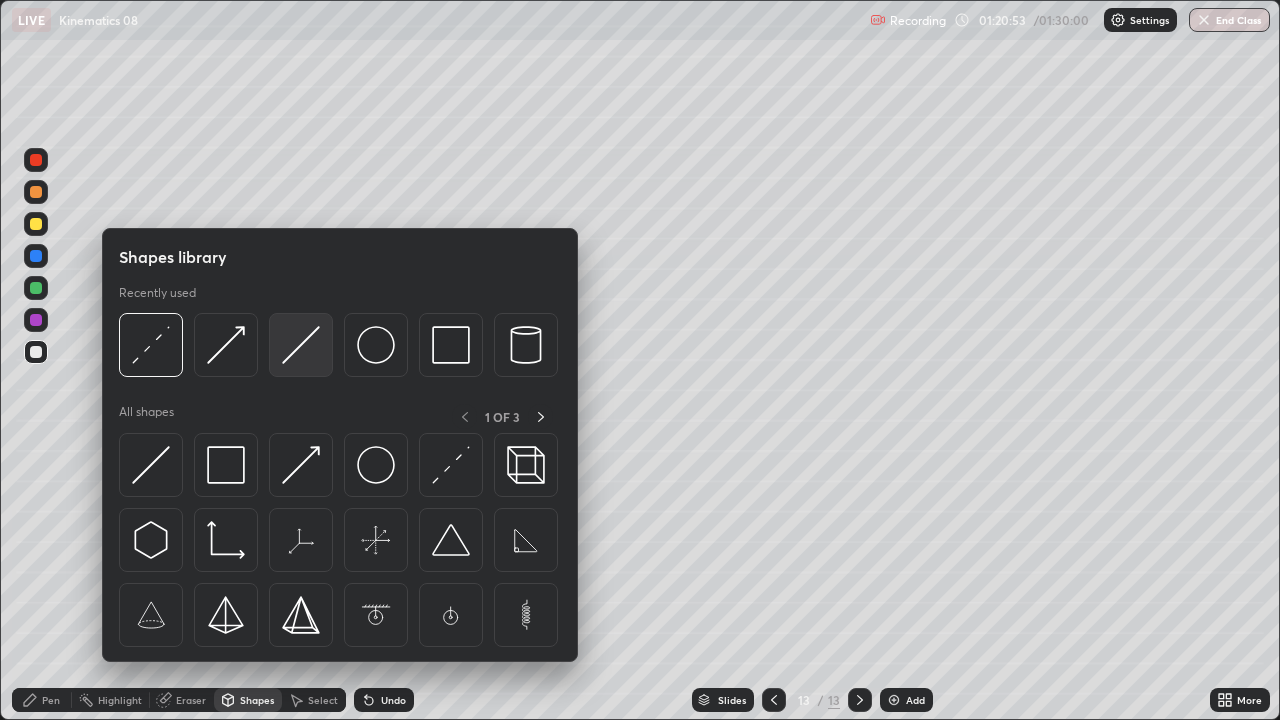 click at bounding box center (301, 345) 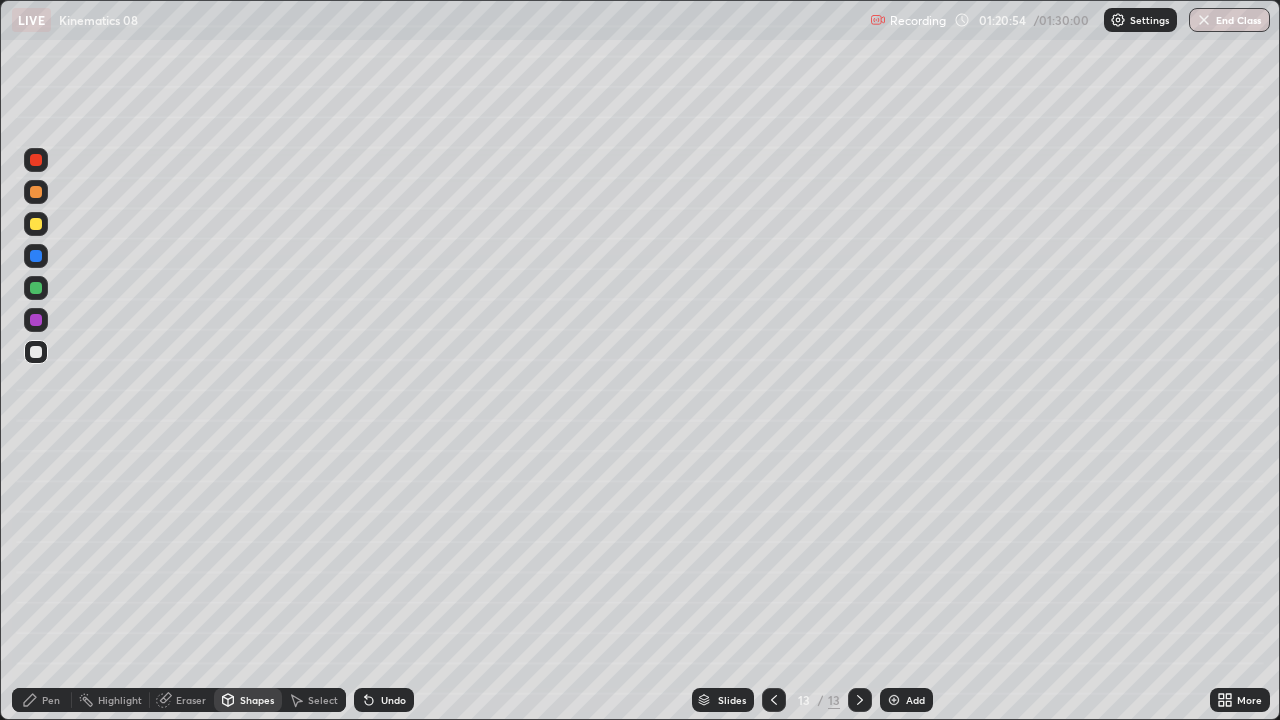 click at bounding box center [36, 288] 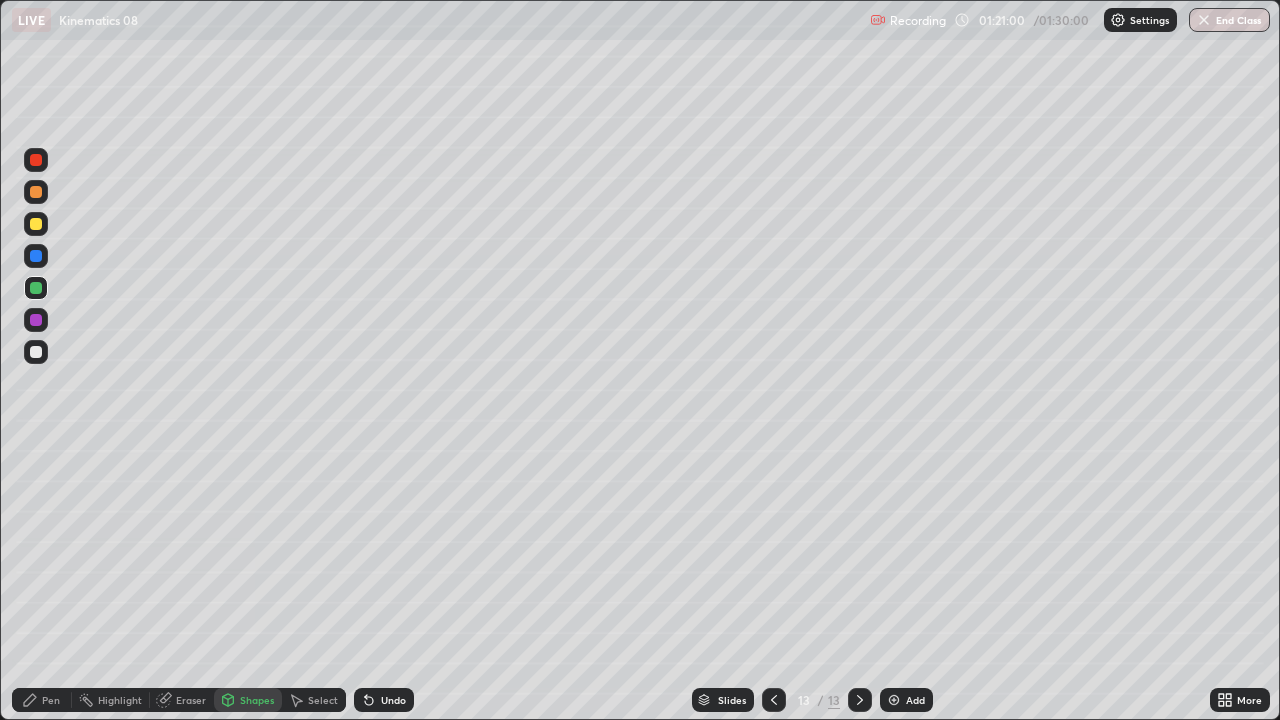 click 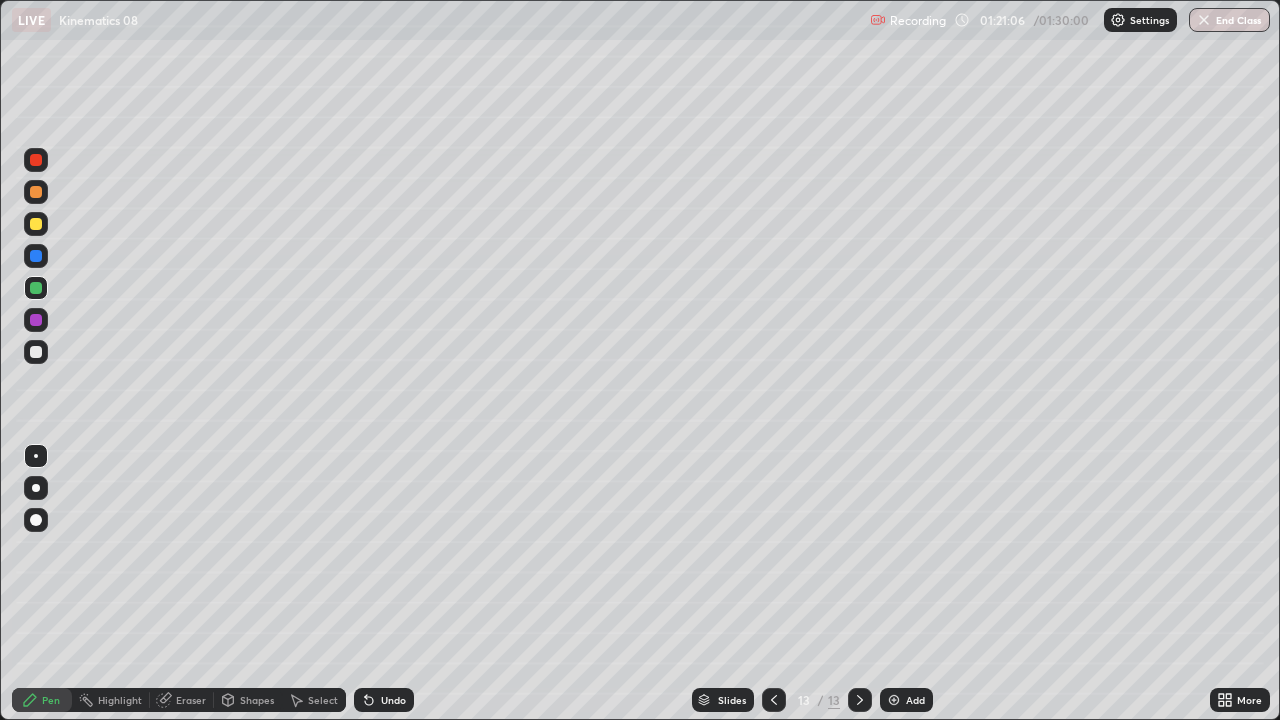 click at bounding box center [36, 352] 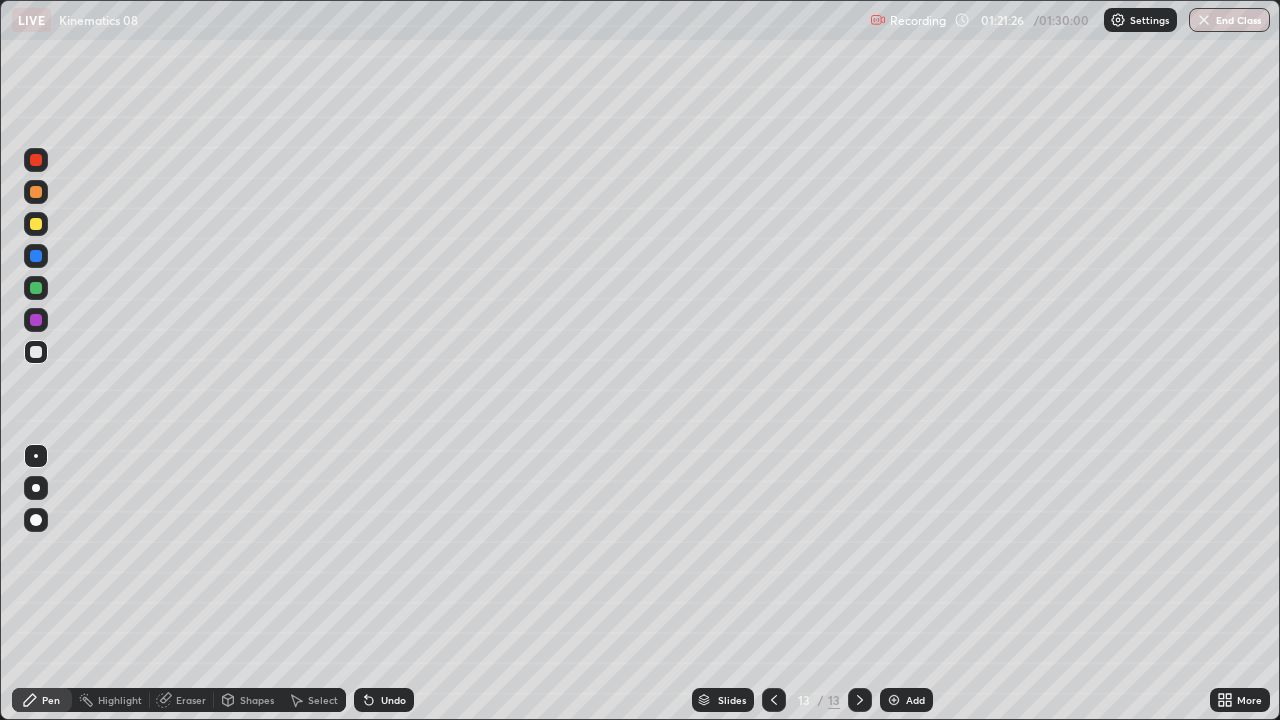 click on "Undo" at bounding box center [393, 700] 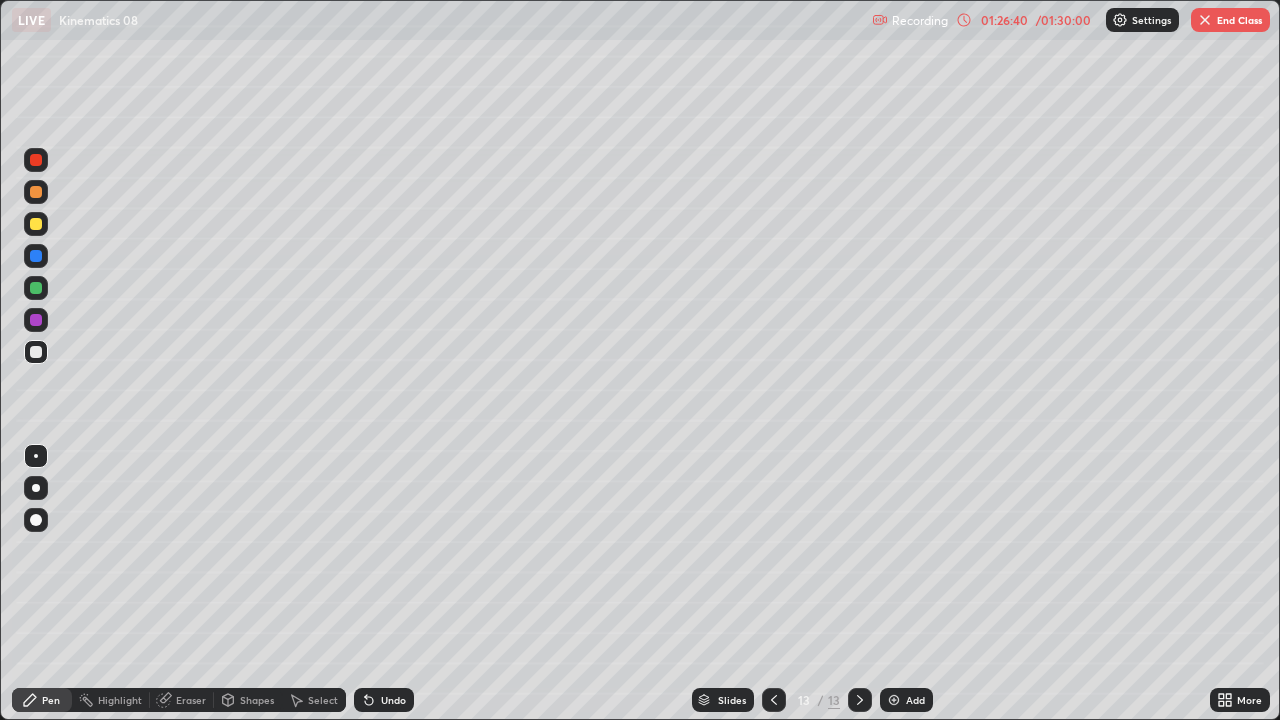 click on "Shapes" at bounding box center (257, 700) 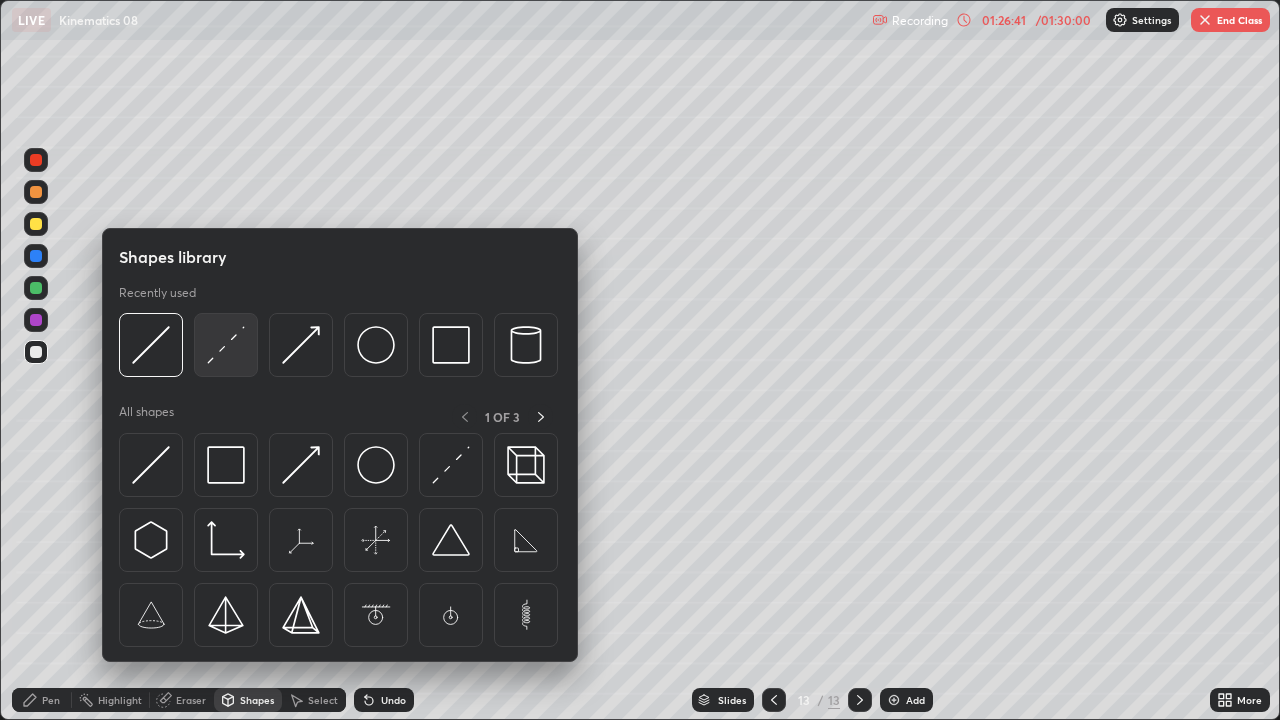 click at bounding box center (226, 345) 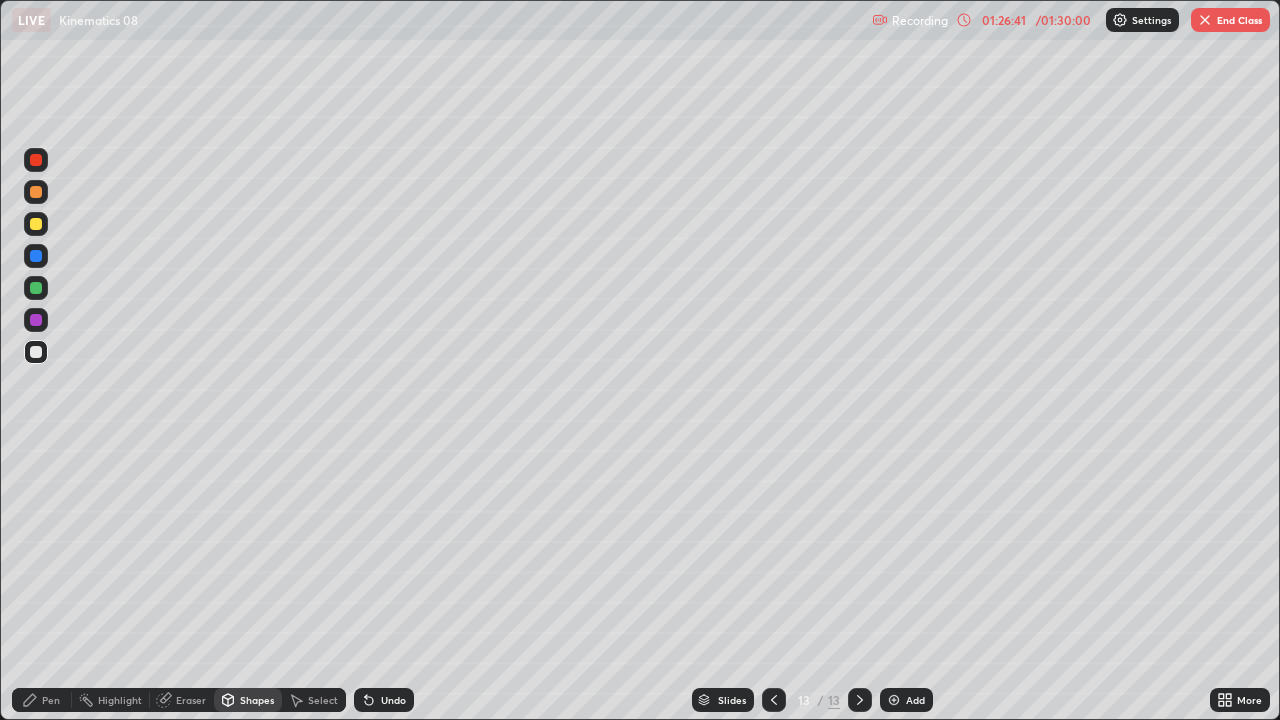 click at bounding box center (36, 224) 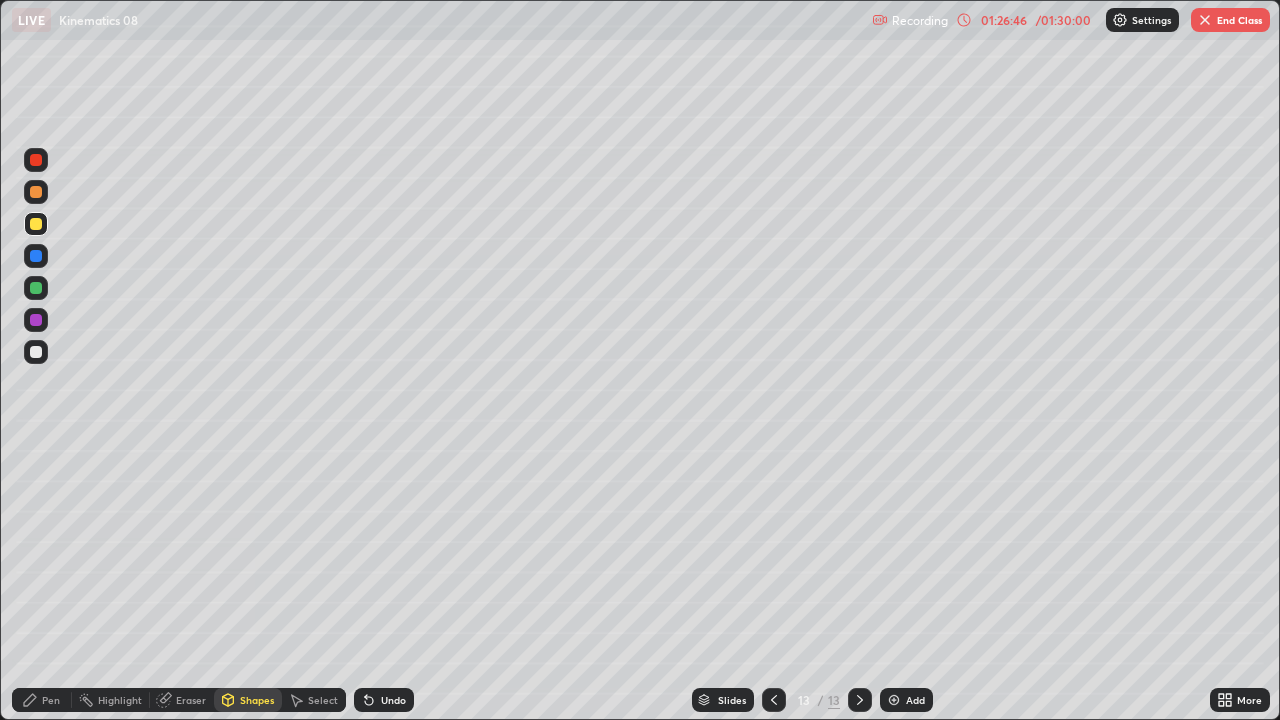 click on "Pen" at bounding box center (42, 700) 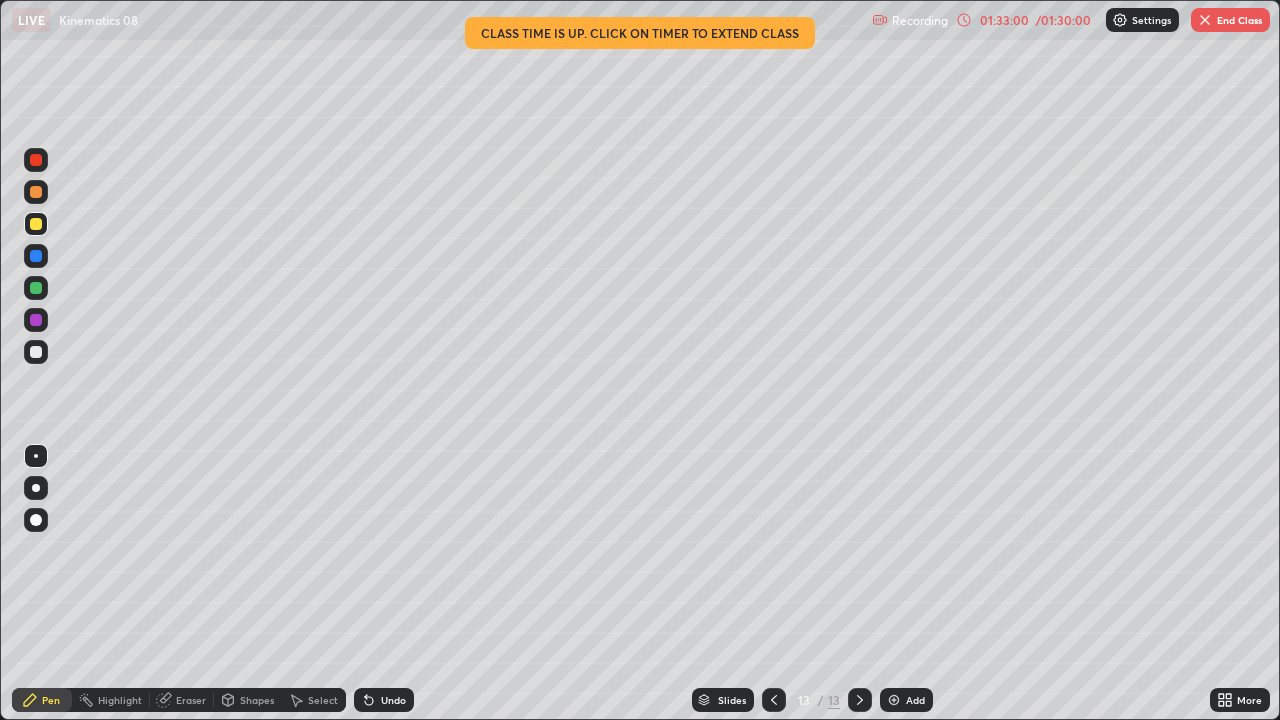 click on "End Class" at bounding box center [1230, 20] 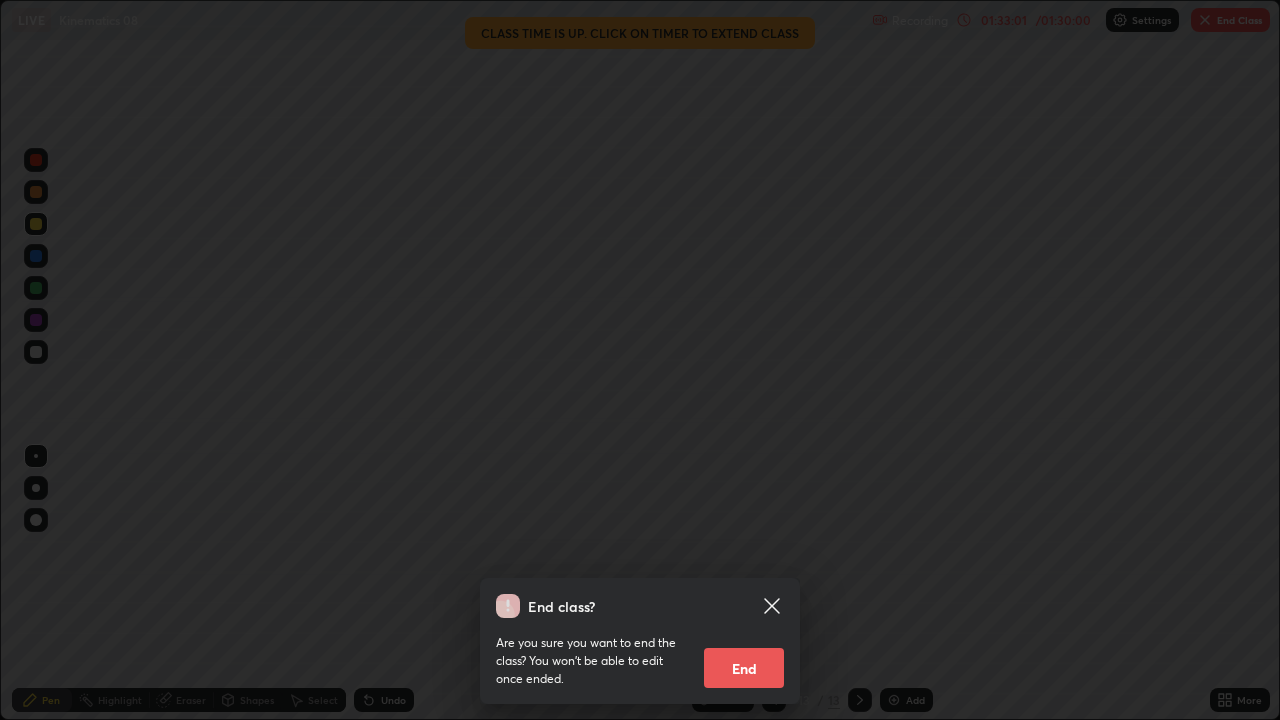 click on "End" at bounding box center (744, 668) 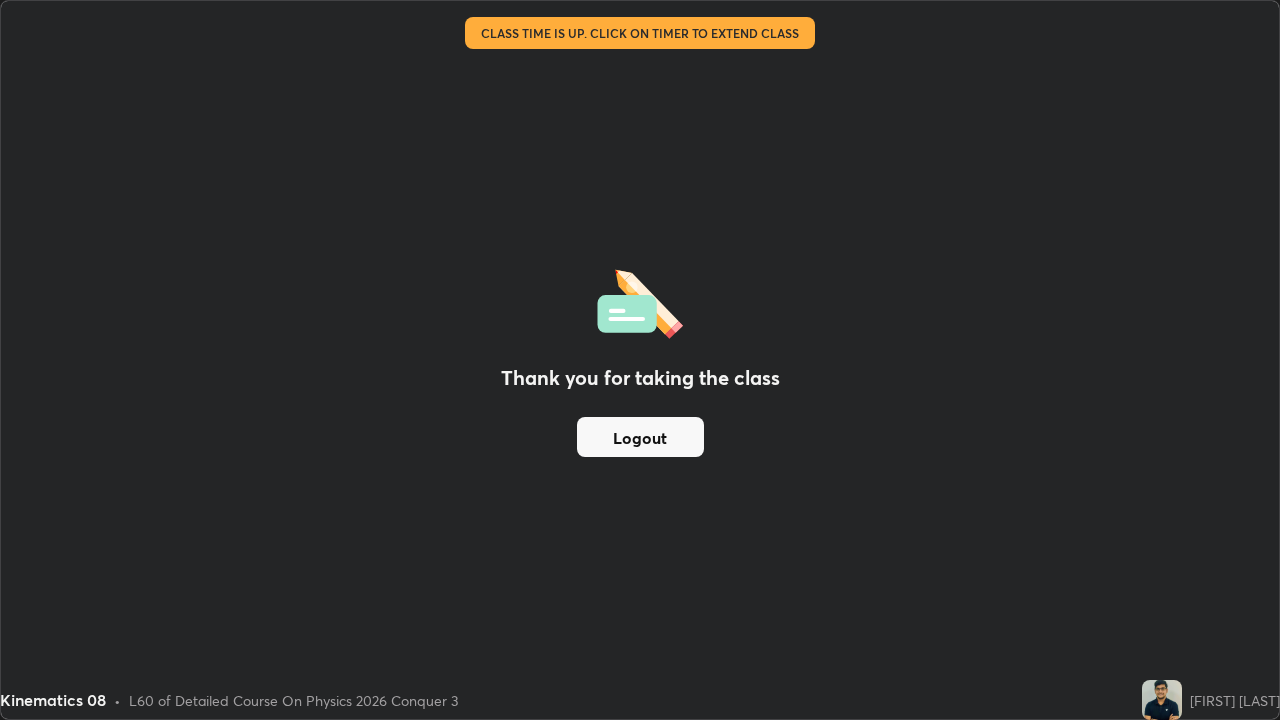 click on "Logout" at bounding box center [640, 437] 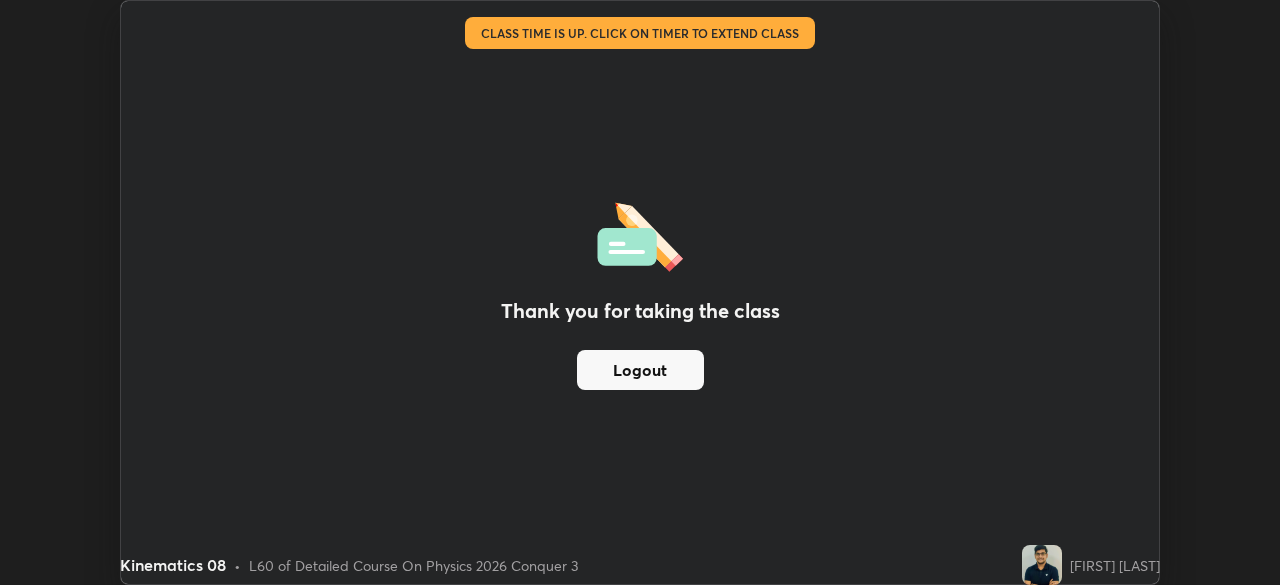 scroll, scrollTop: 585, scrollLeft: 1280, axis: both 